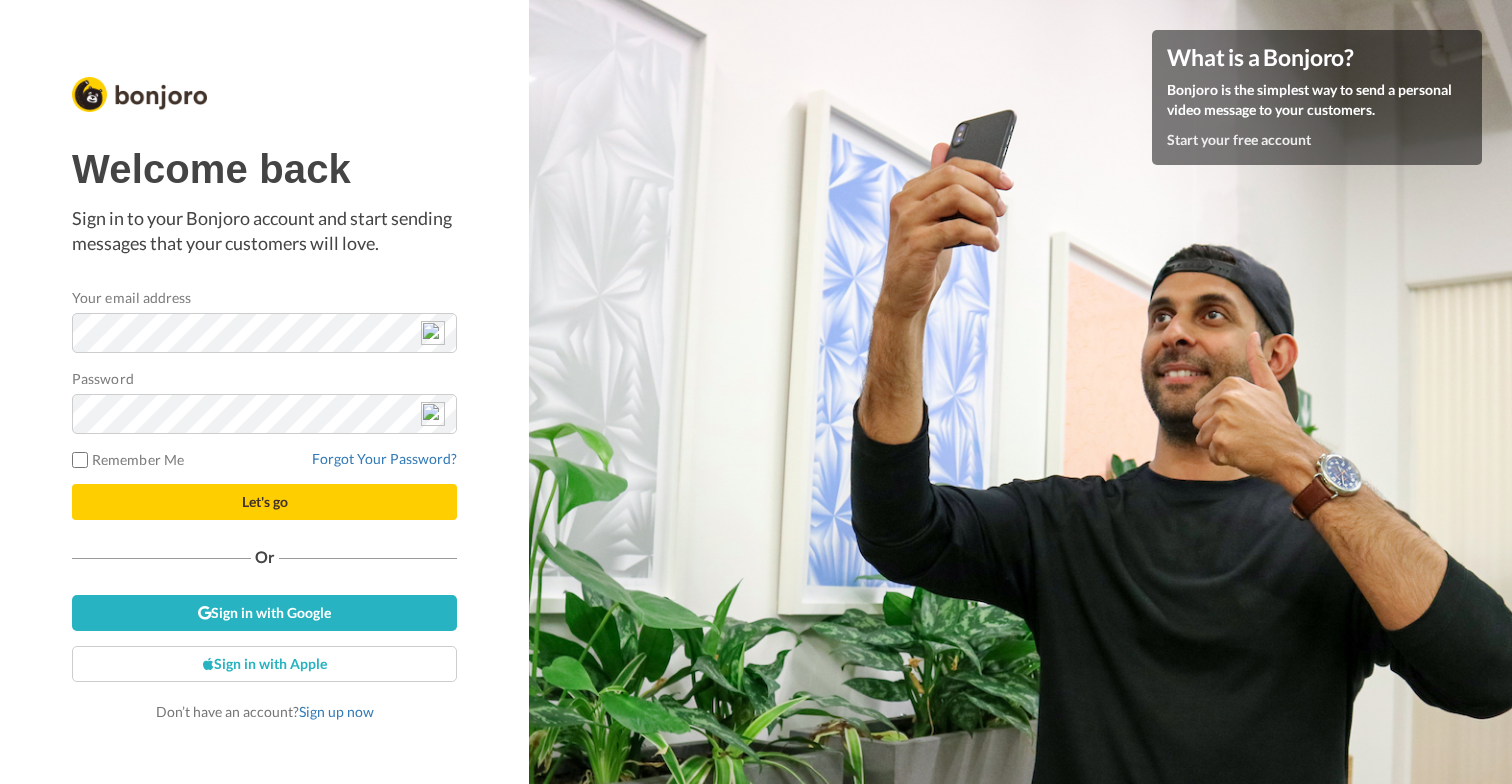 scroll, scrollTop: 0, scrollLeft: 0, axis: both 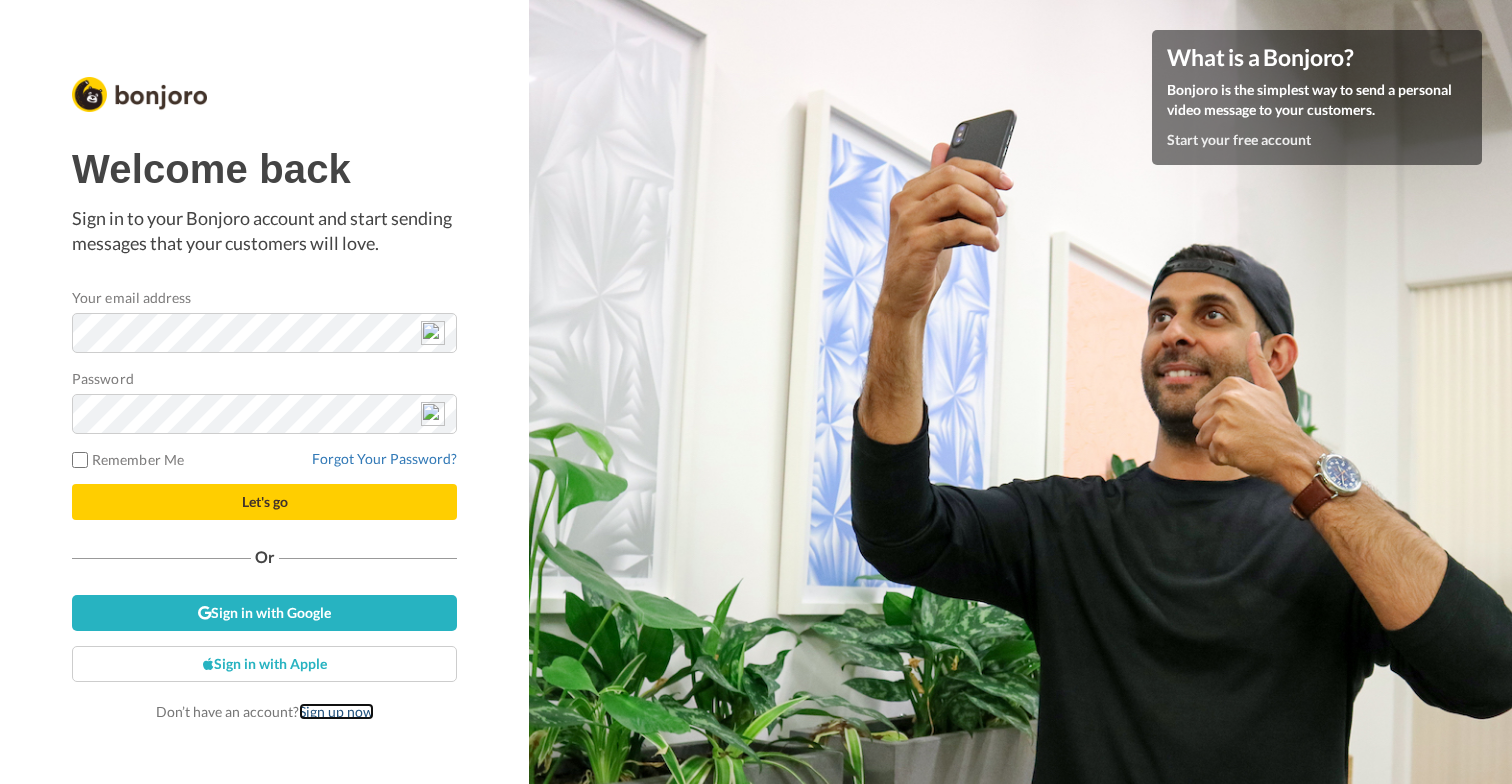 click on "Sign up now" at bounding box center (336, 711) 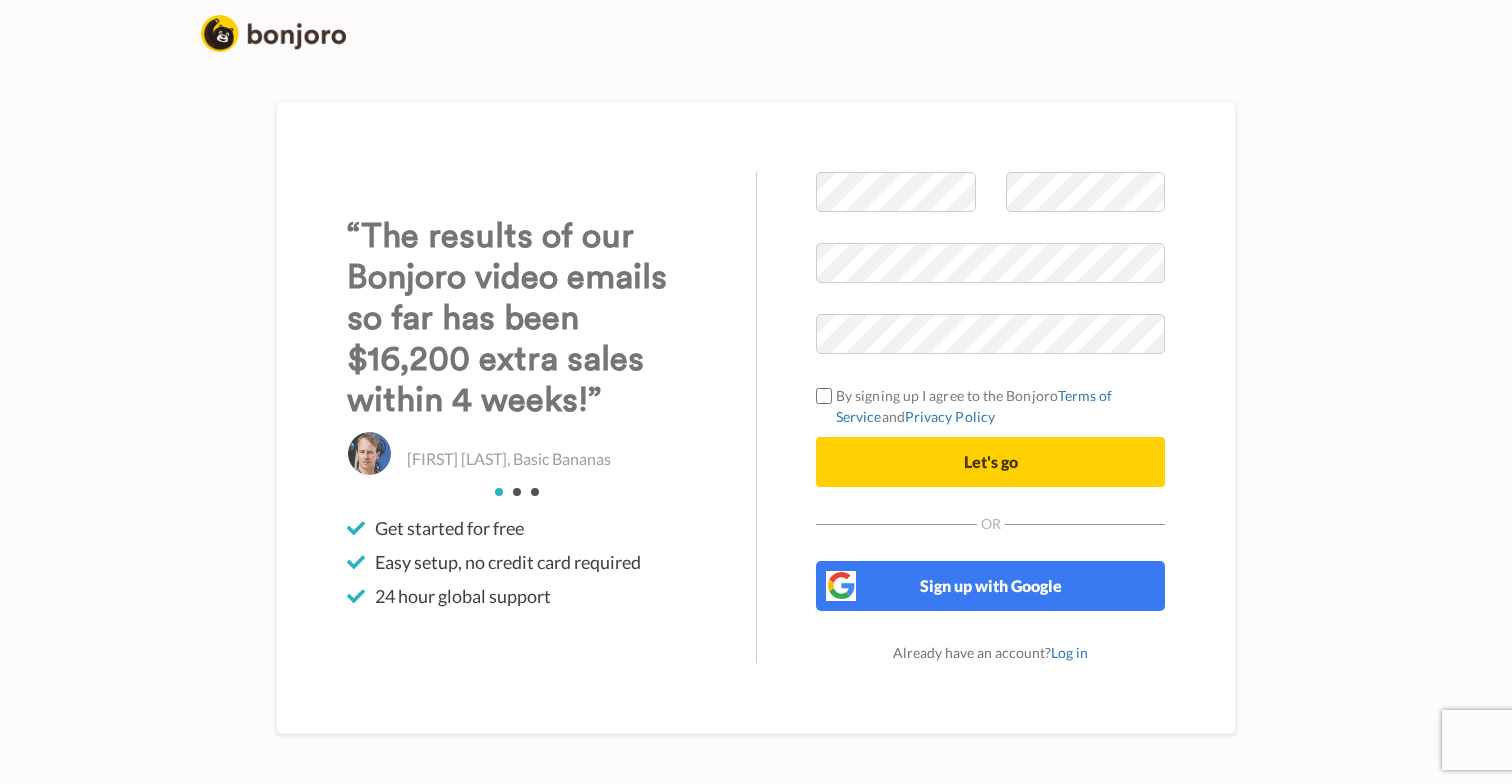 scroll, scrollTop: 0, scrollLeft: 0, axis: both 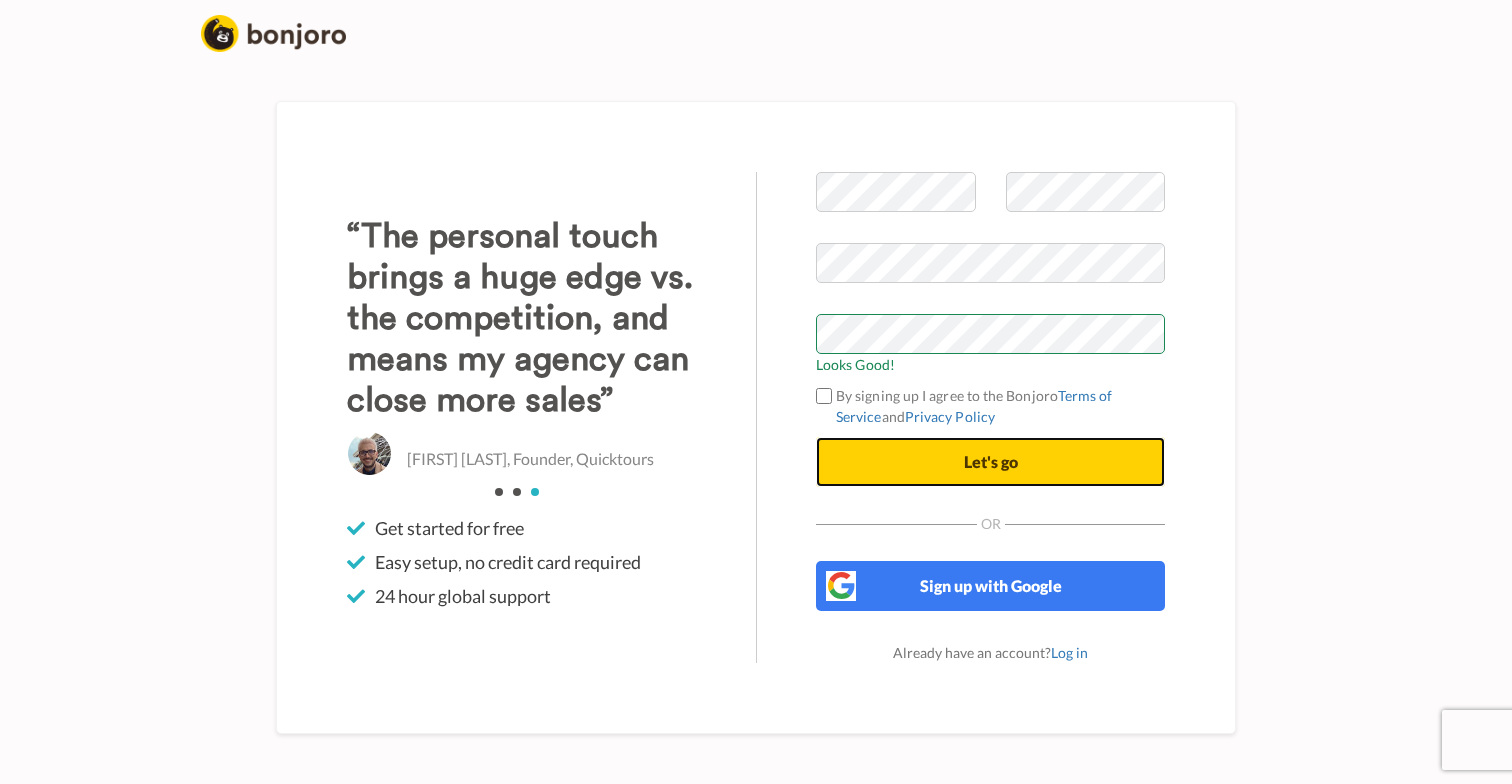 click on "Let's go" at bounding box center (990, 462) 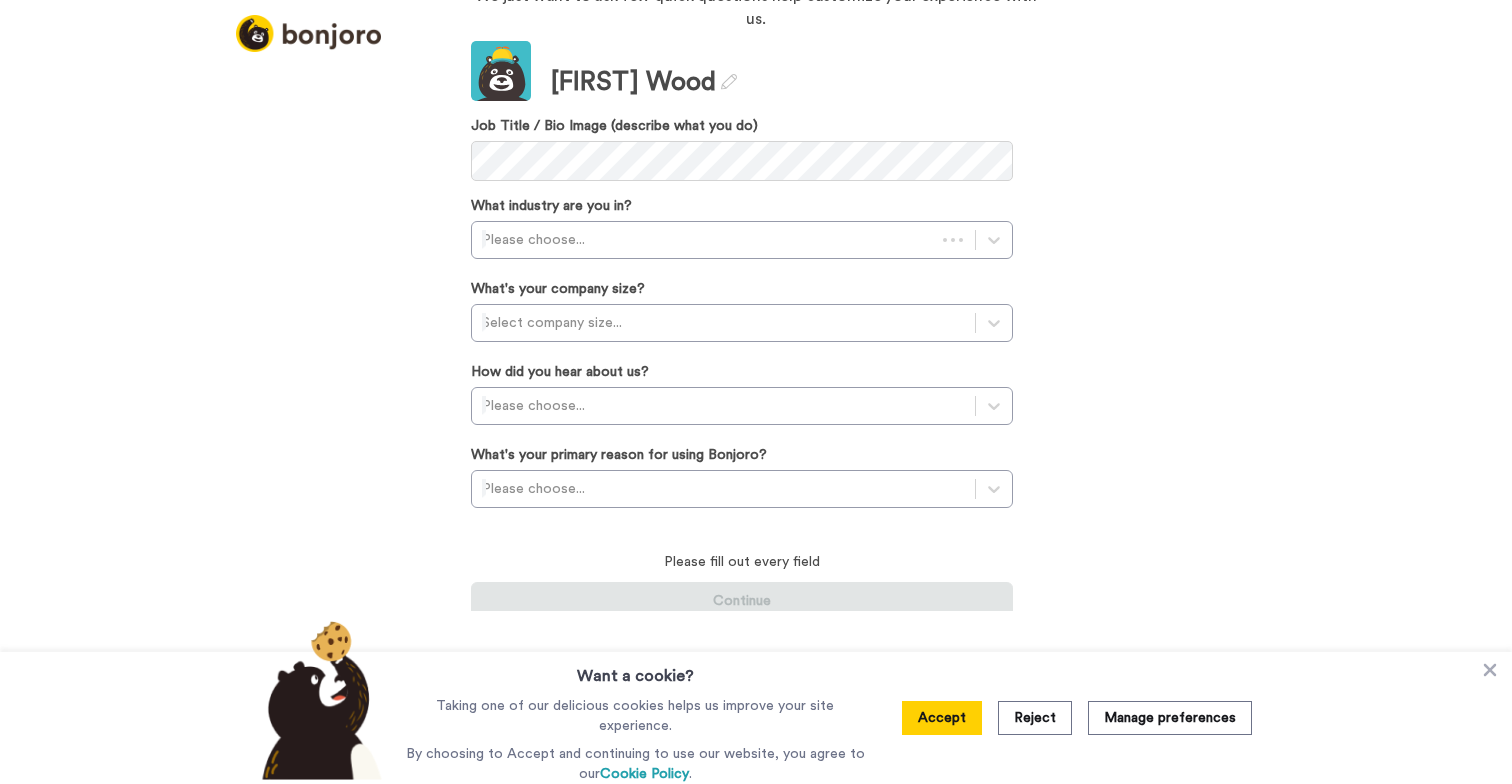 scroll, scrollTop: 0, scrollLeft: 0, axis: both 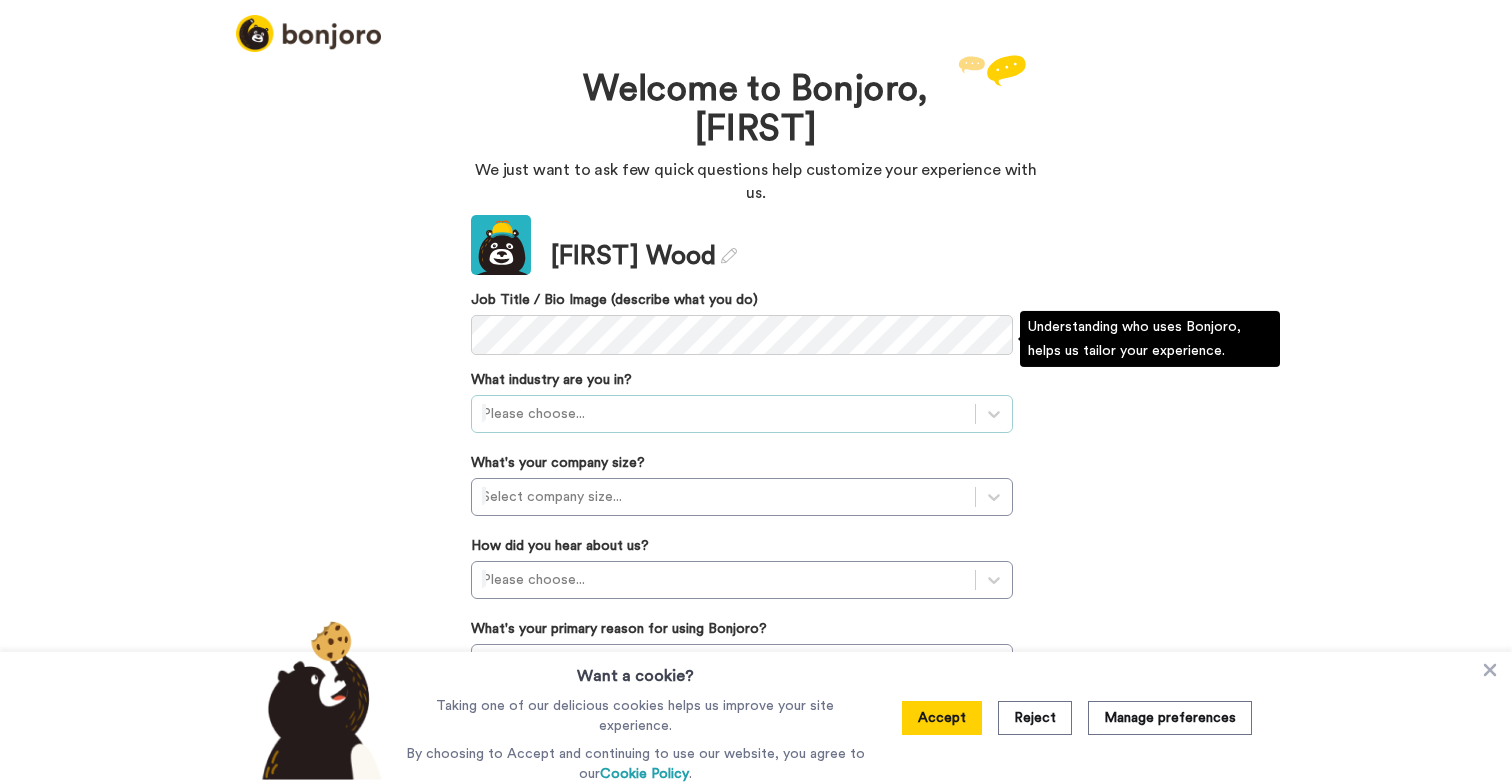 click at bounding box center (723, 414) 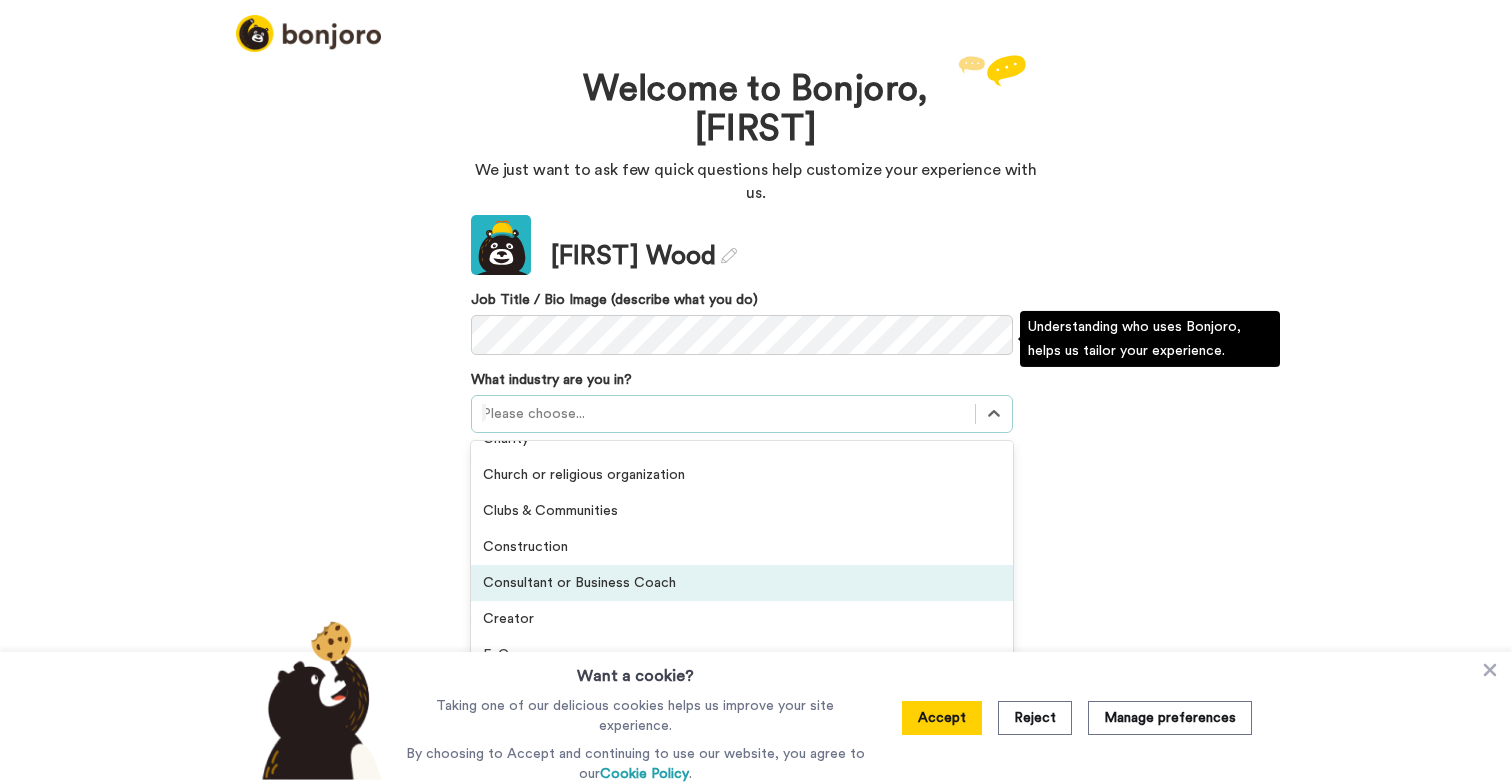 scroll, scrollTop: 22, scrollLeft: 0, axis: vertical 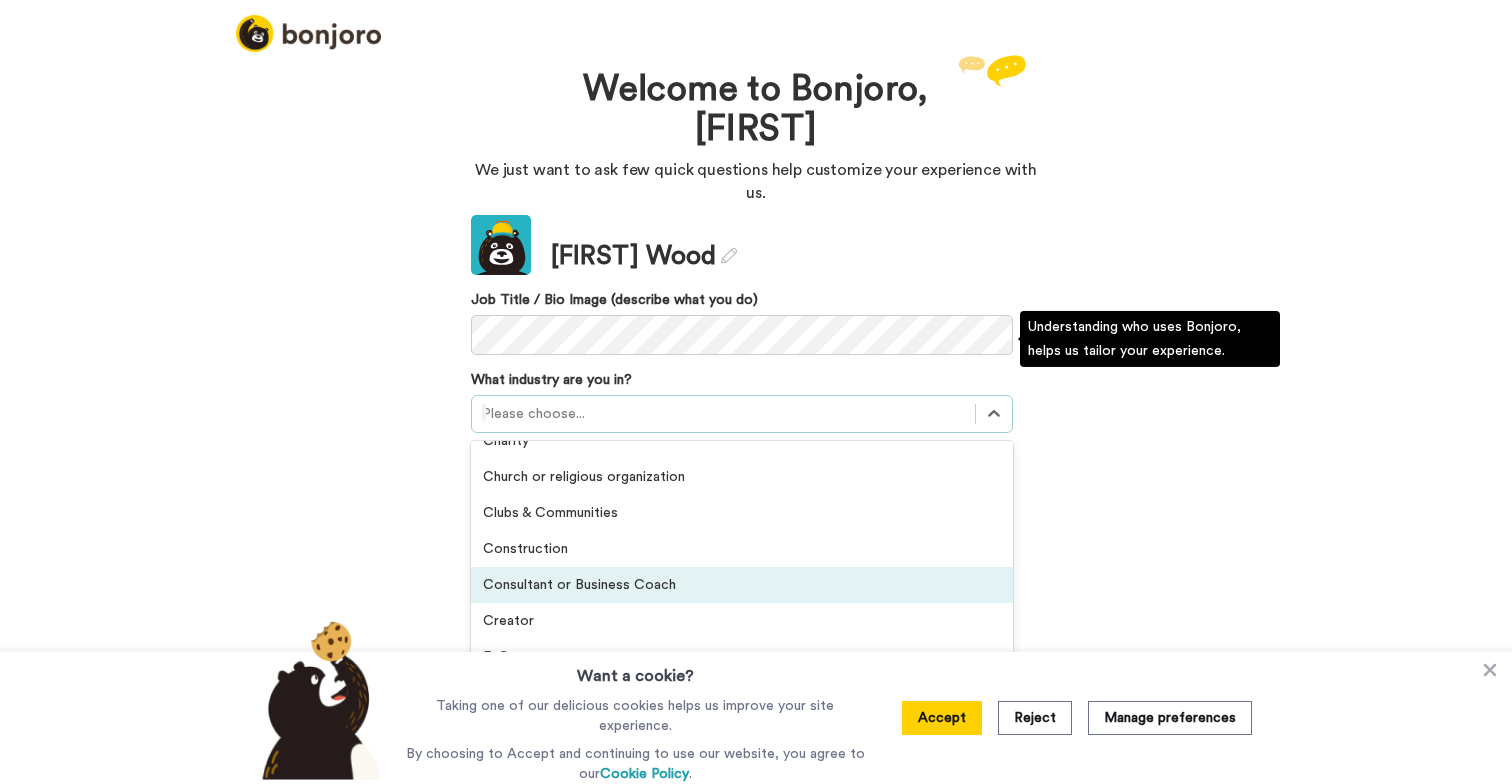 click on "Consultant or Business Coach" at bounding box center (742, 585) 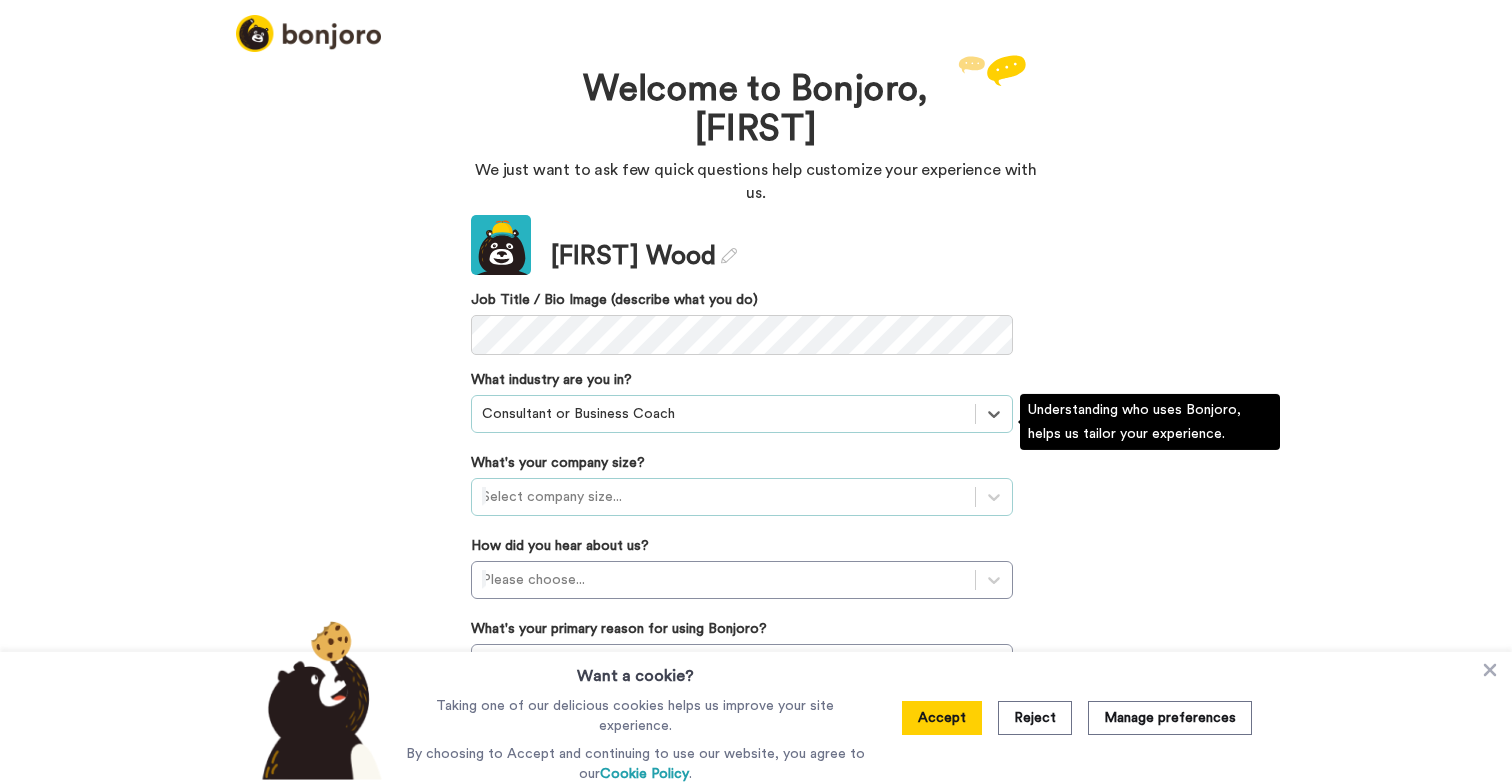 click at bounding box center [723, 497] 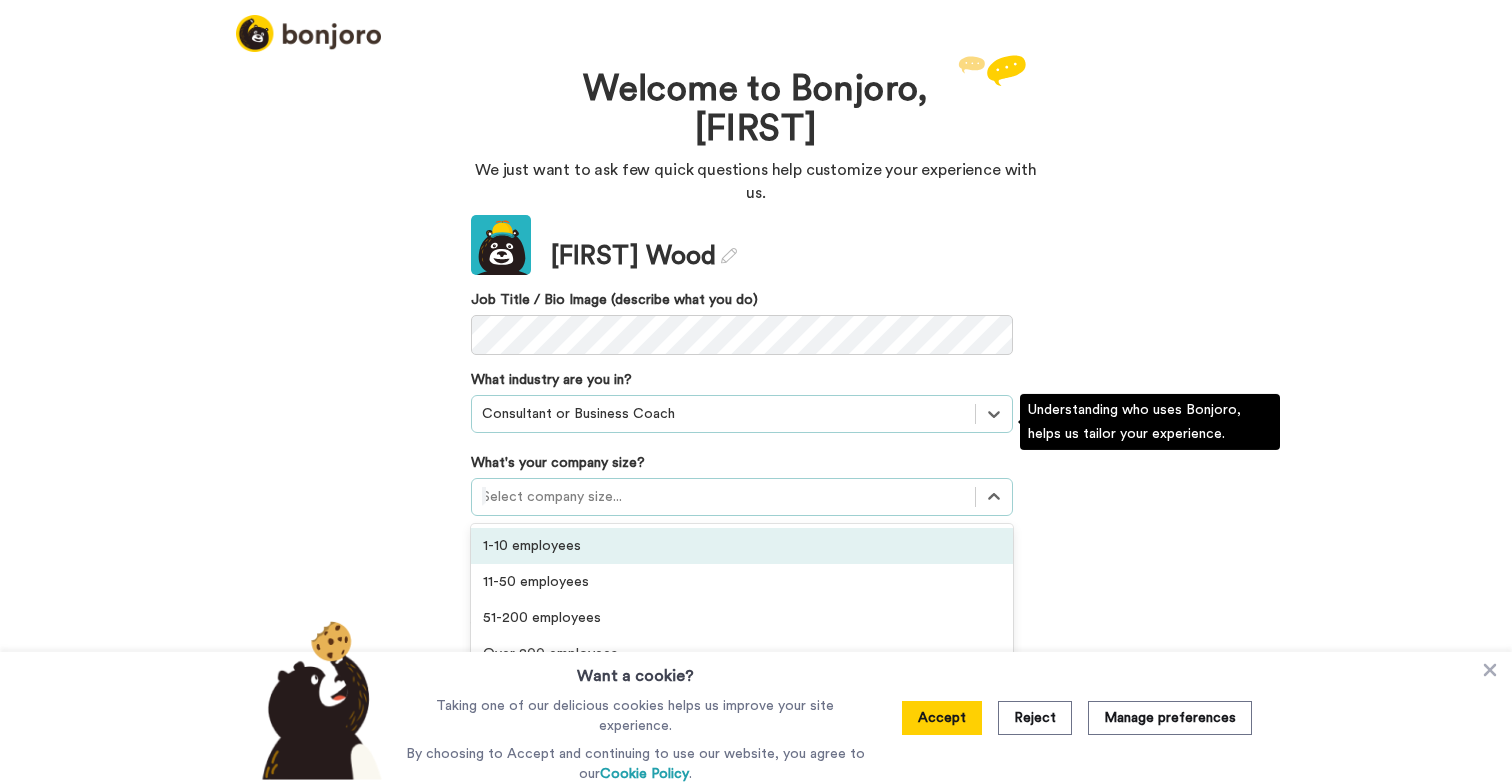 click on "1-10 employees" at bounding box center (742, 546) 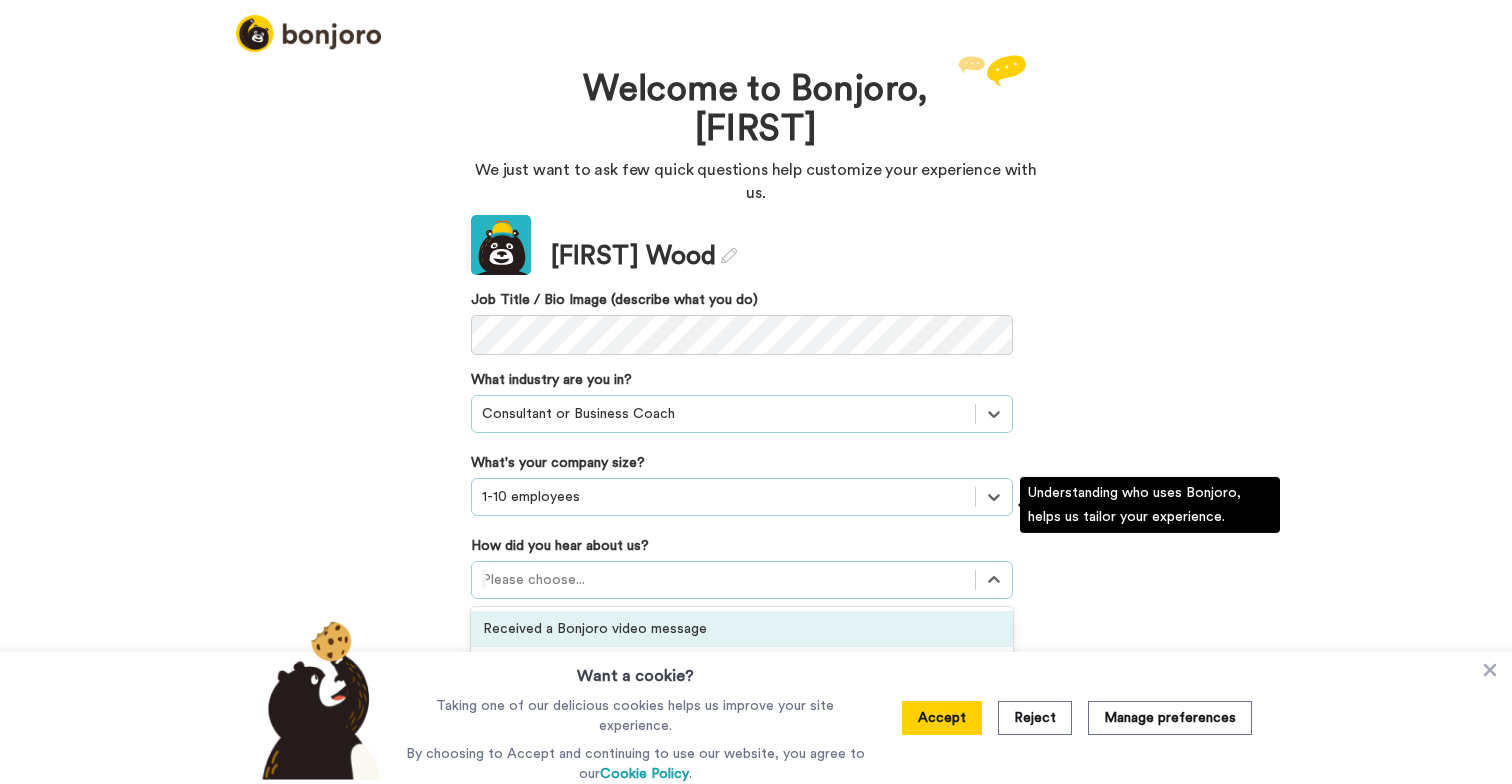 scroll, scrollTop: 0, scrollLeft: 0, axis: both 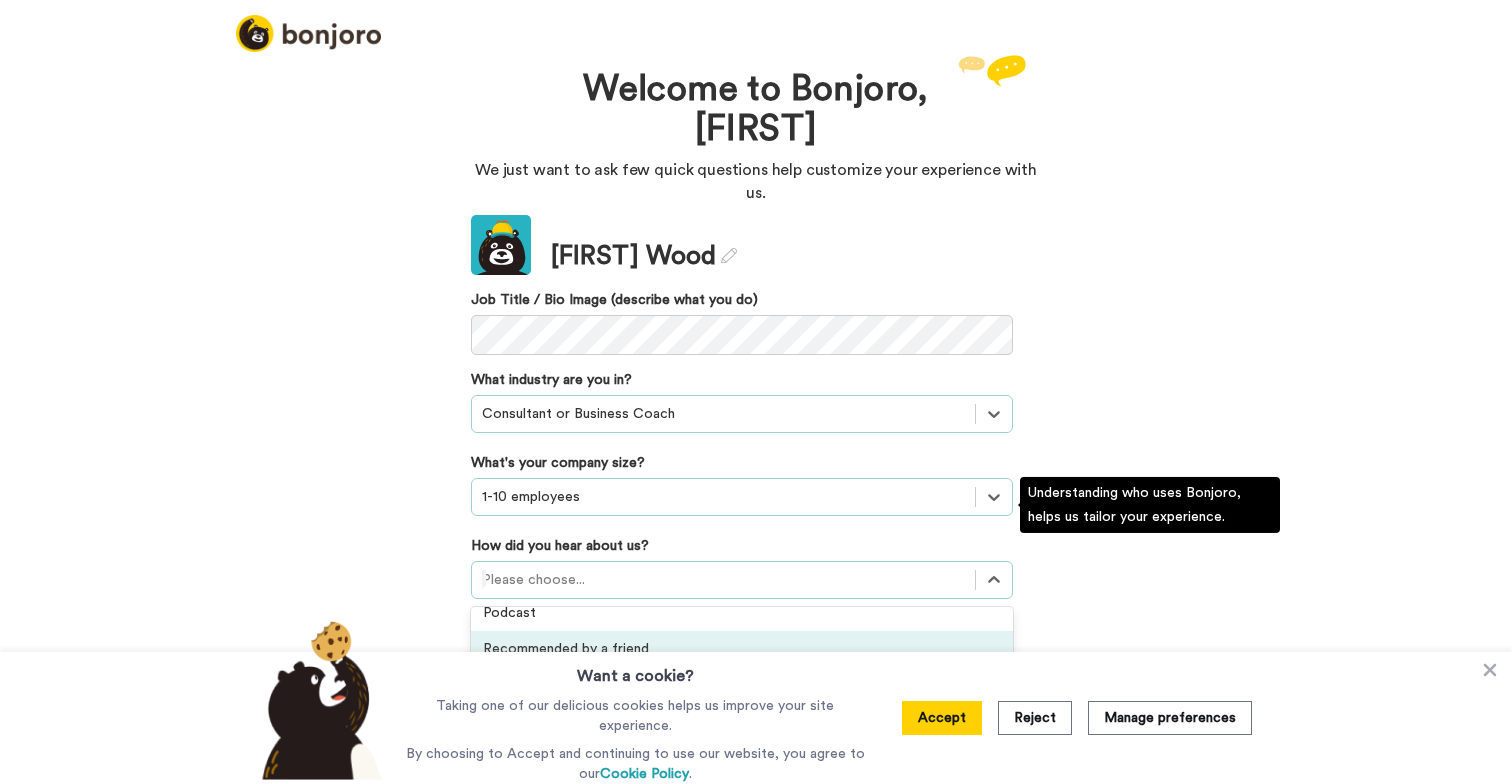 click on "Recommended by a friend" at bounding box center [742, 649] 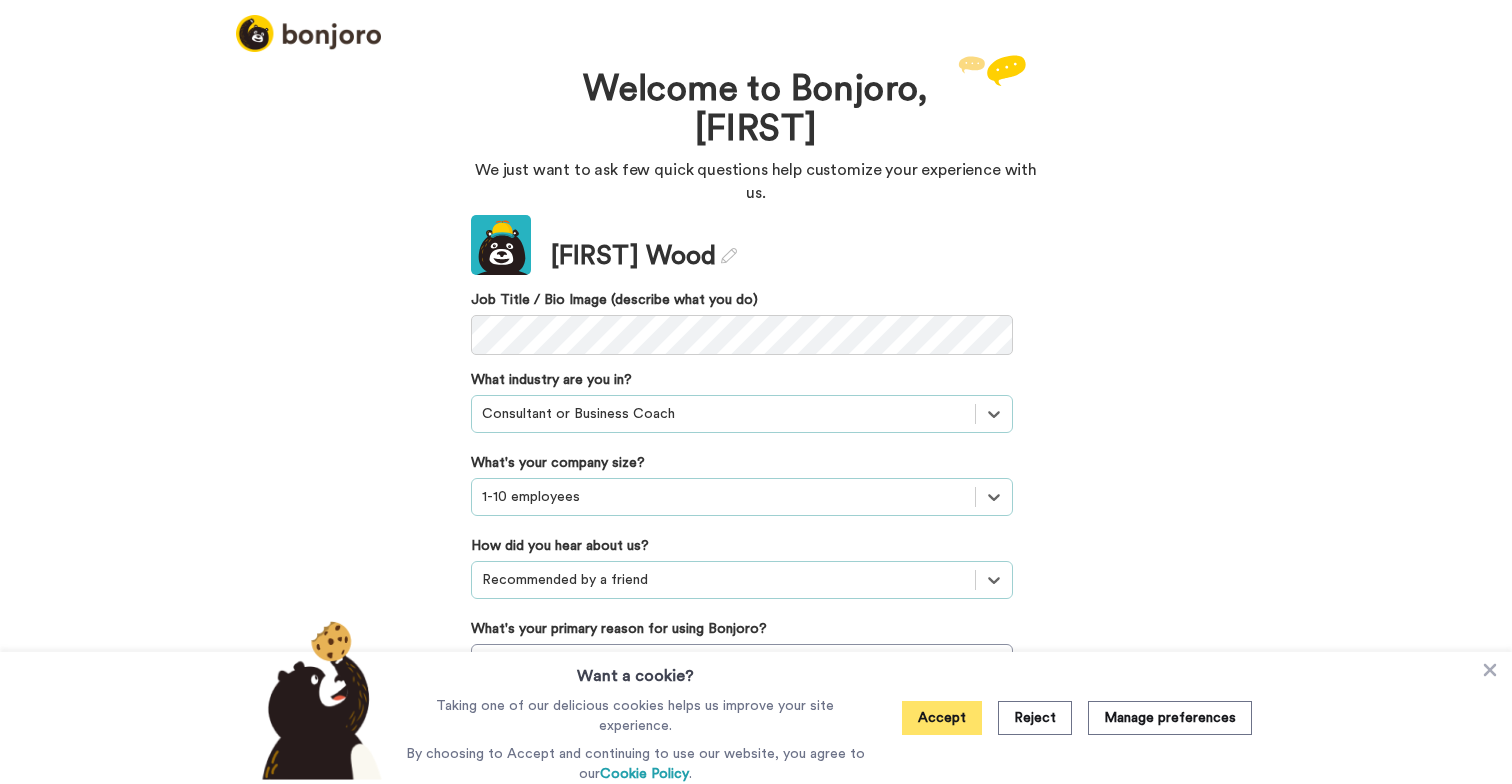 click on "Accept" at bounding box center (942, 718) 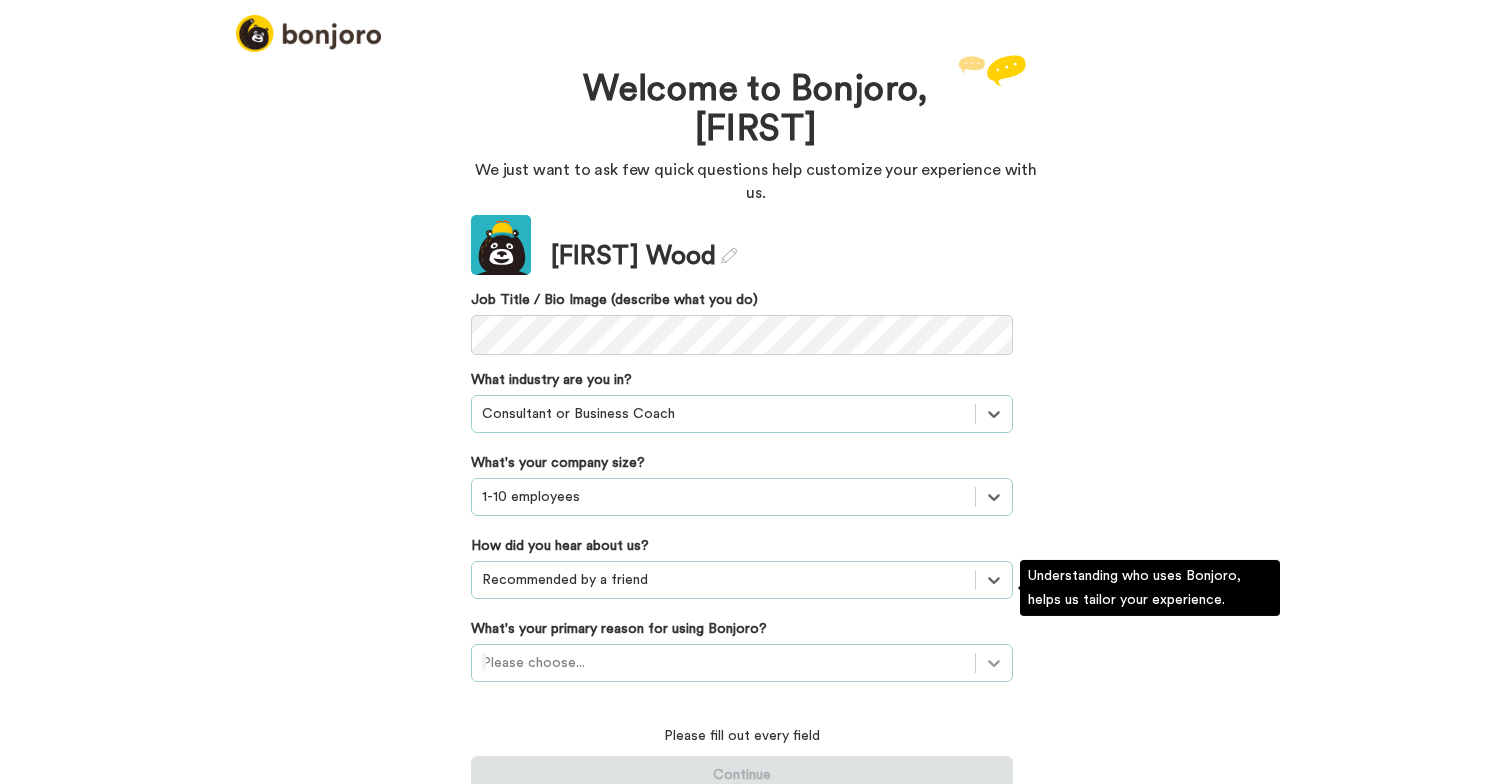 scroll, scrollTop: 67, scrollLeft: 0, axis: vertical 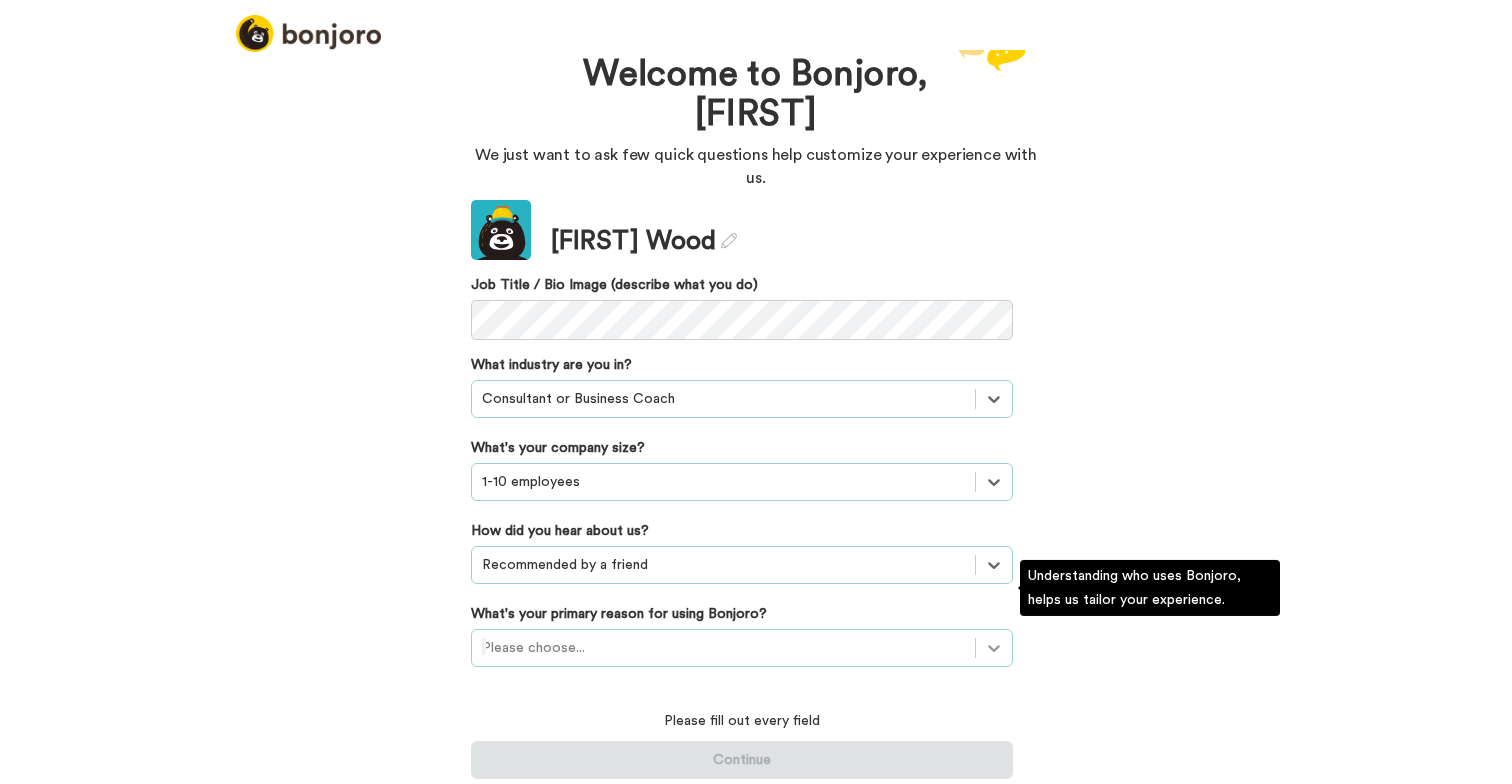 click on "Please choose..." at bounding box center (742, 648) 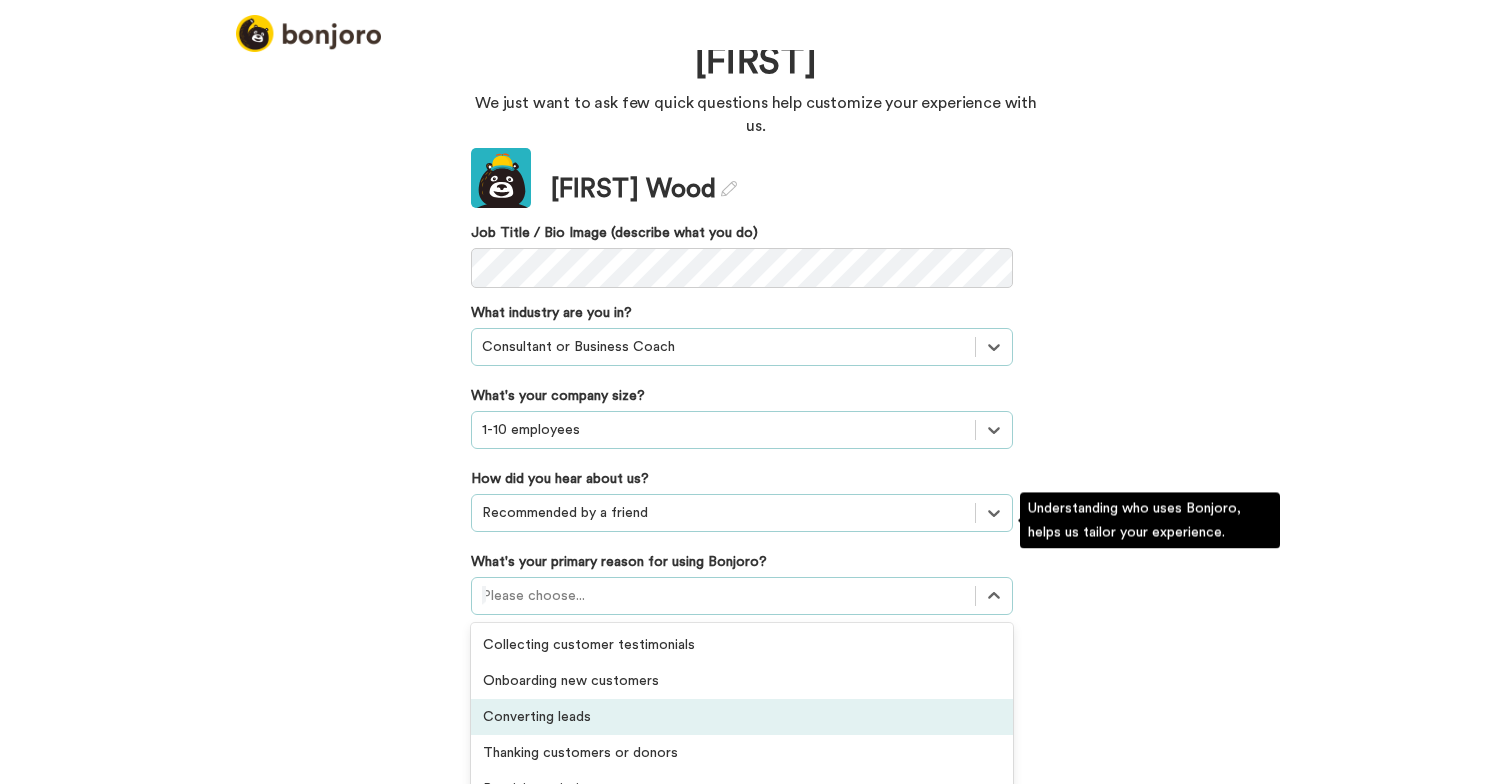 click on "Converting leads" at bounding box center [742, 717] 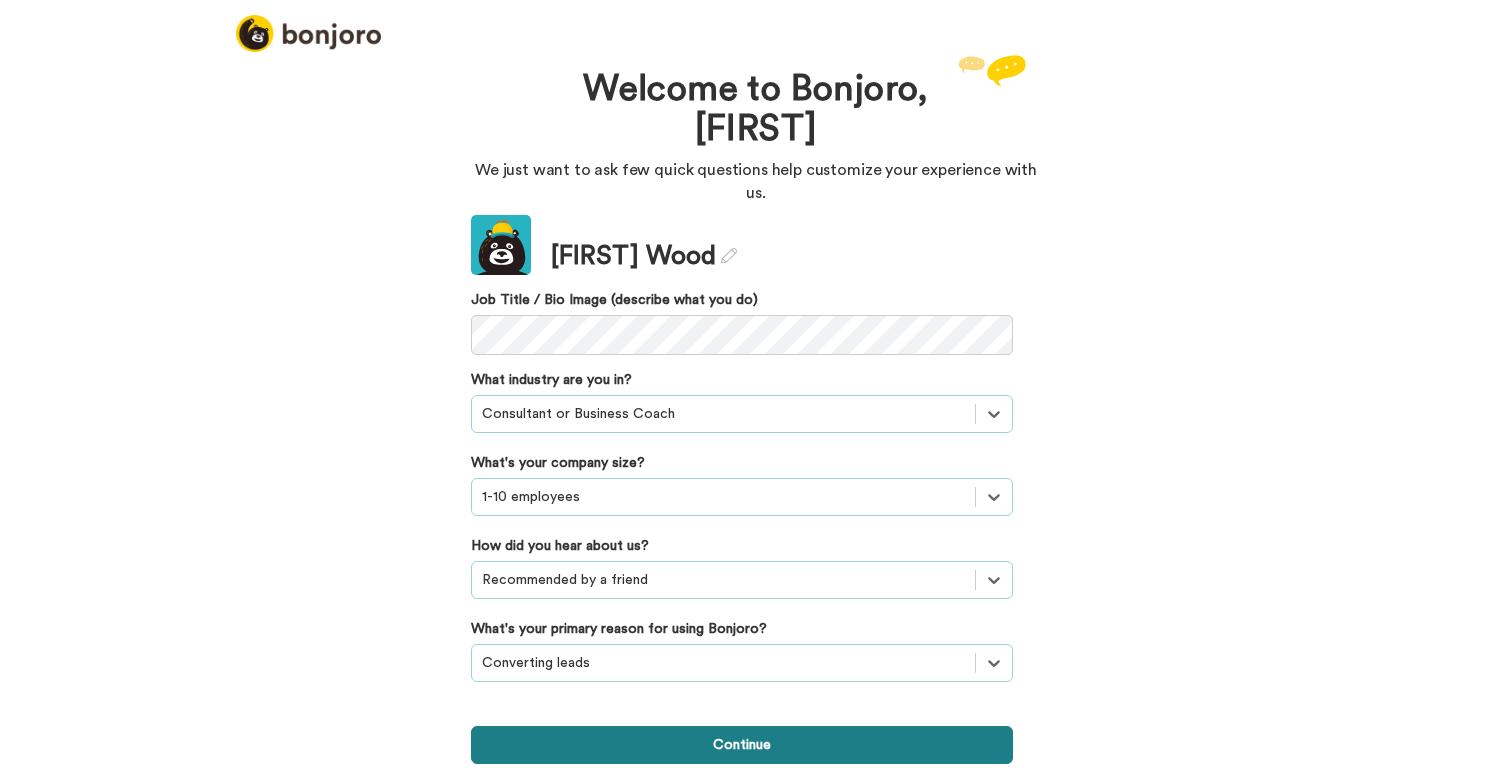 click on "Continue" at bounding box center [742, 745] 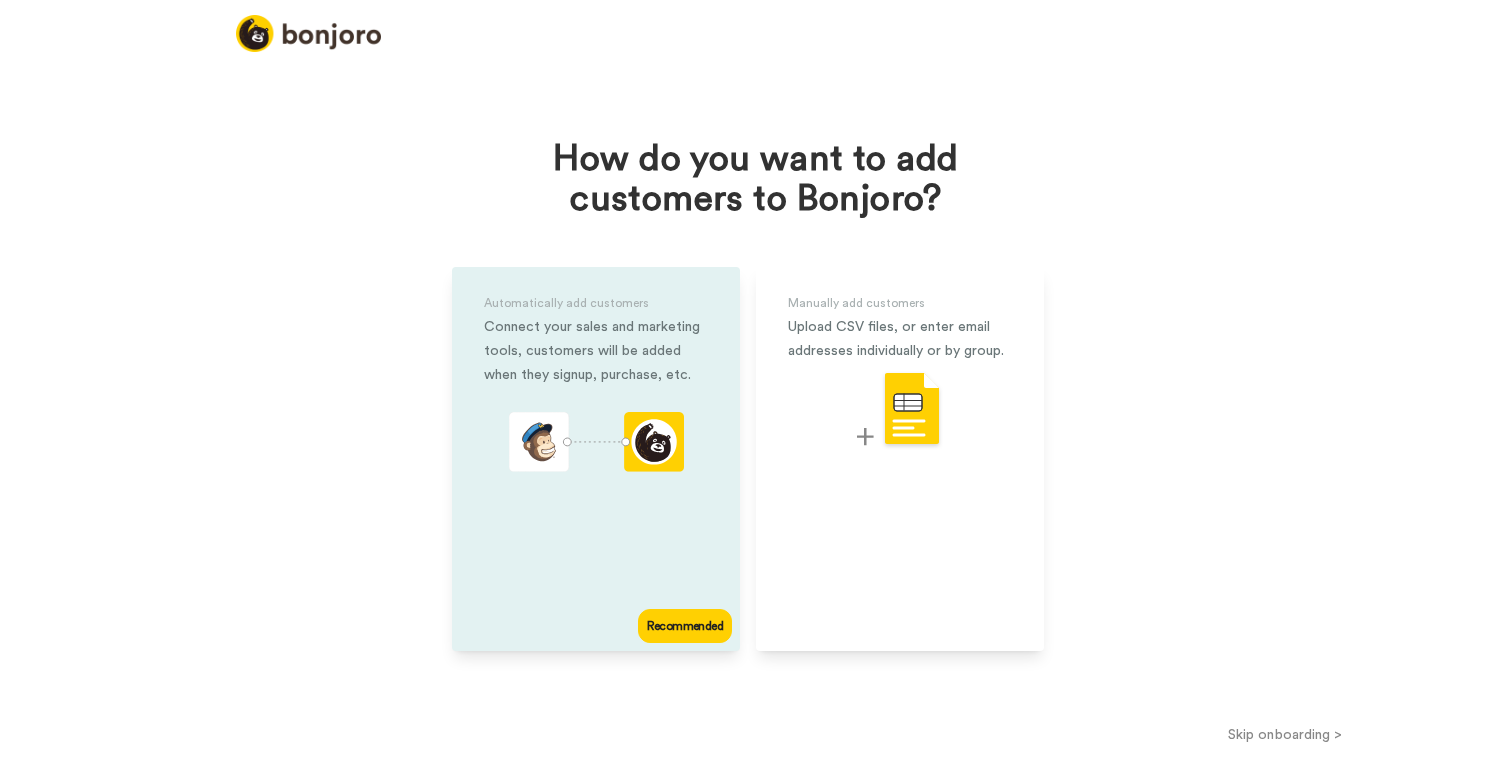 click on "Automatically add customers Connect your sales and marketing tools, customers will be added when they signup, purchase, etc. Recommended" at bounding box center (596, 459) 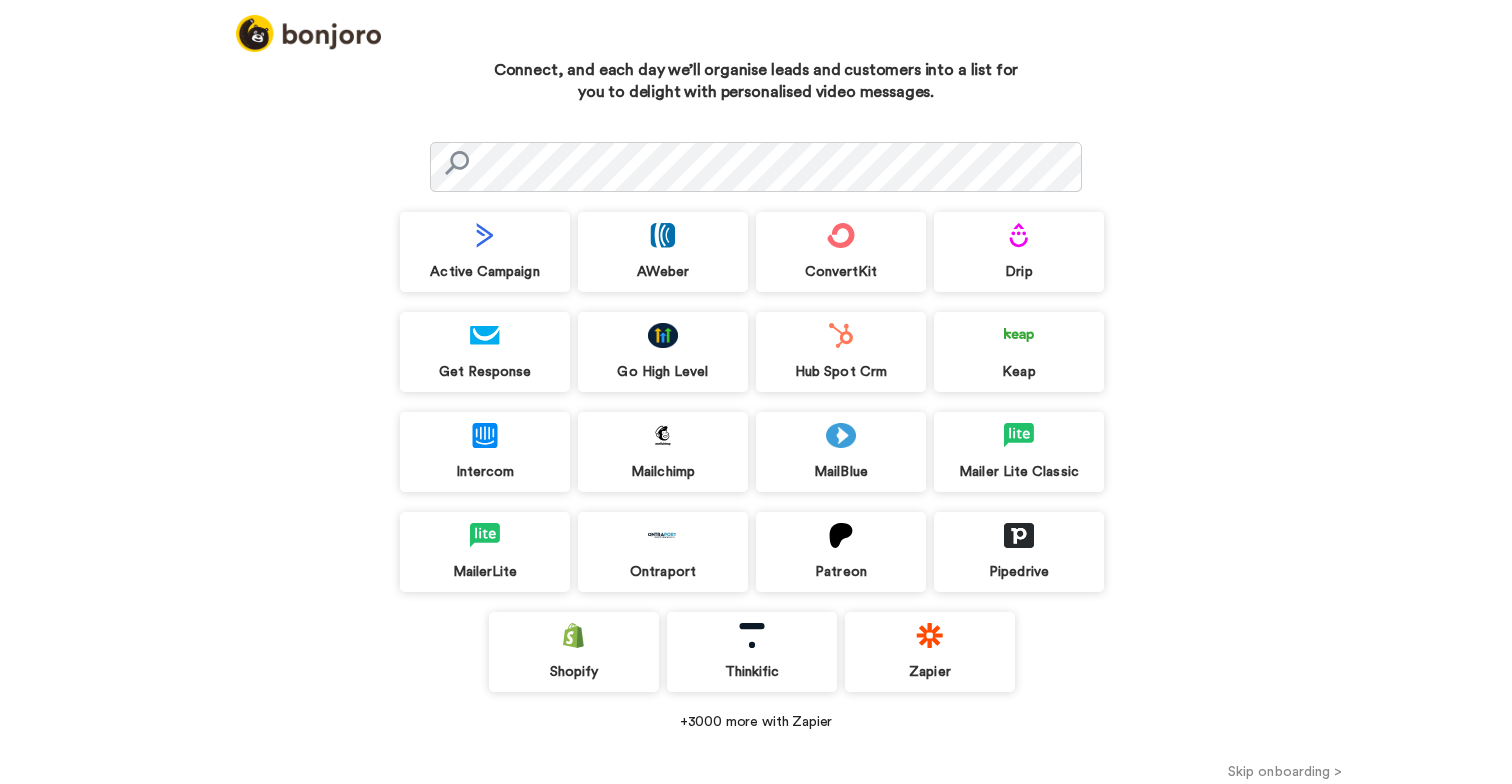 scroll, scrollTop: 69, scrollLeft: 0, axis: vertical 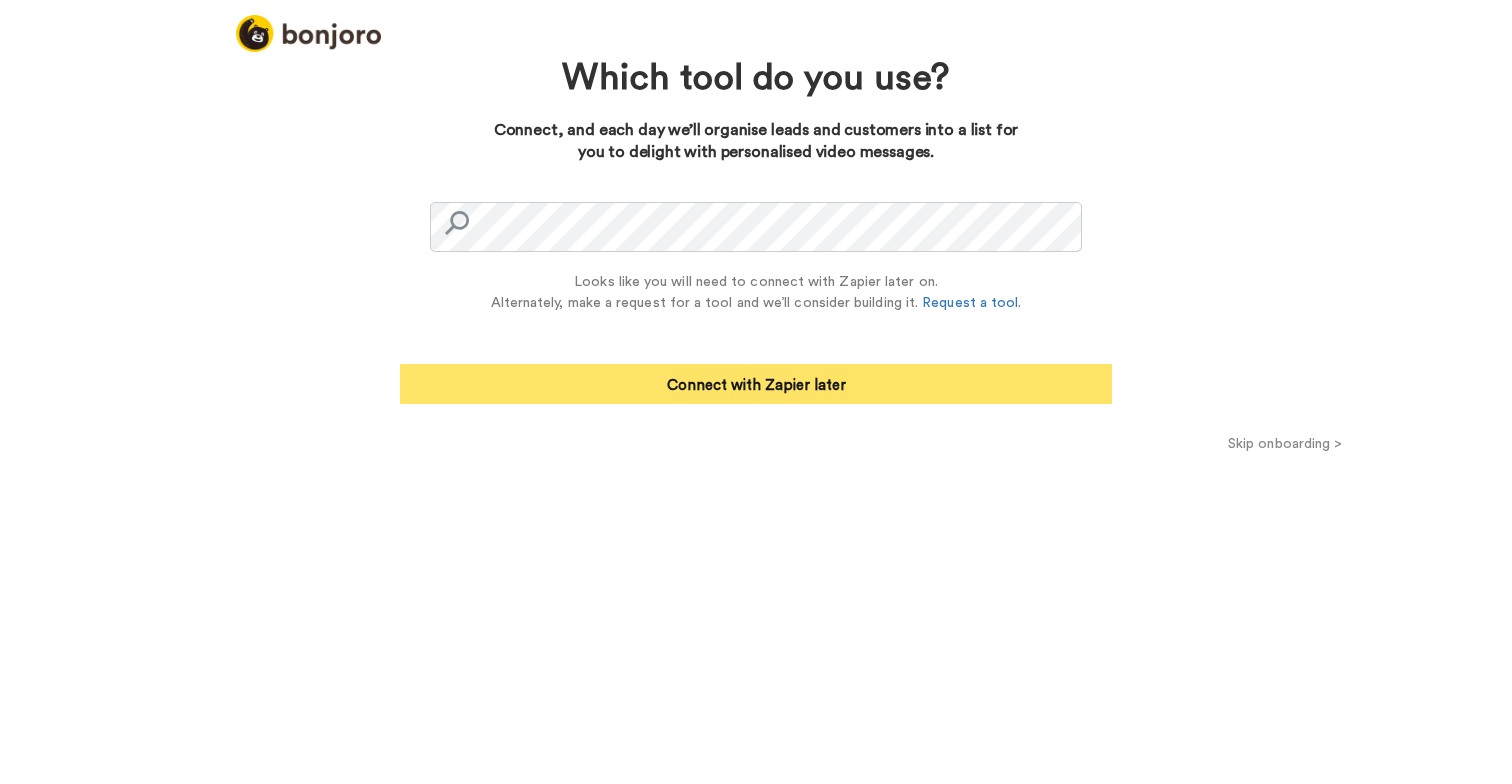 click on "Connect with Zapier later" at bounding box center (756, 384) 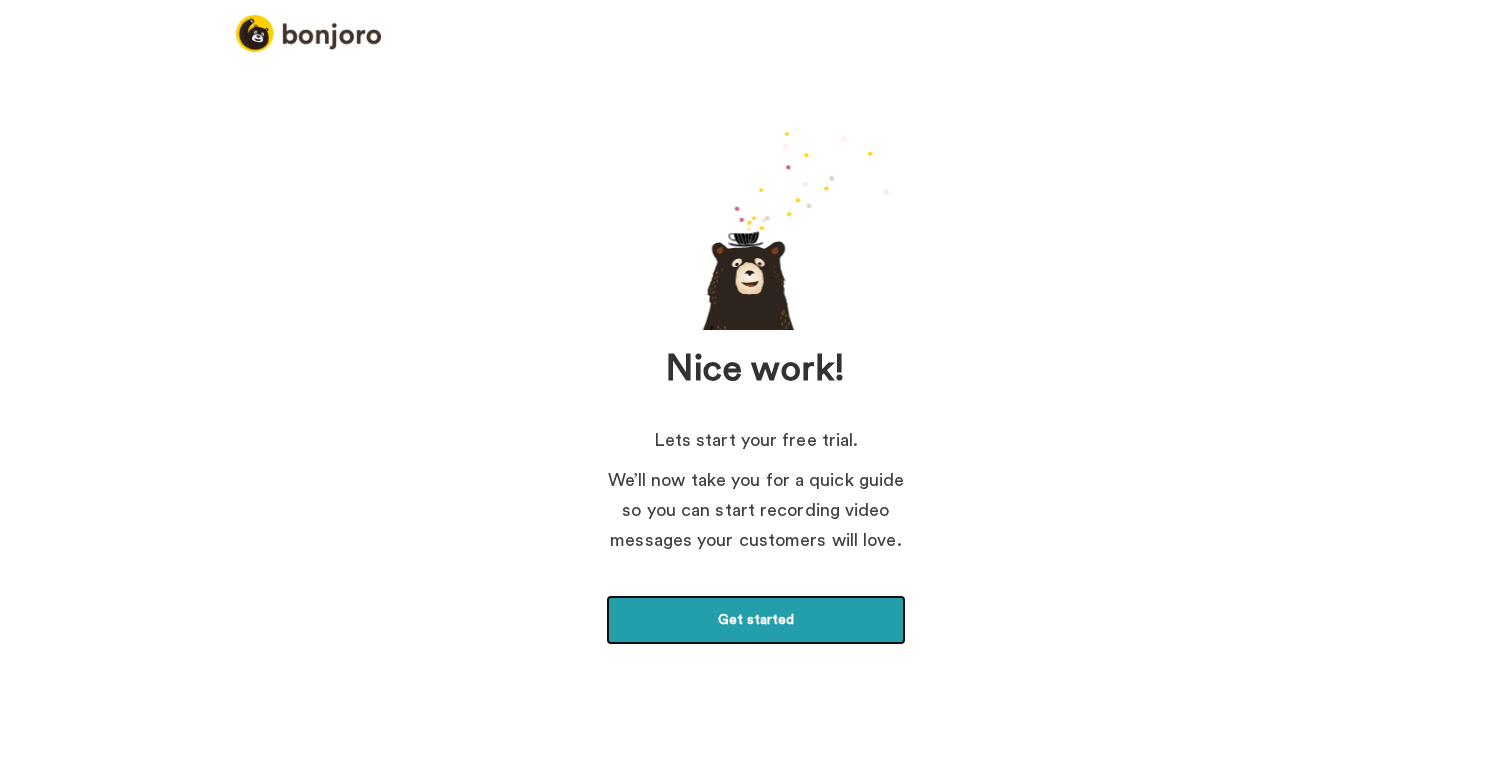 click on "Get started" at bounding box center (756, 620) 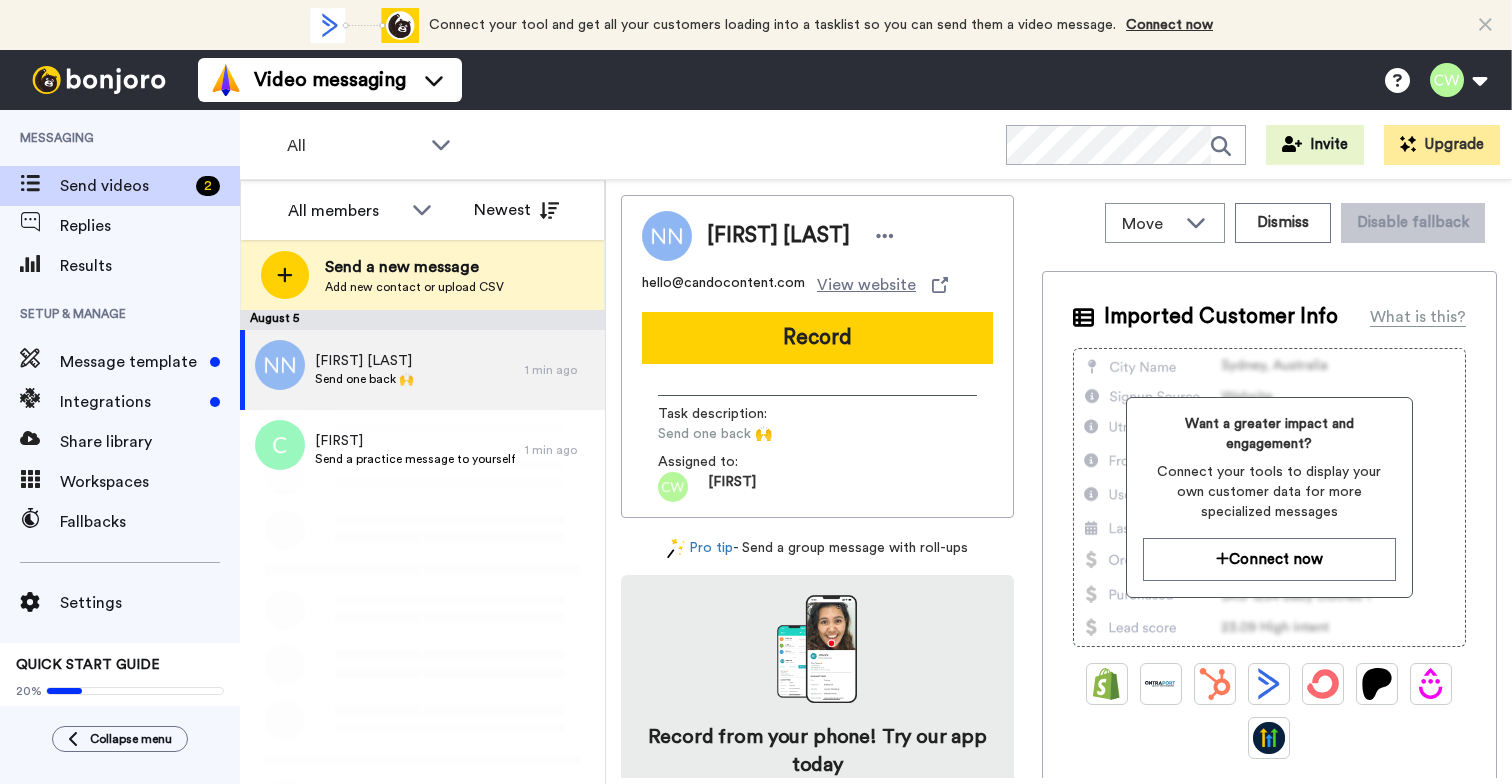 scroll, scrollTop: 0, scrollLeft: 0, axis: both 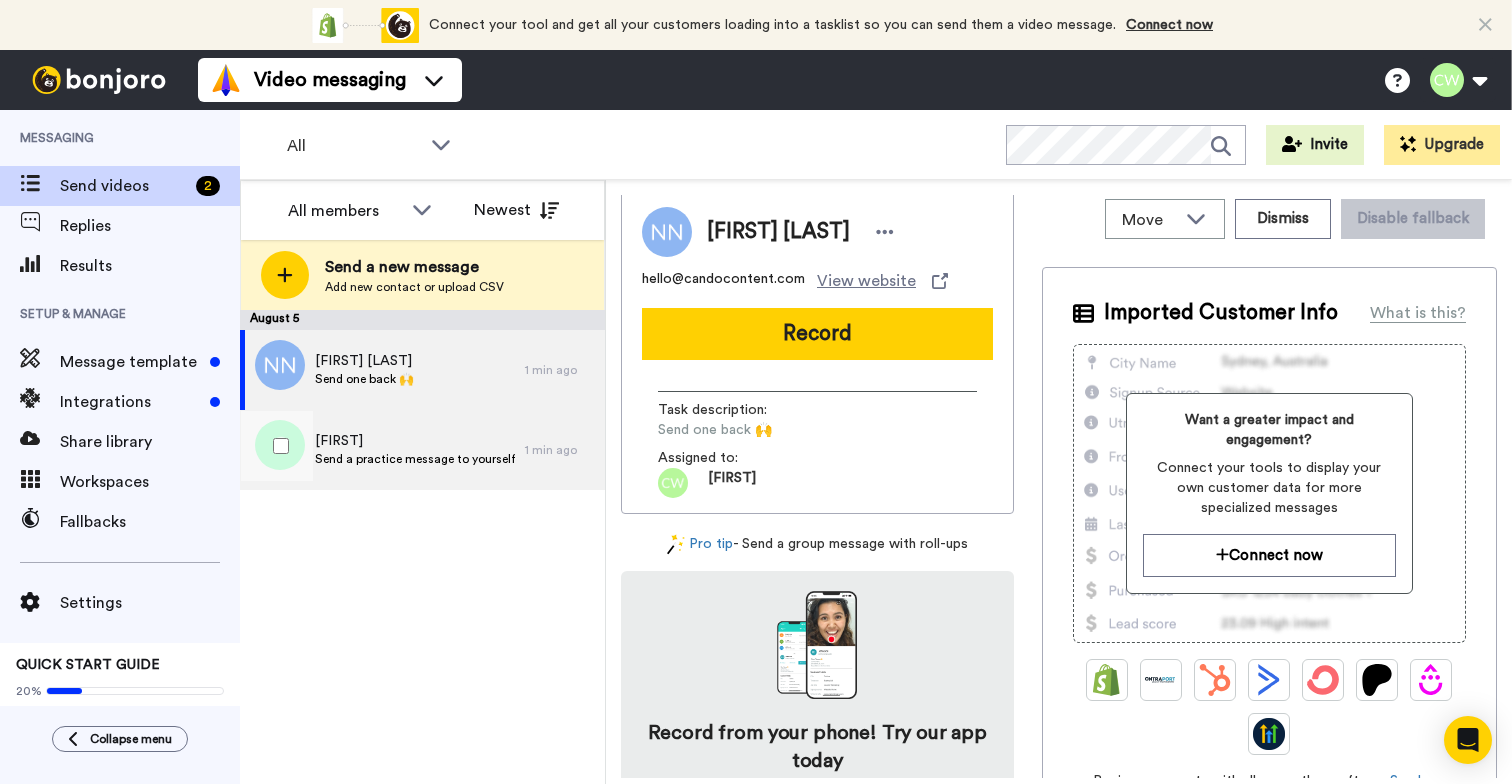 click on "Send a practice message to yourself" at bounding box center [415, 459] 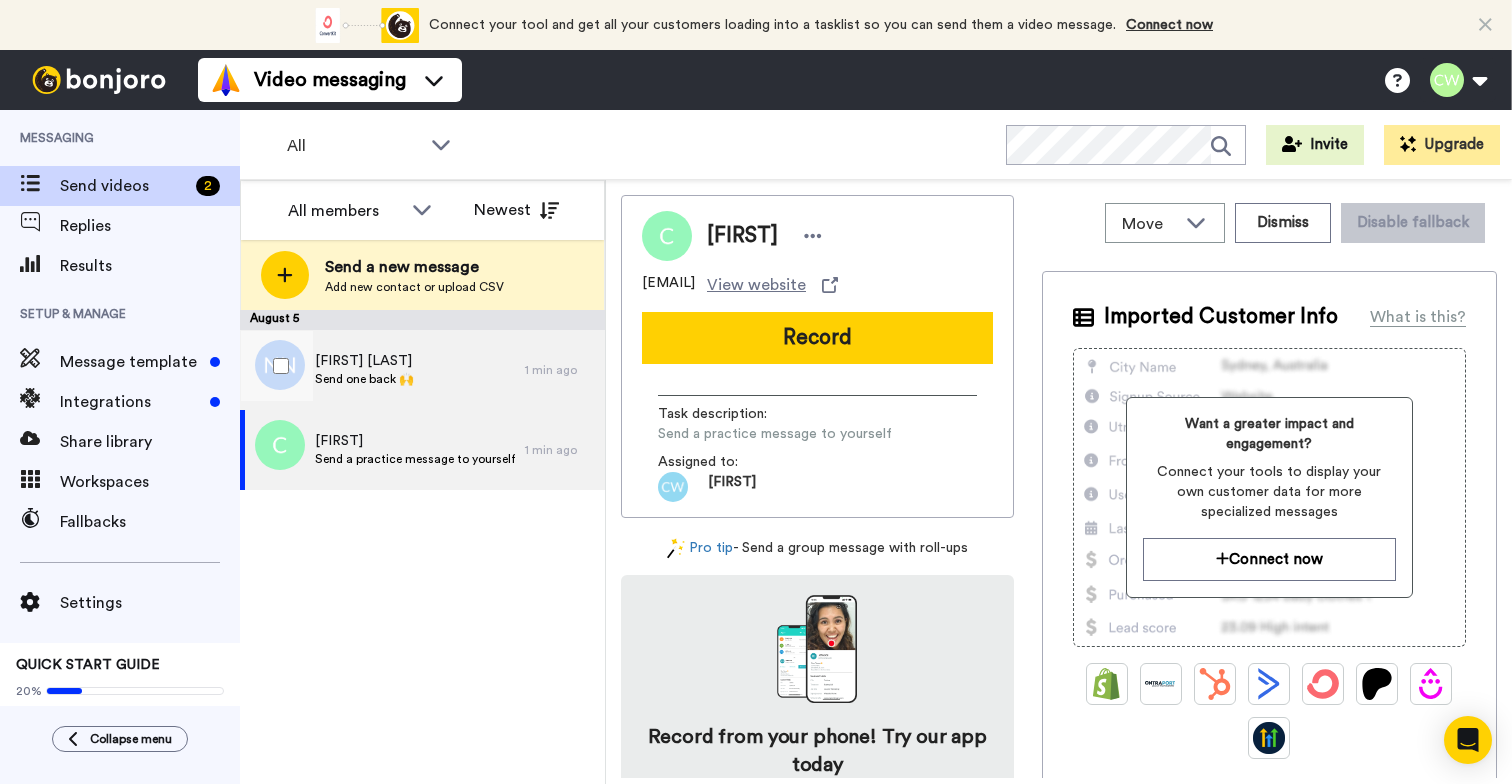 click on "Nadine Nethery Send one back 🙌" at bounding box center (382, 370) 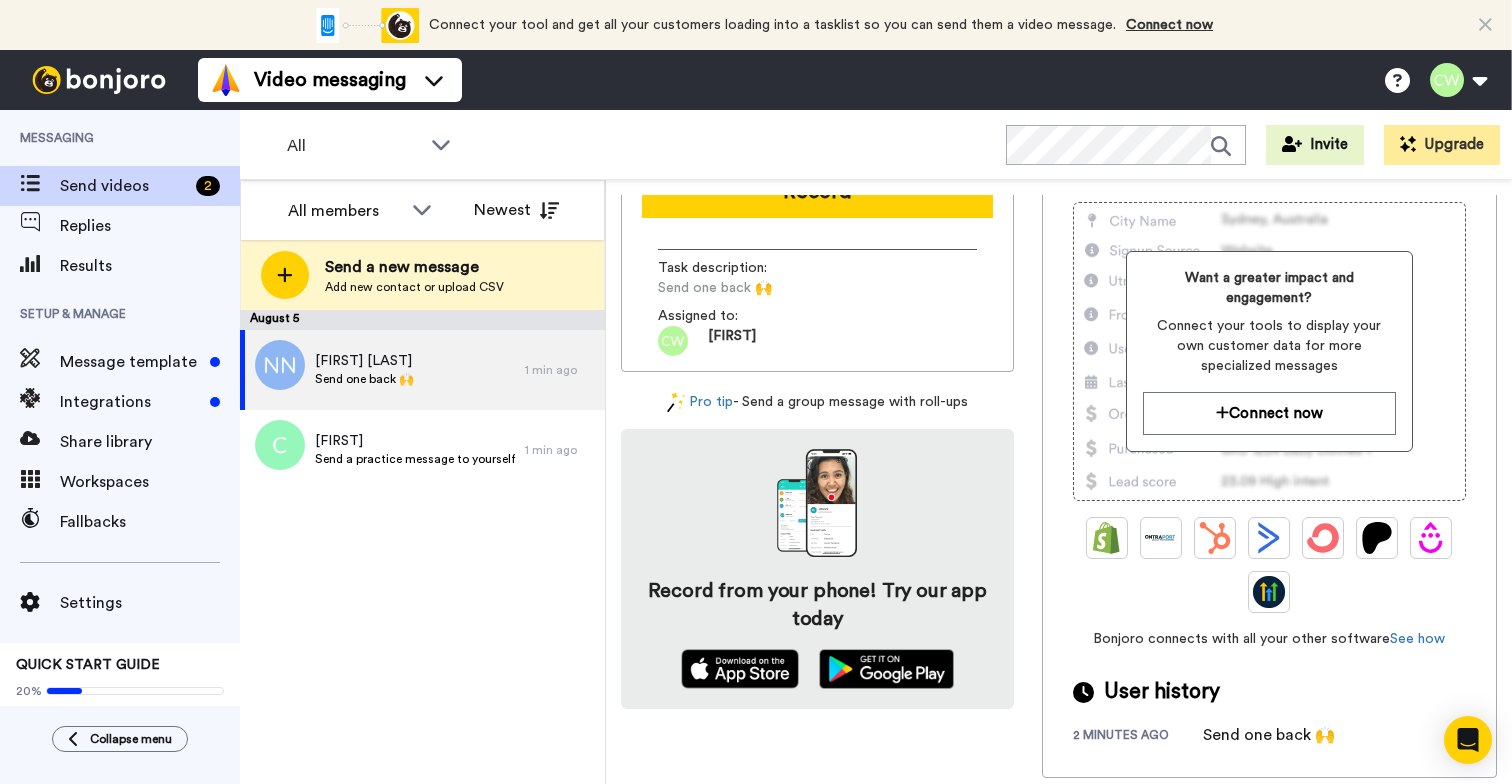 scroll, scrollTop: 0, scrollLeft: 0, axis: both 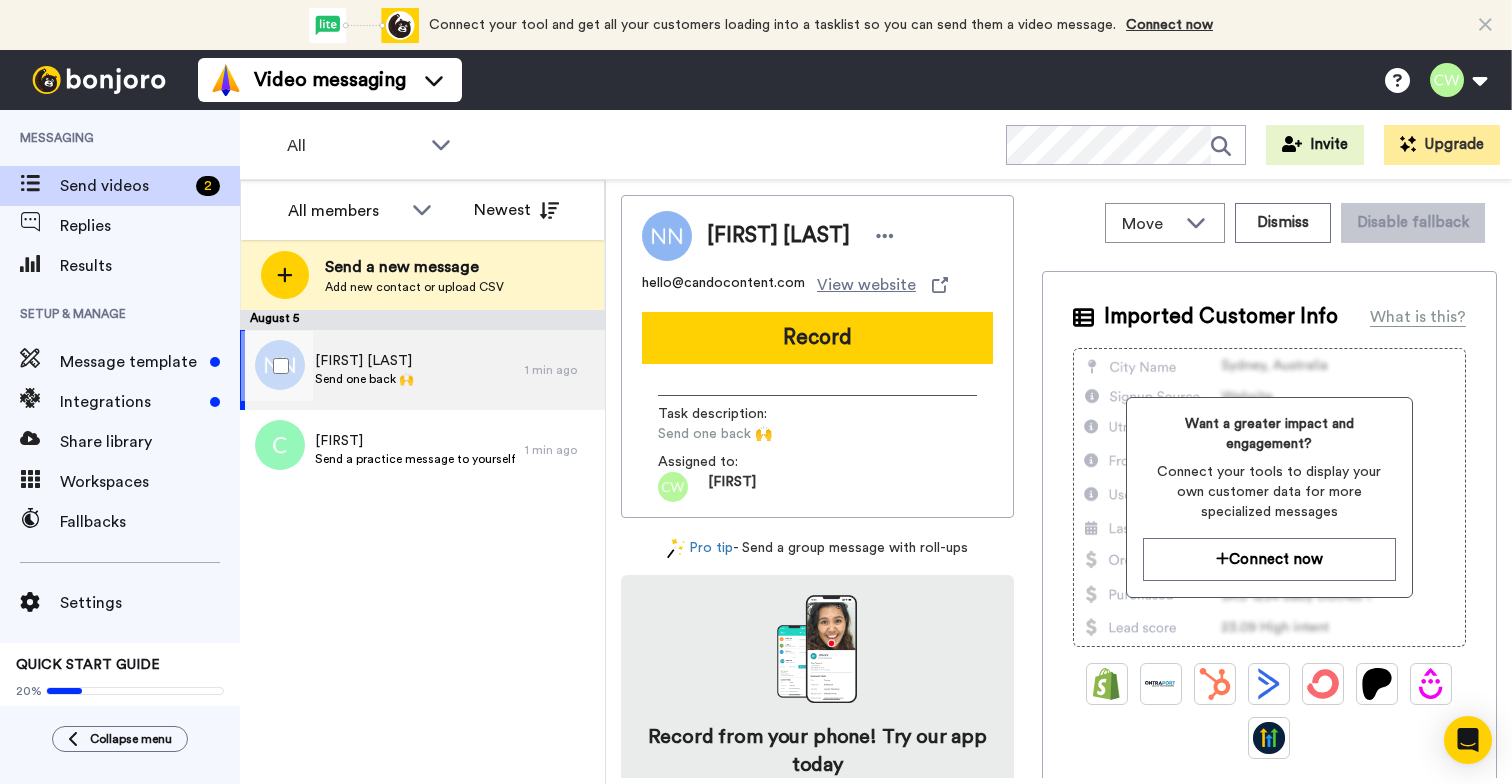 click on "Nadine Nethery Send one back 🙌" at bounding box center (382, 370) 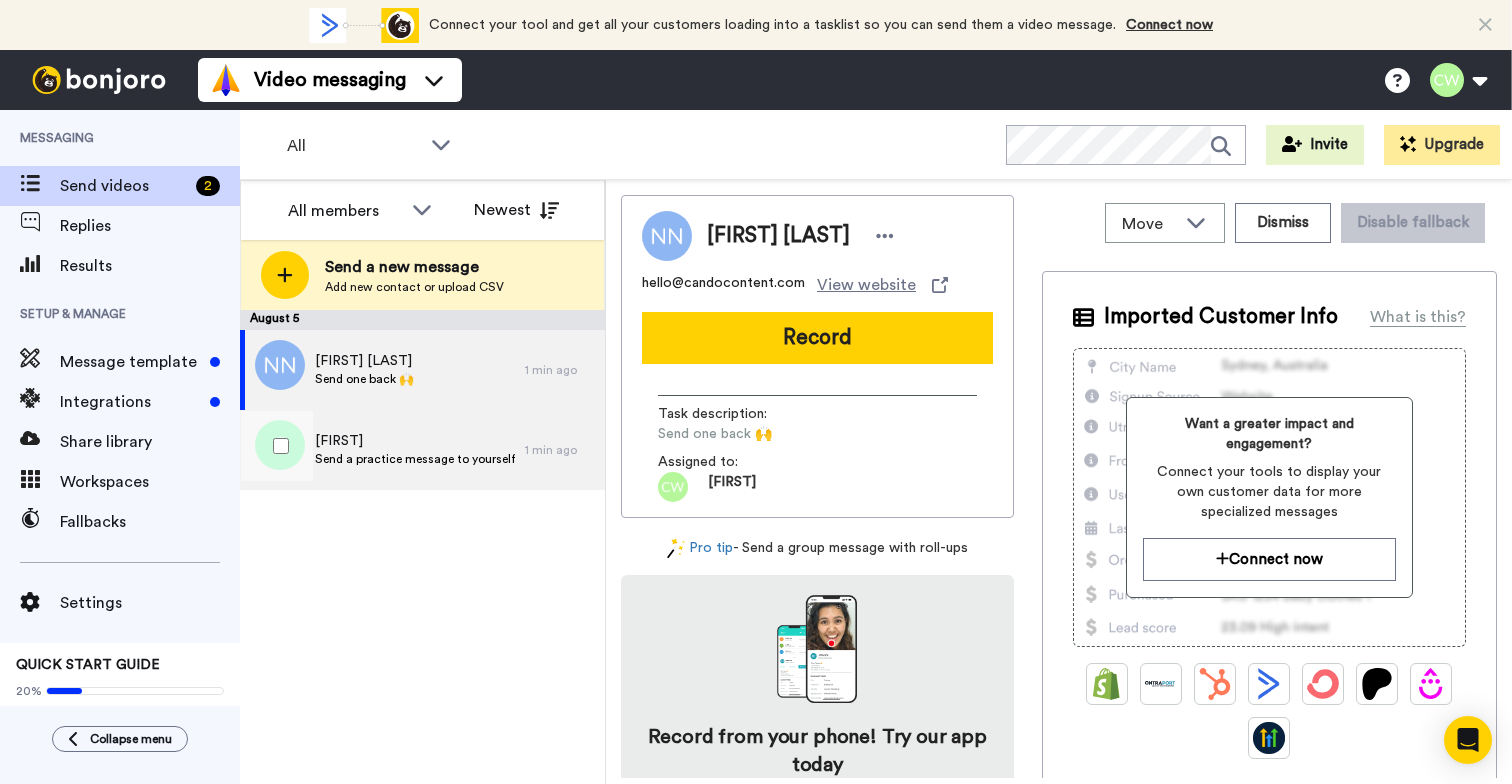 click on "Send a practice message to yourself" at bounding box center [415, 459] 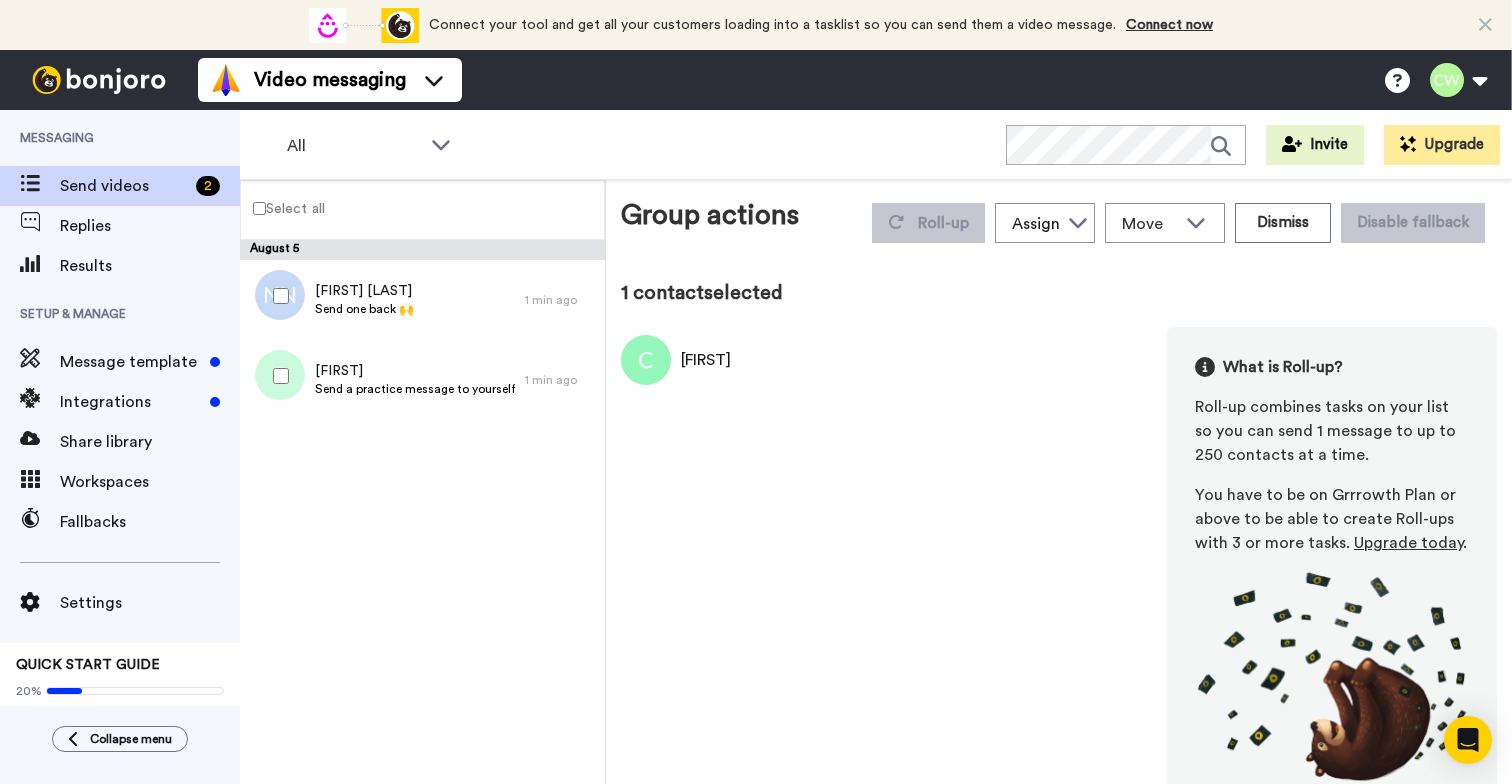 click on "Clare" at bounding box center (706, 360) 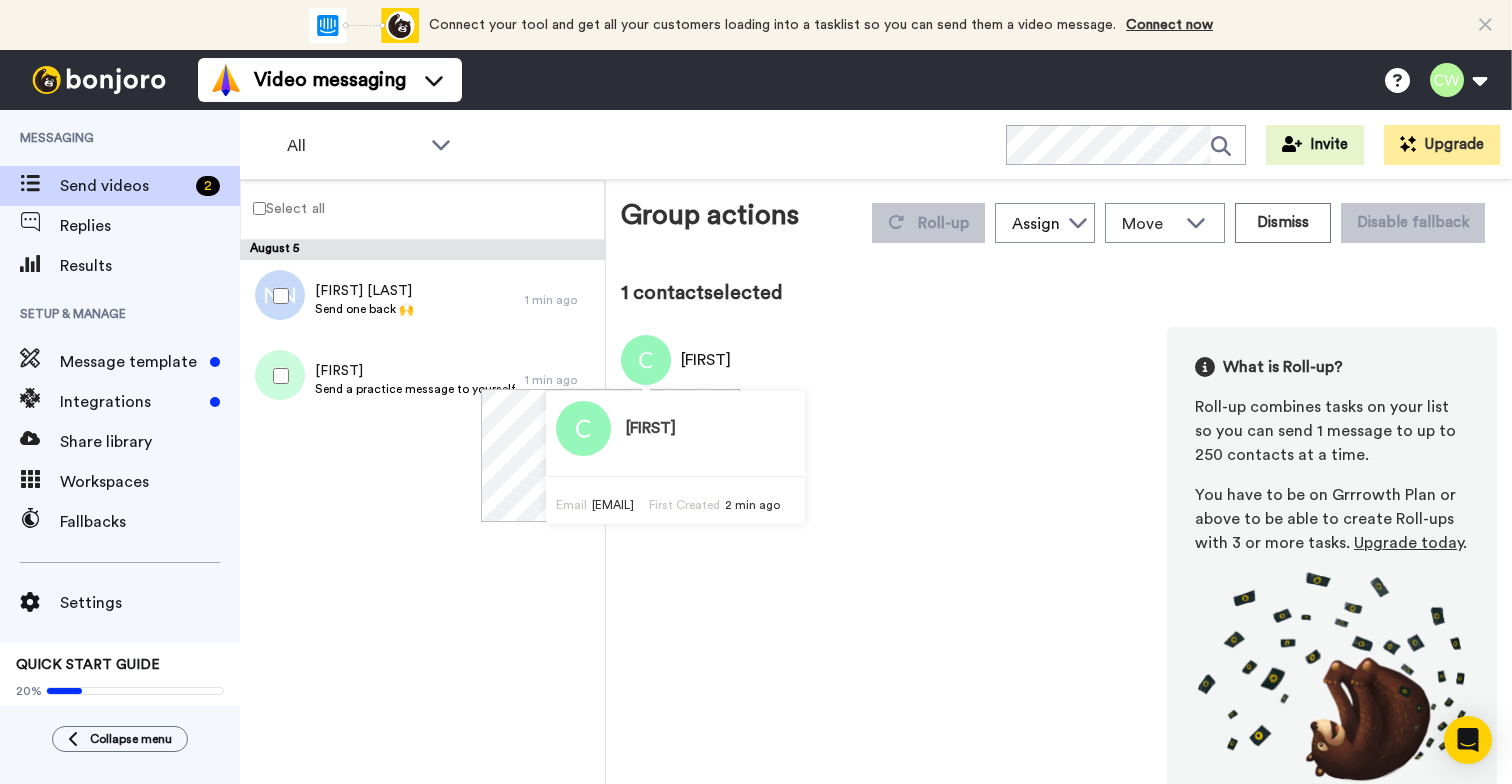 click at bounding box center [646, 360] 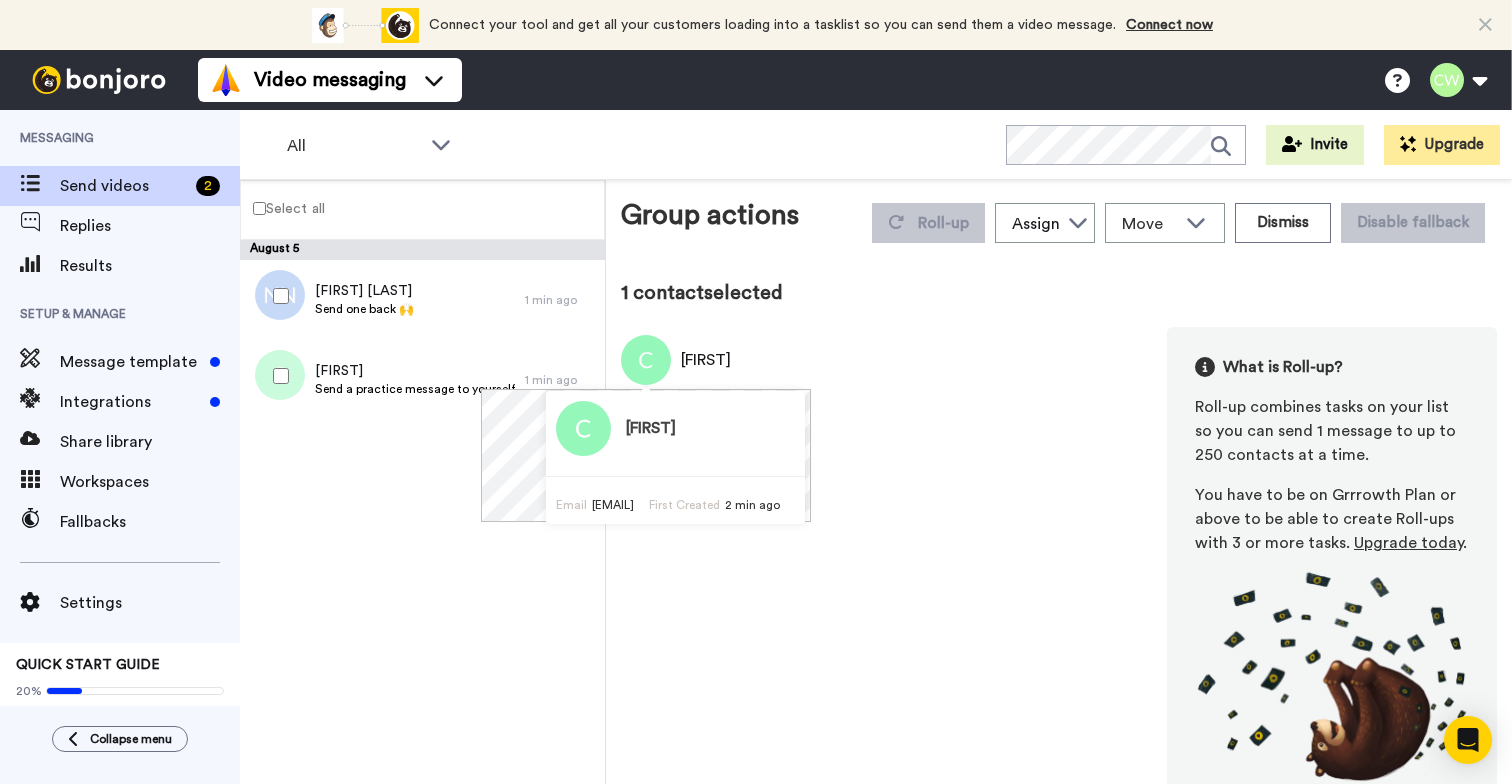 click at bounding box center (583, 428) 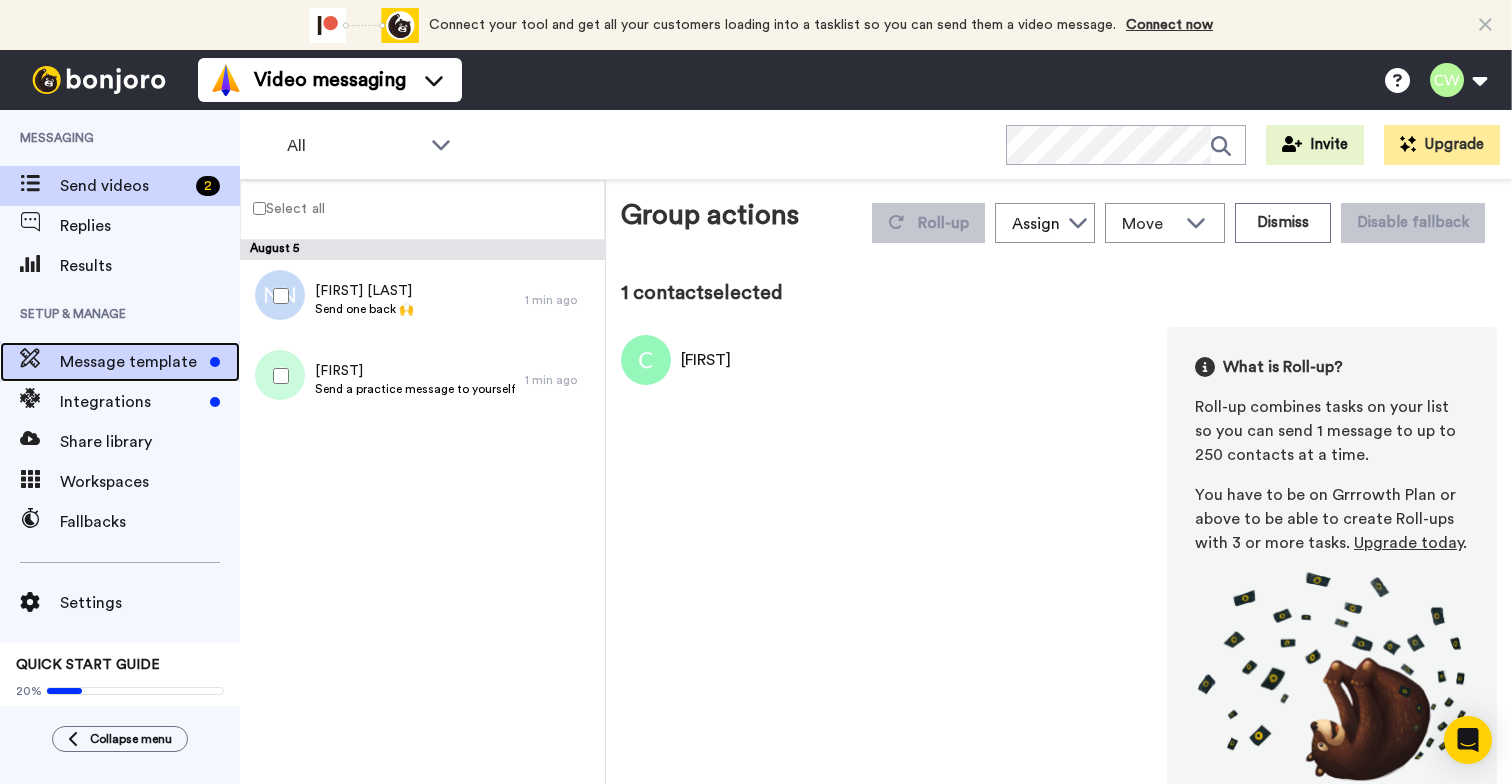click on "Message template" at bounding box center (131, 362) 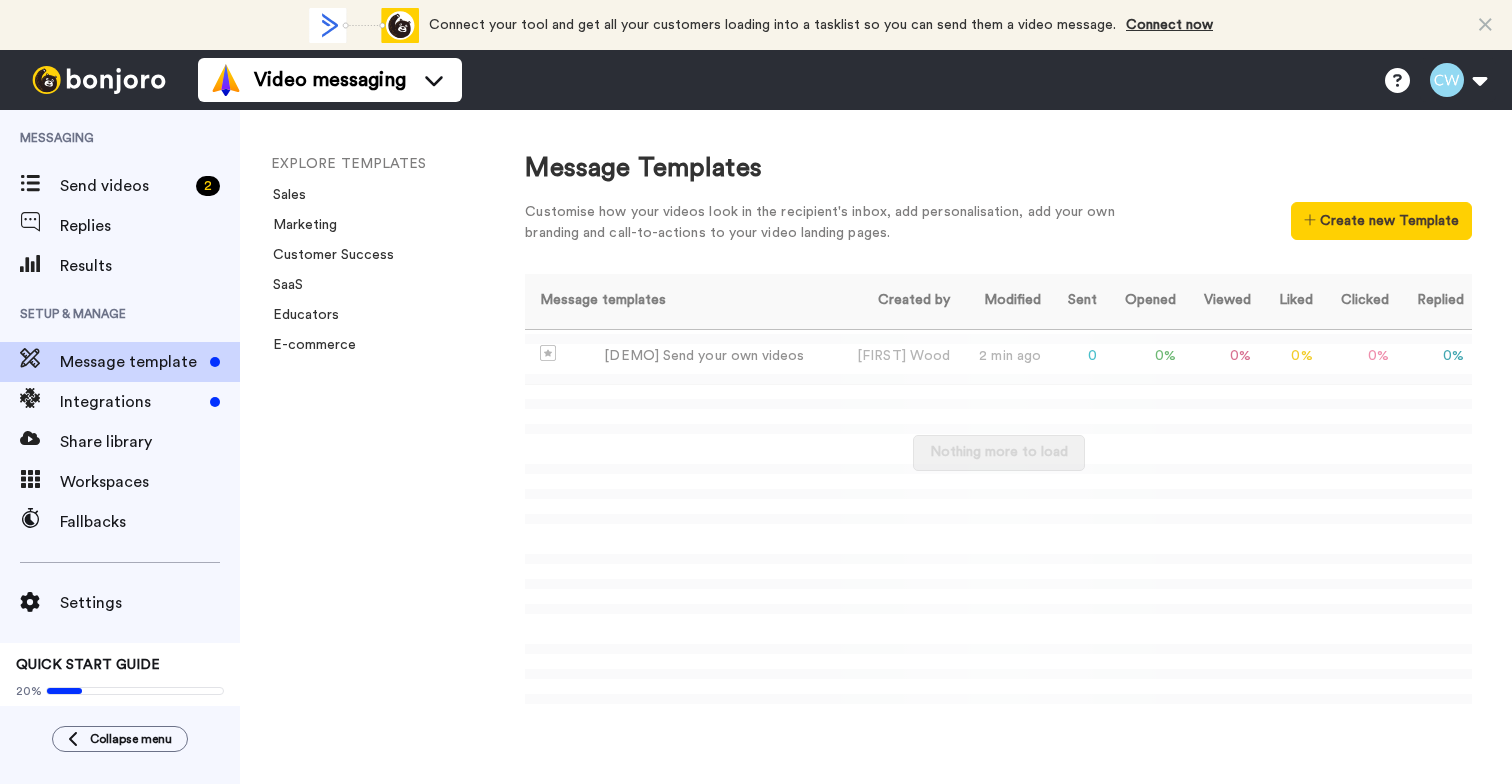 scroll, scrollTop: 0, scrollLeft: 0, axis: both 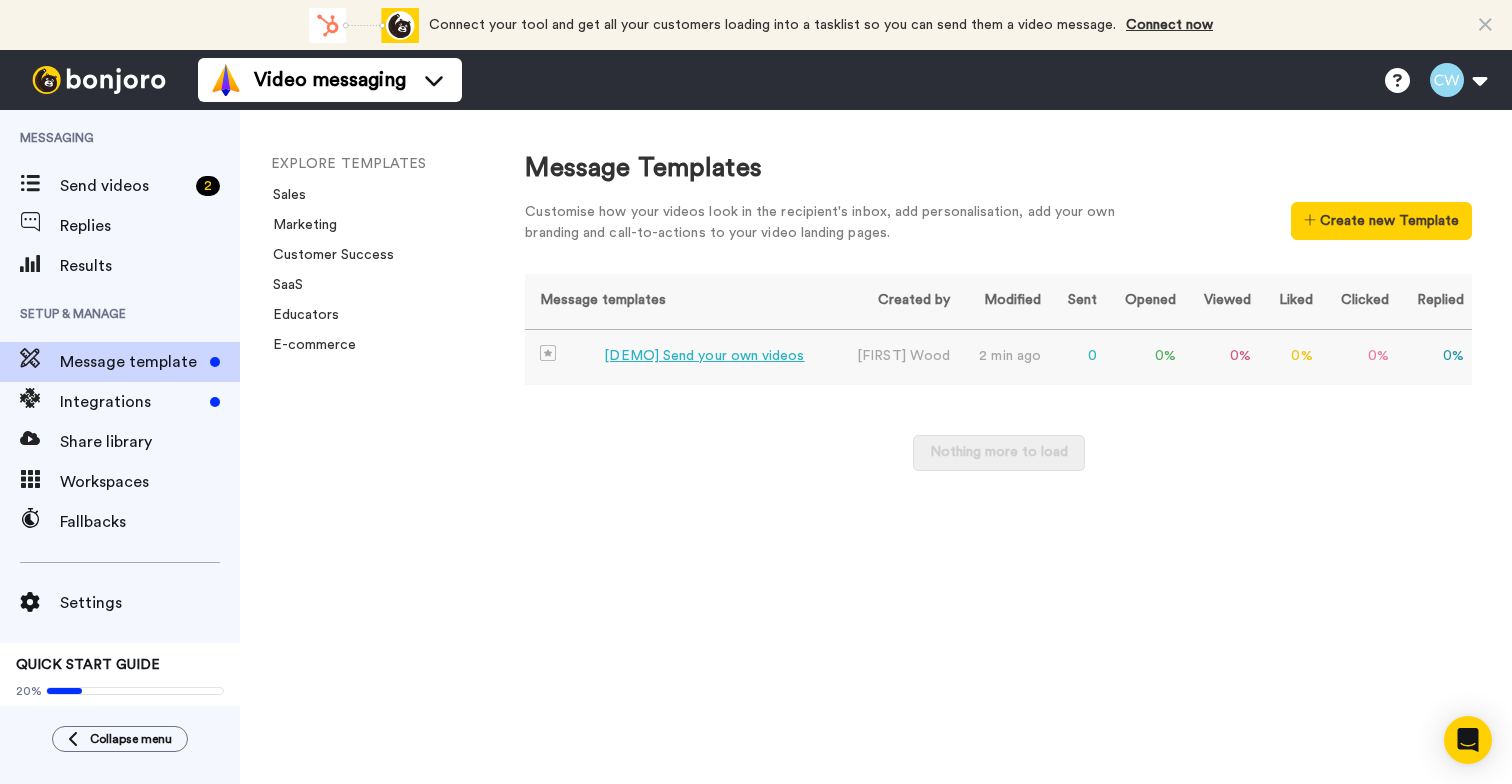 click on "[DEMO] Send your own videos" at bounding box center [704, 356] 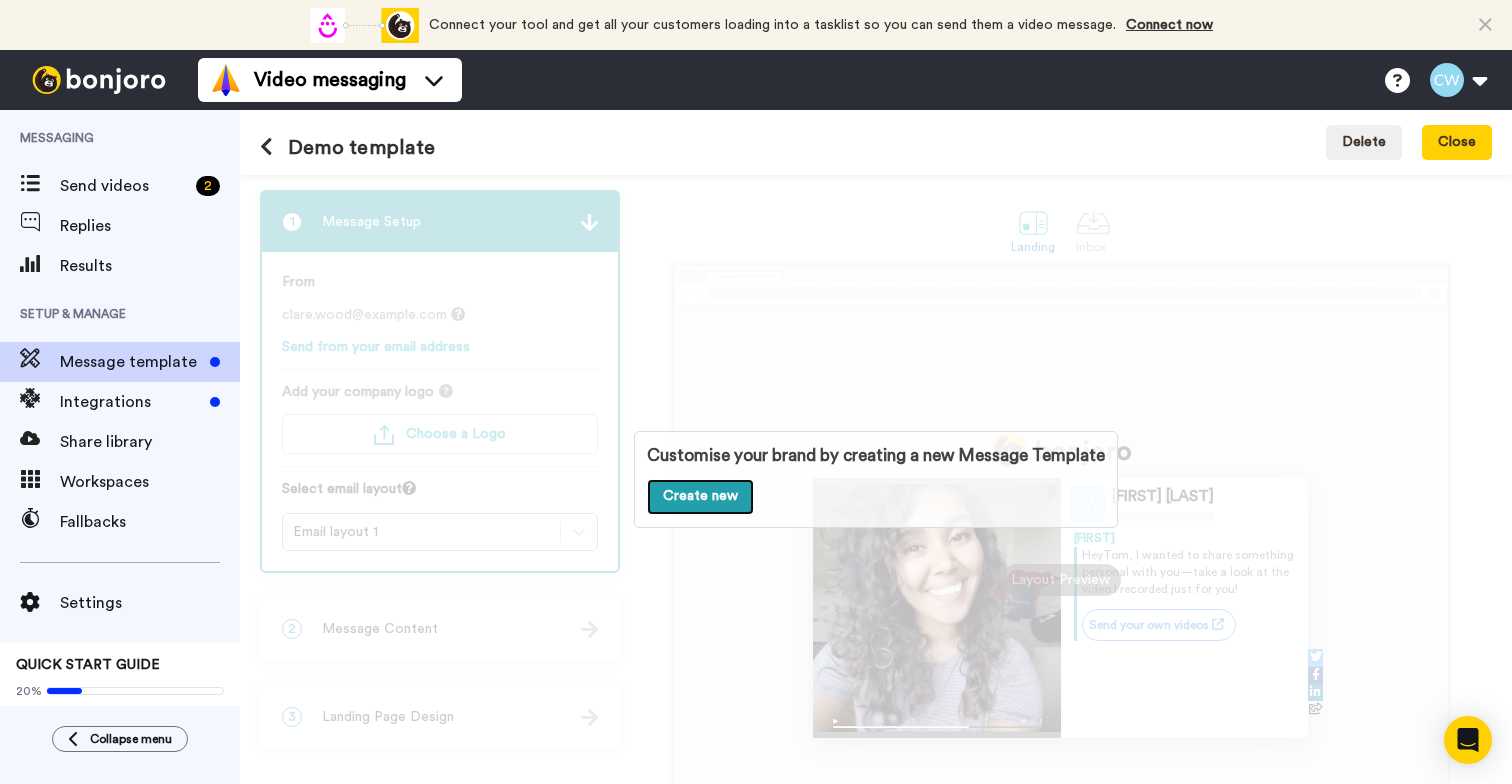 click on "Create new" at bounding box center (700, 497) 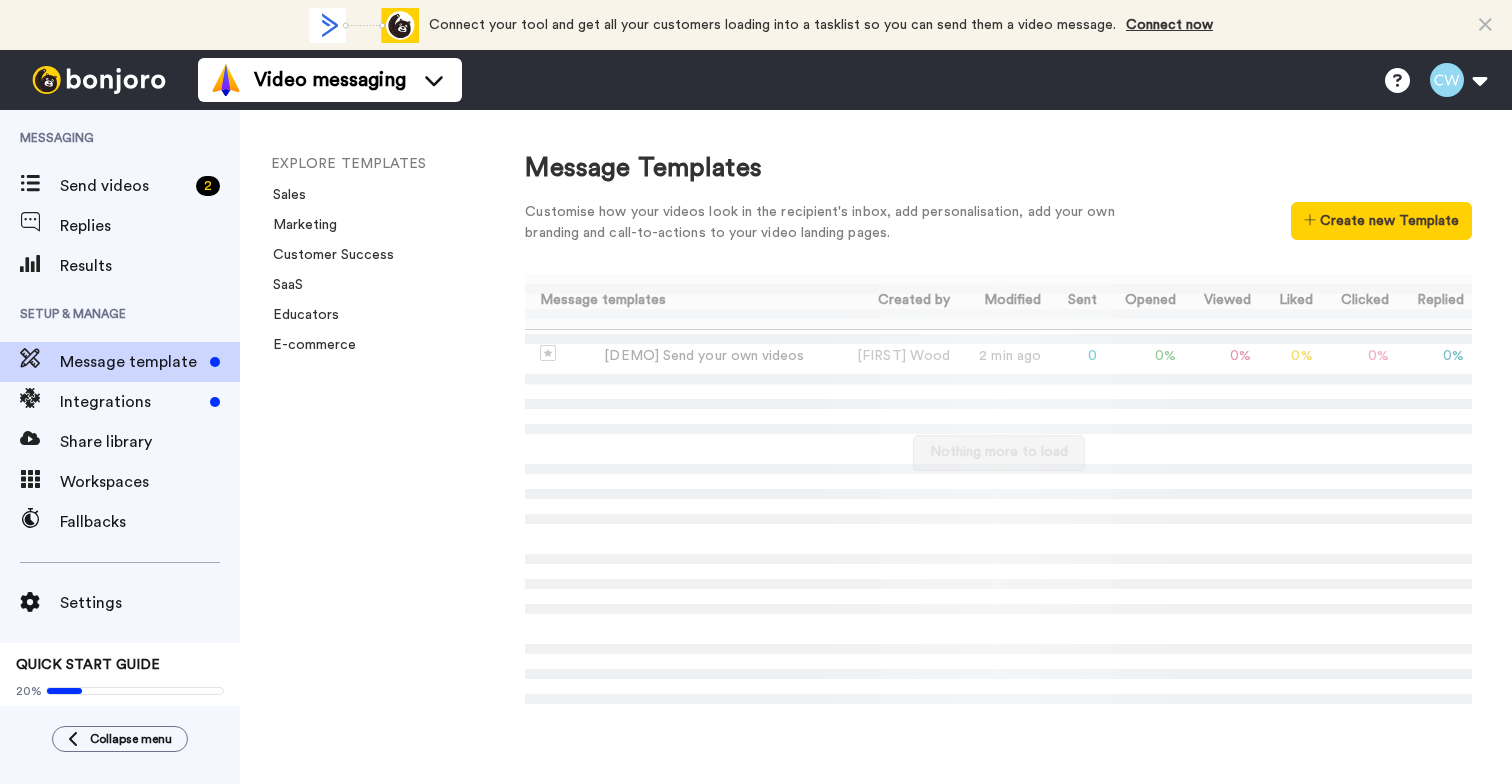 scroll, scrollTop: 0, scrollLeft: 0, axis: both 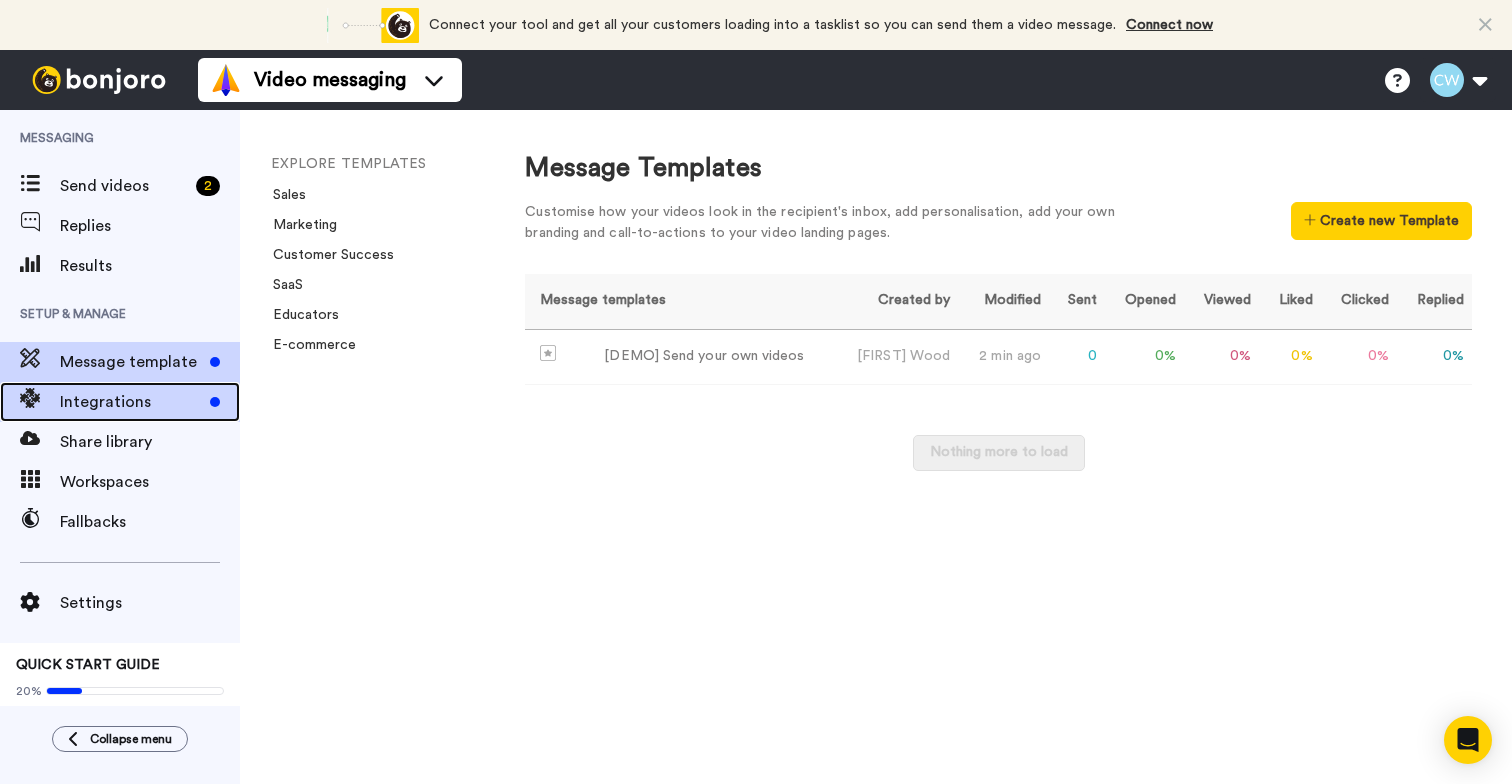 click on "Integrations" at bounding box center [131, 402] 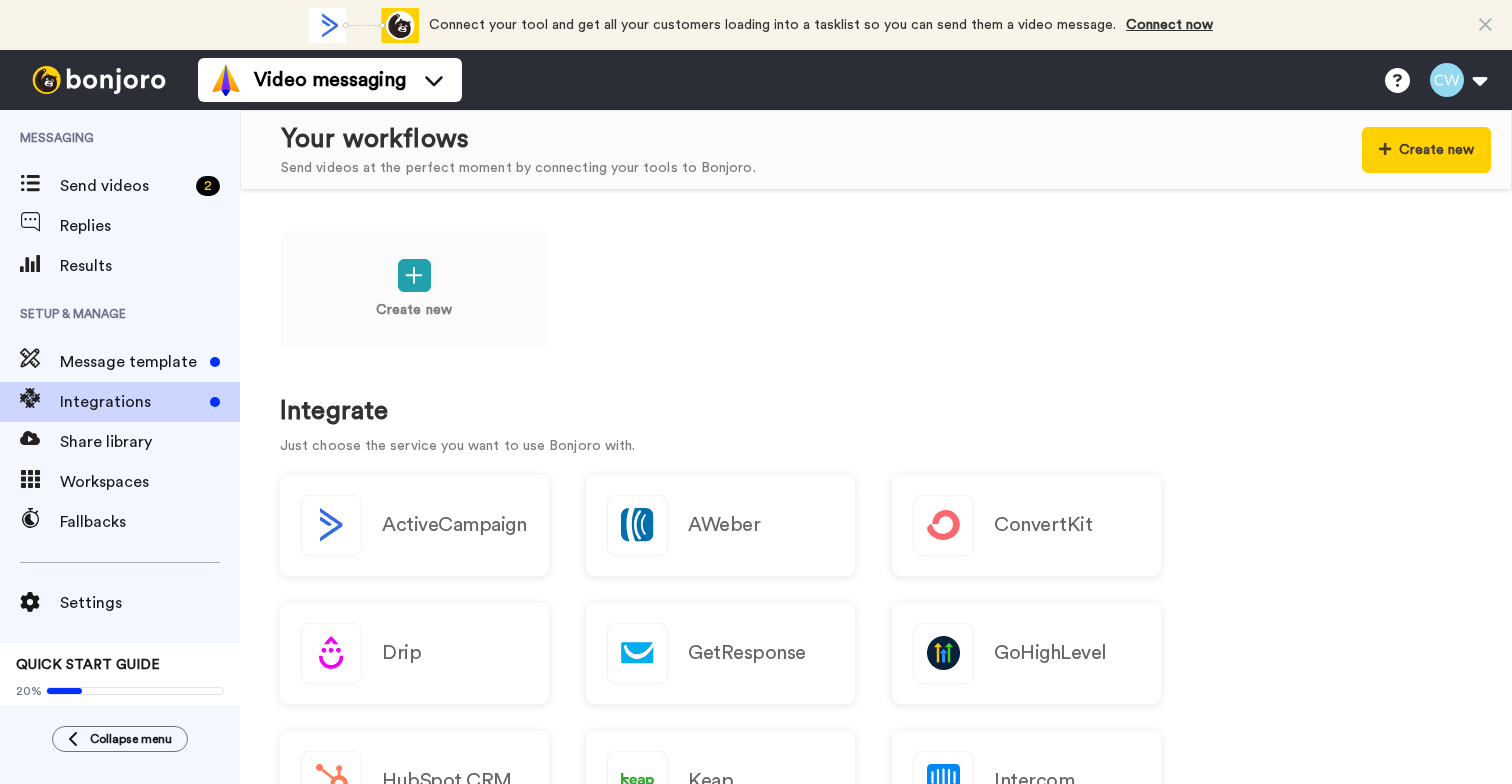 scroll, scrollTop: 0, scrollLeft: 0, axis: both 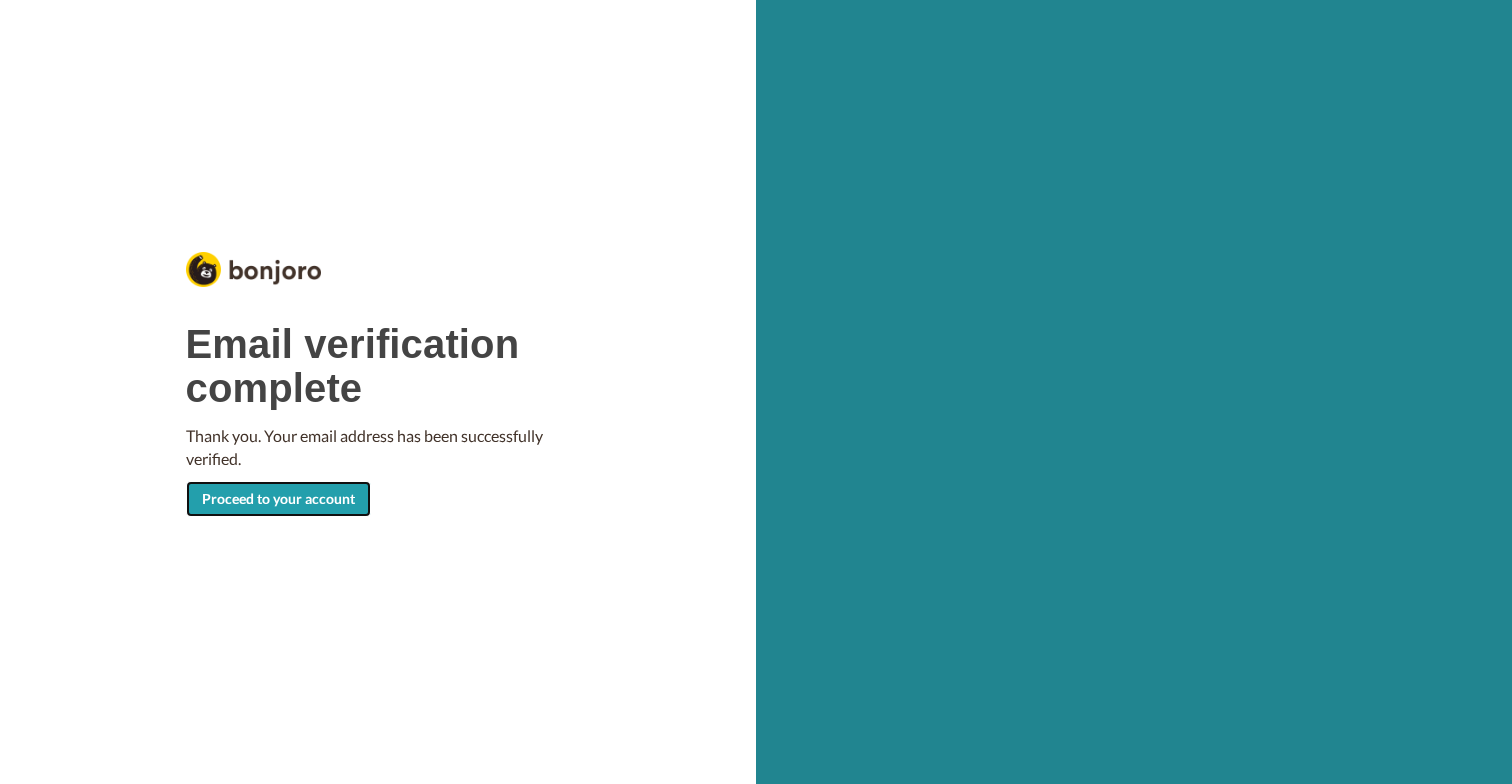 click on "Proceed to your account" at bounding box center [278, 499] 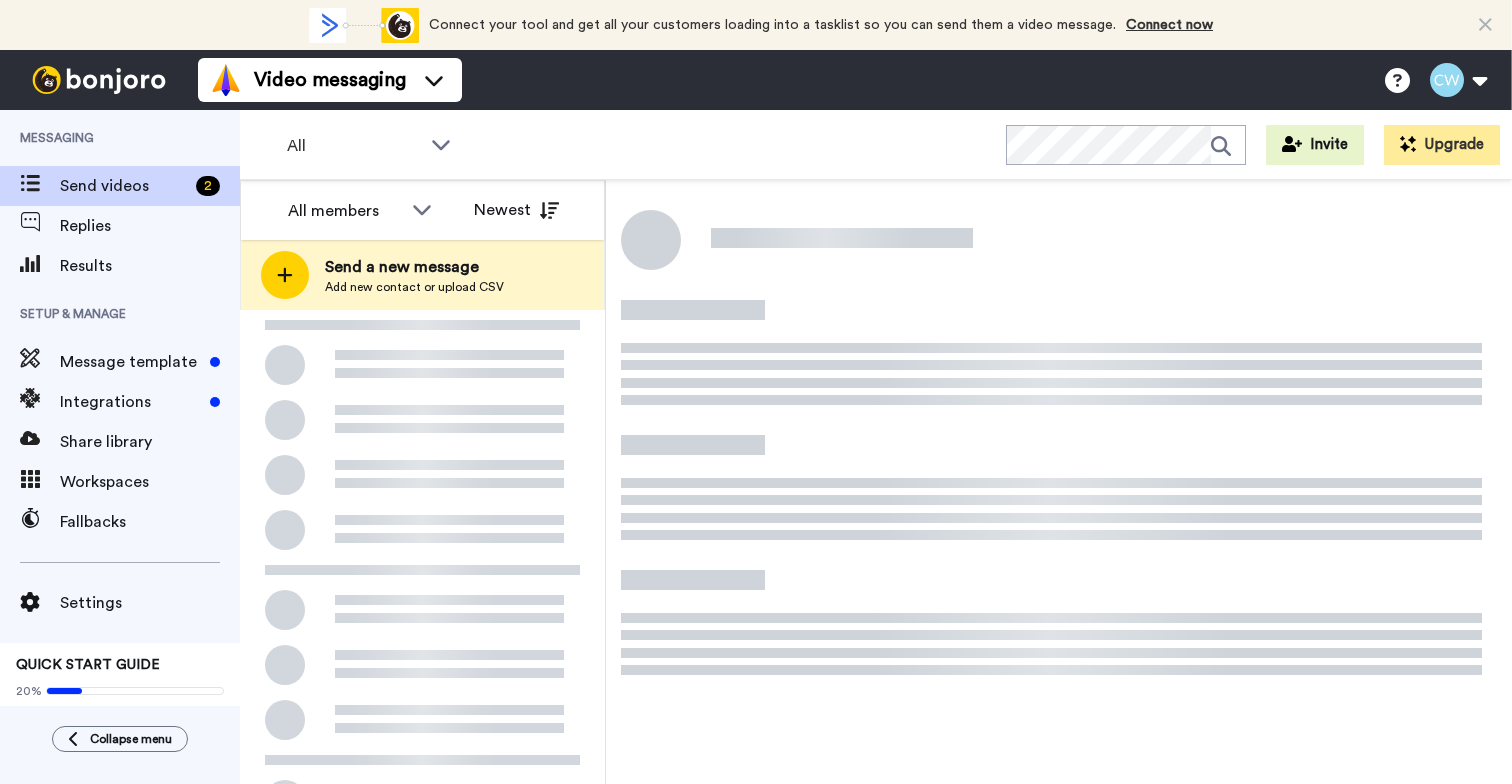 scroll, scrollTop: 0, scrollLeft: 0, axis: both 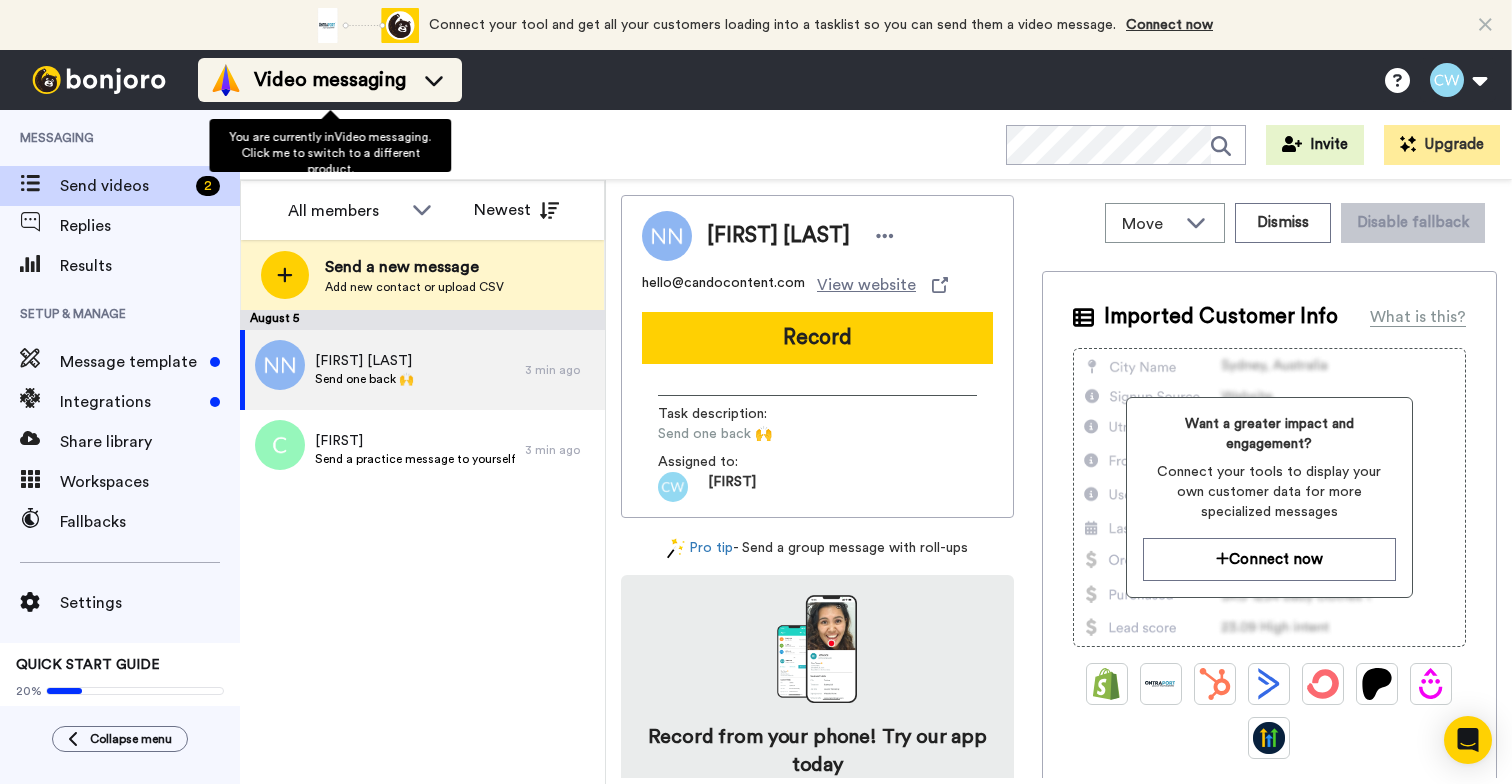 click on "Video messaging" at bounding box center [330, 80] 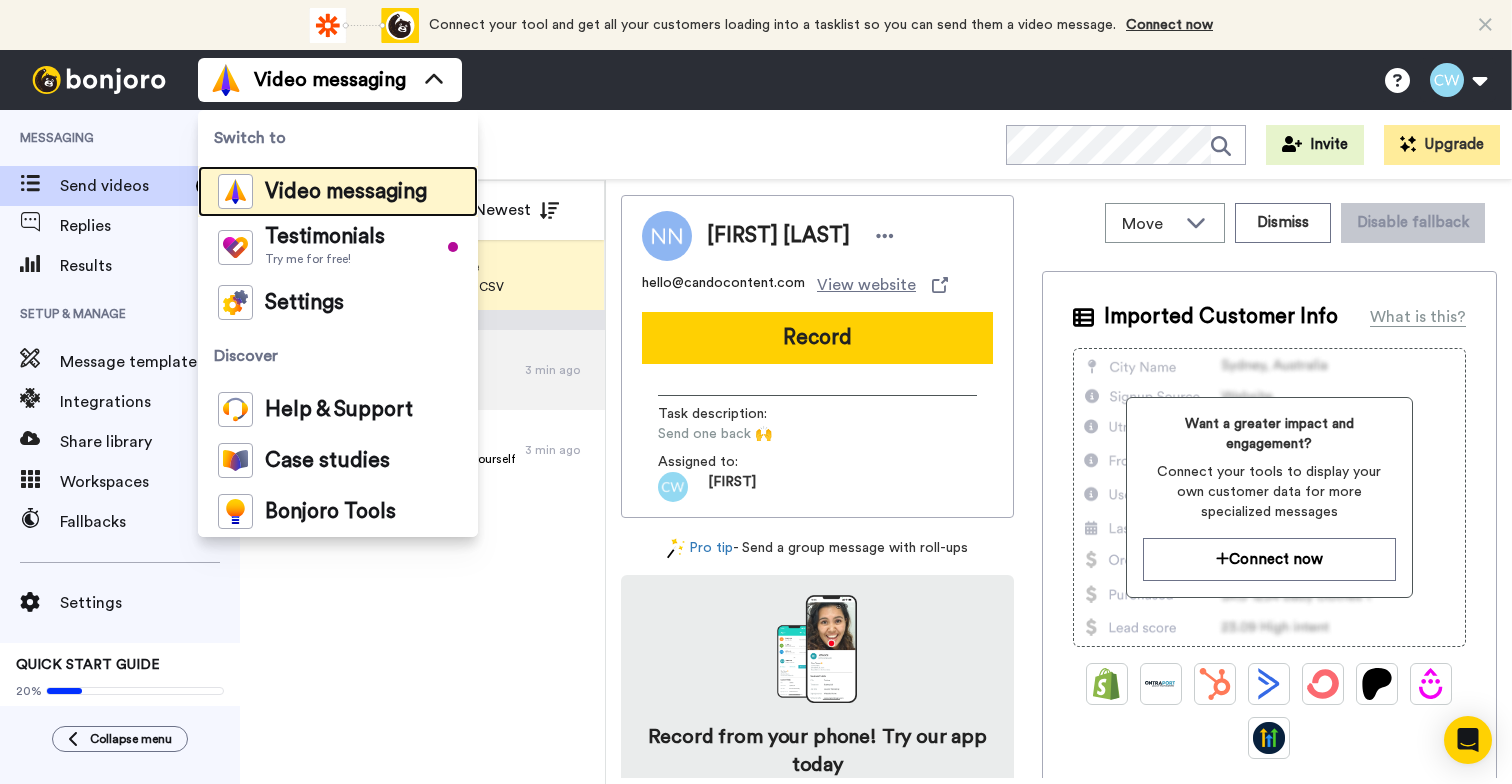 click on "Video messaging" at bounding box center [346, 192] 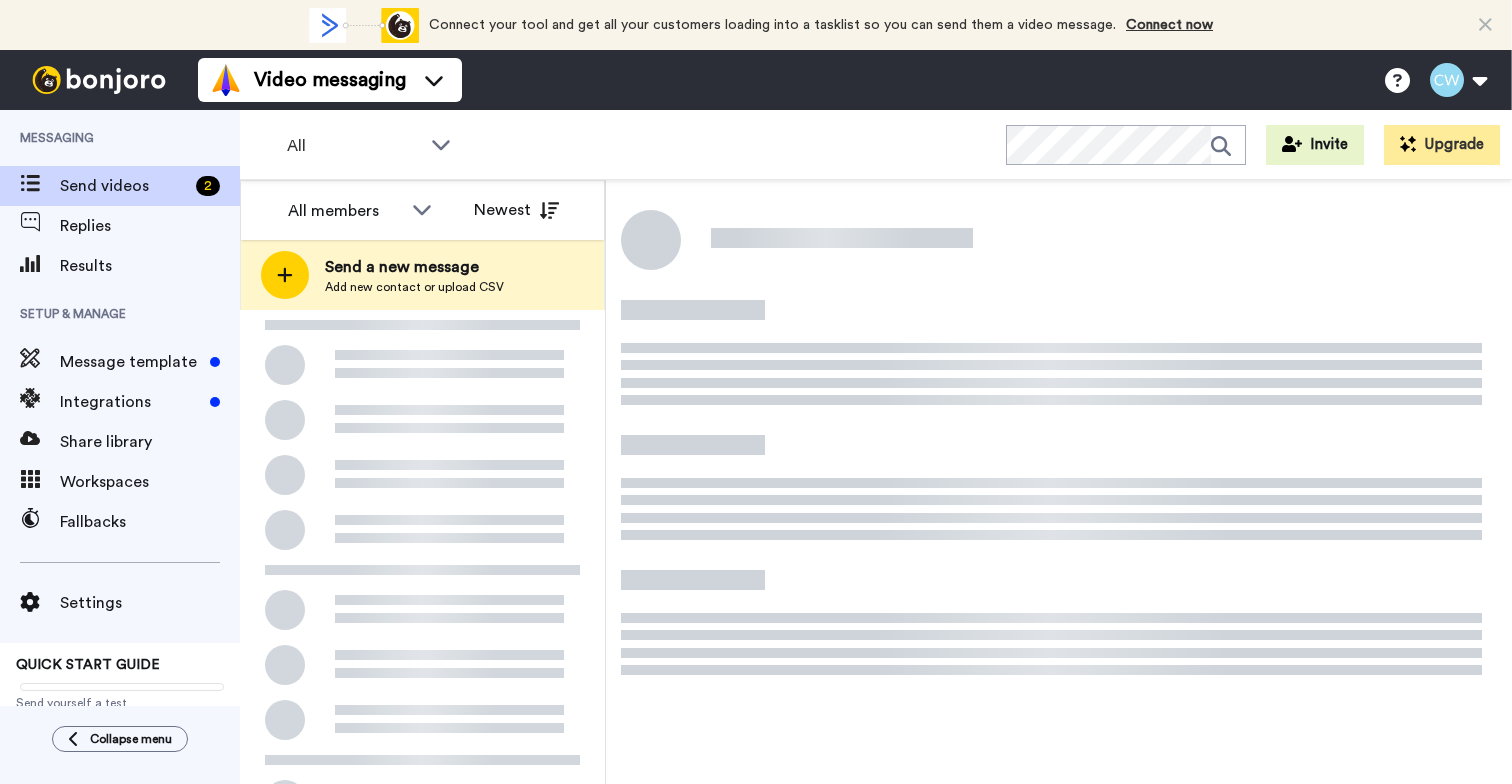 scroll, scrollTop: 0, scrollLeft: 0, axis: both 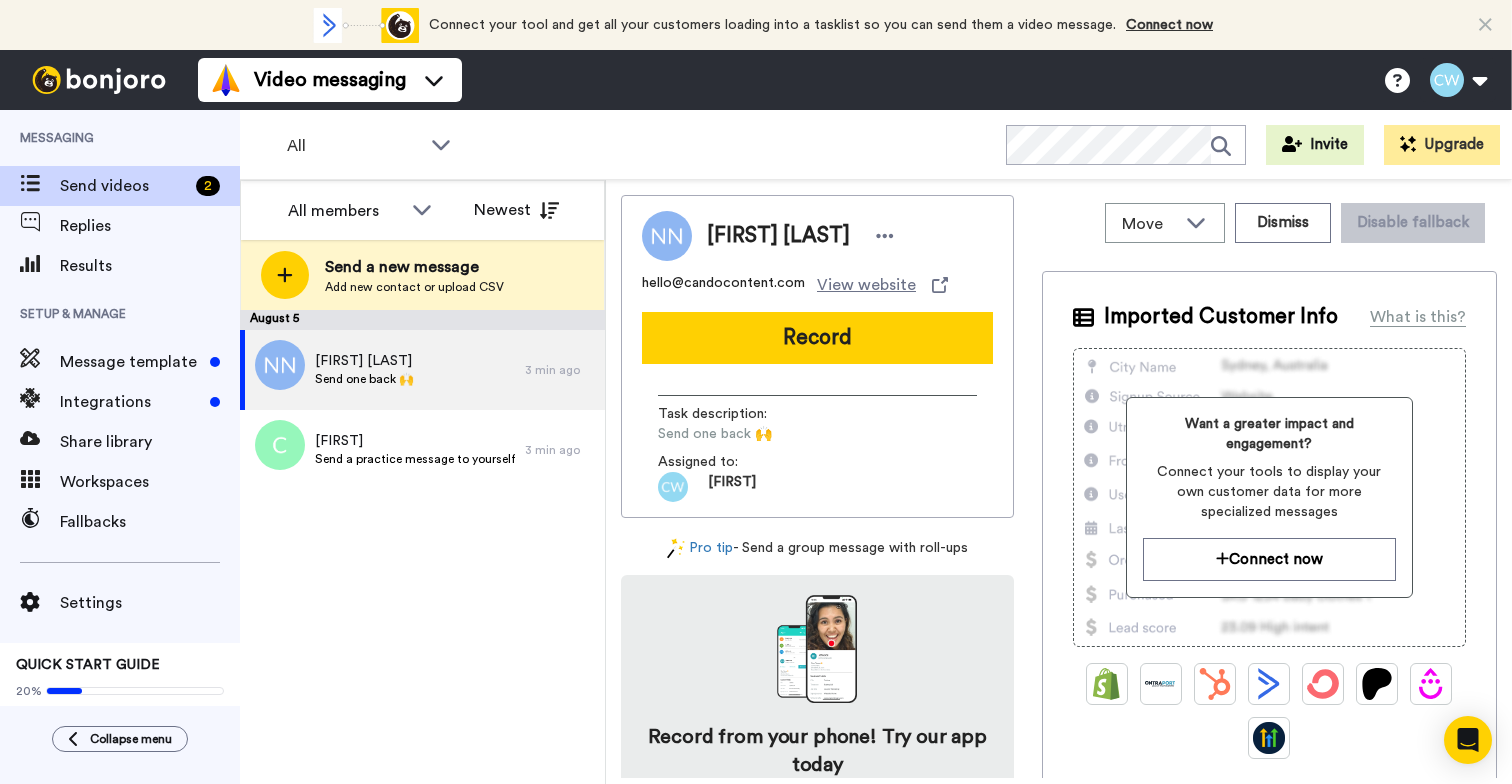 click on "Task description :" at bounding box center [728, 414] 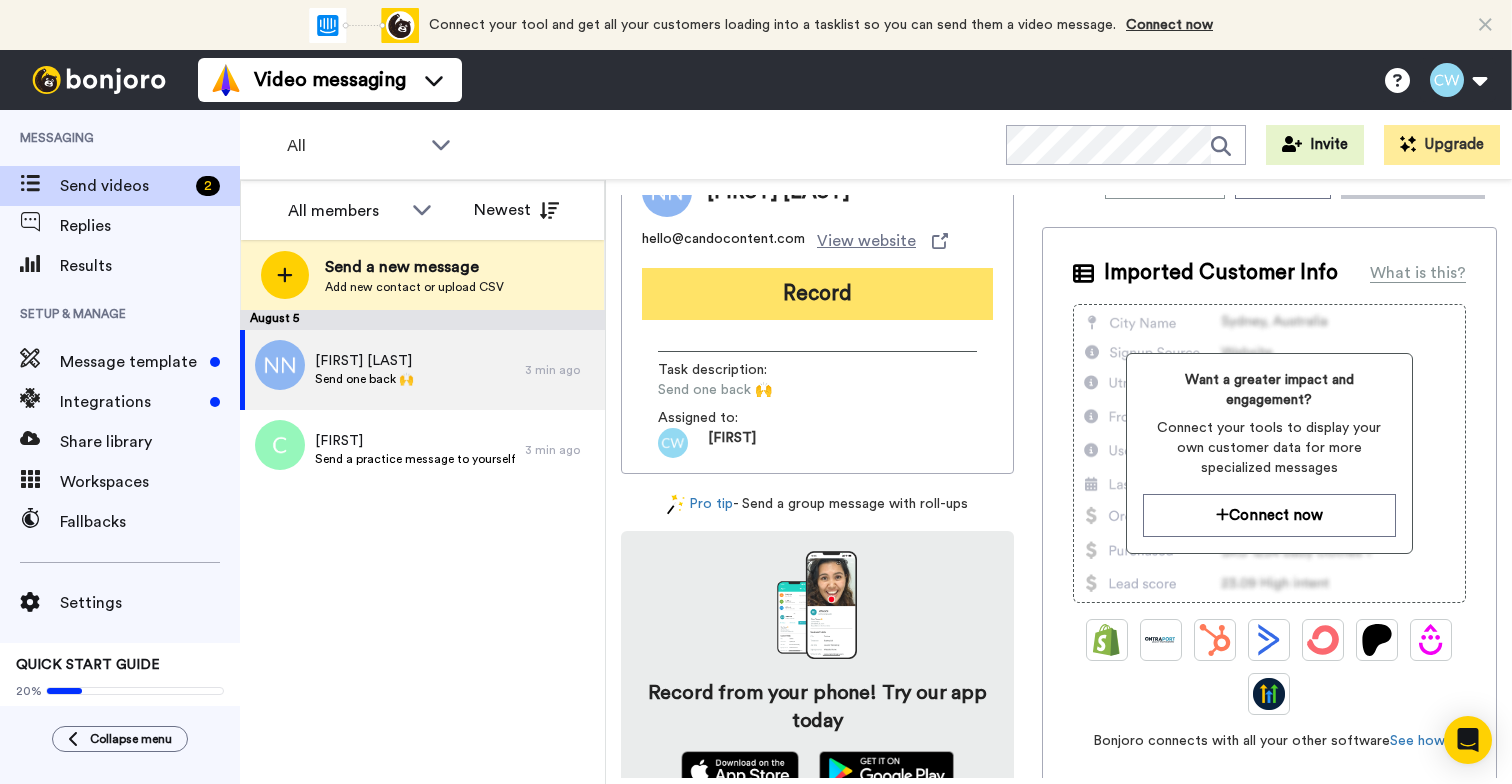 scroll, scrollTop: 0, scrollLeft: 0, axis: both 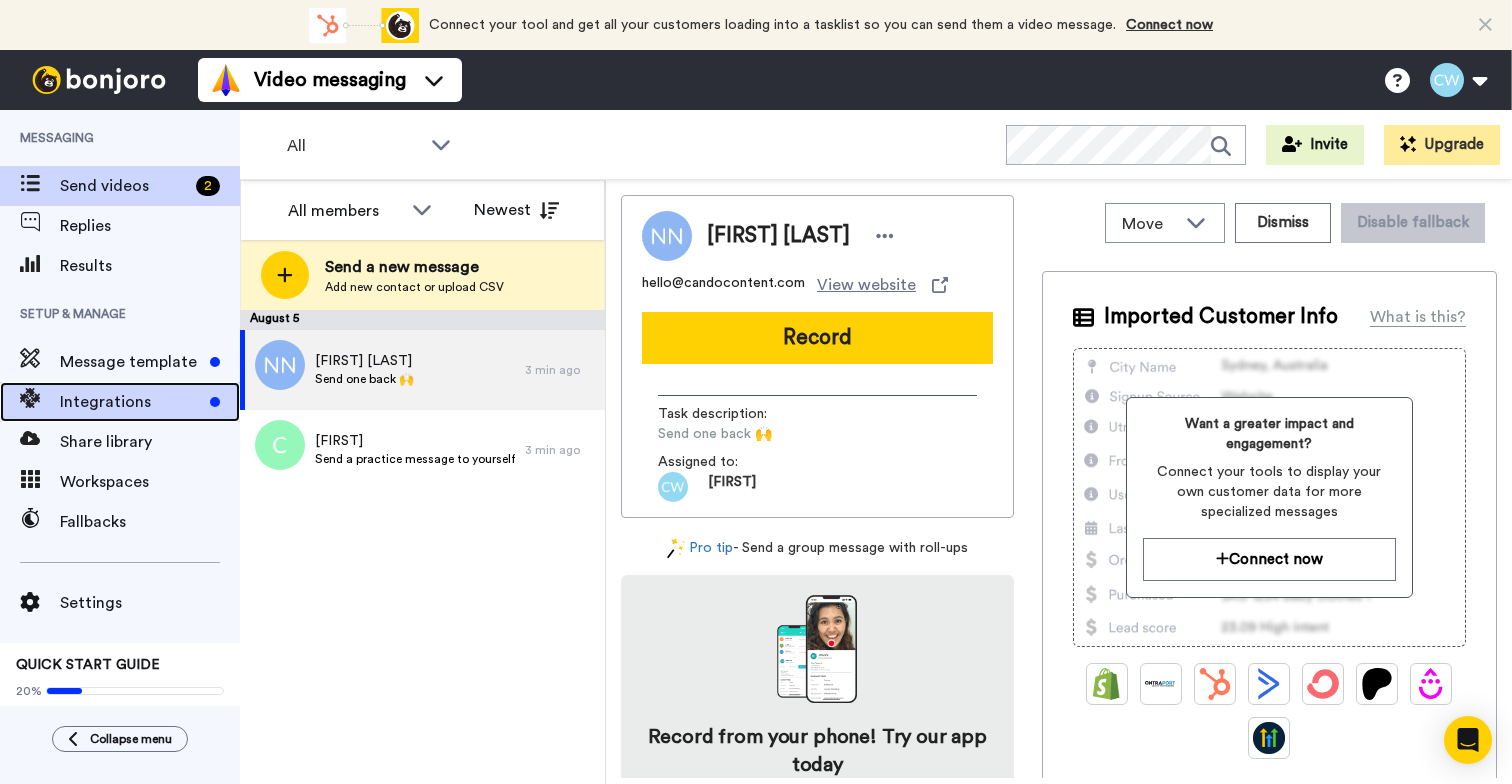 click on "Integrations" at bounding box center (131, 402) 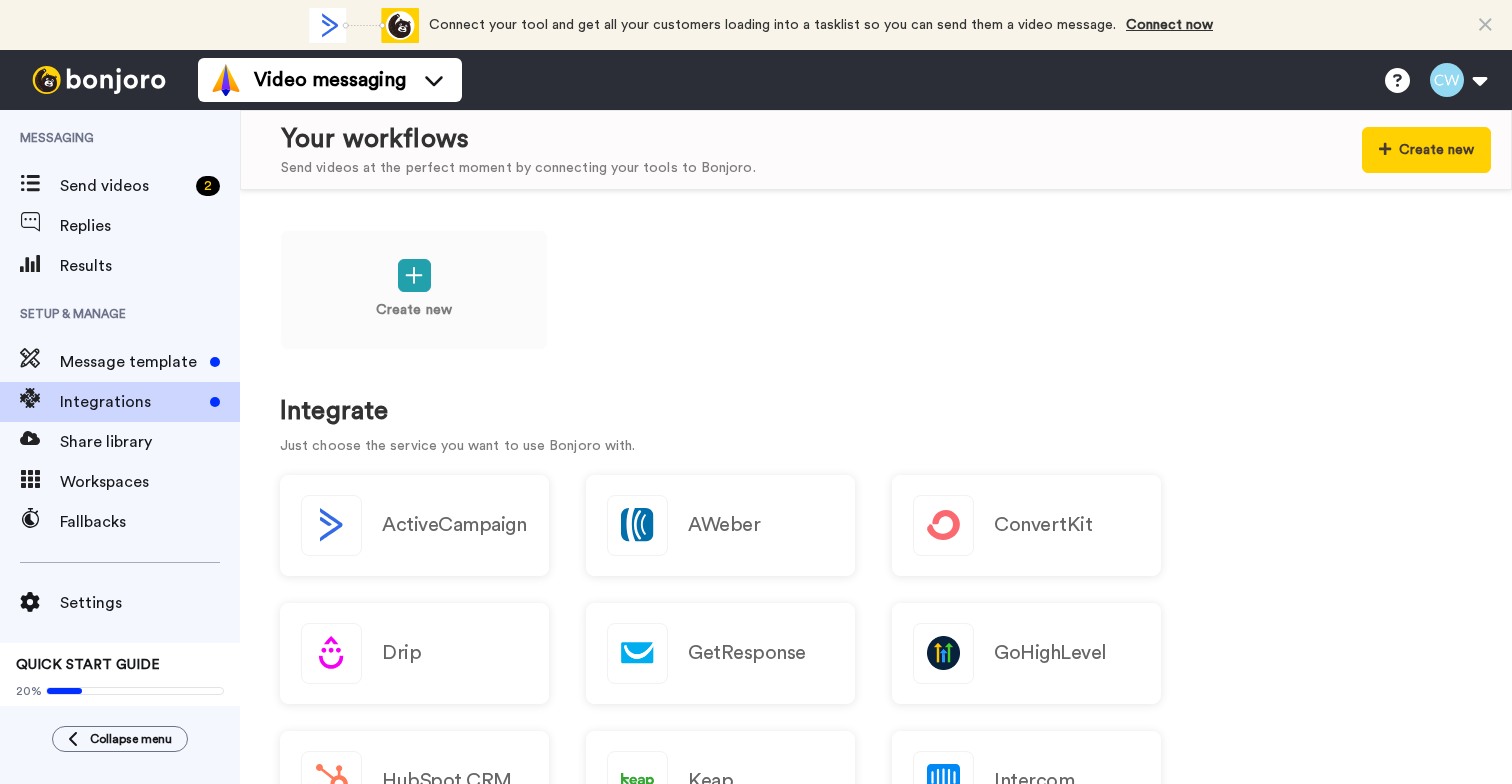 scroll, scrollTop: 0, scrollLeft: 0, axis: both 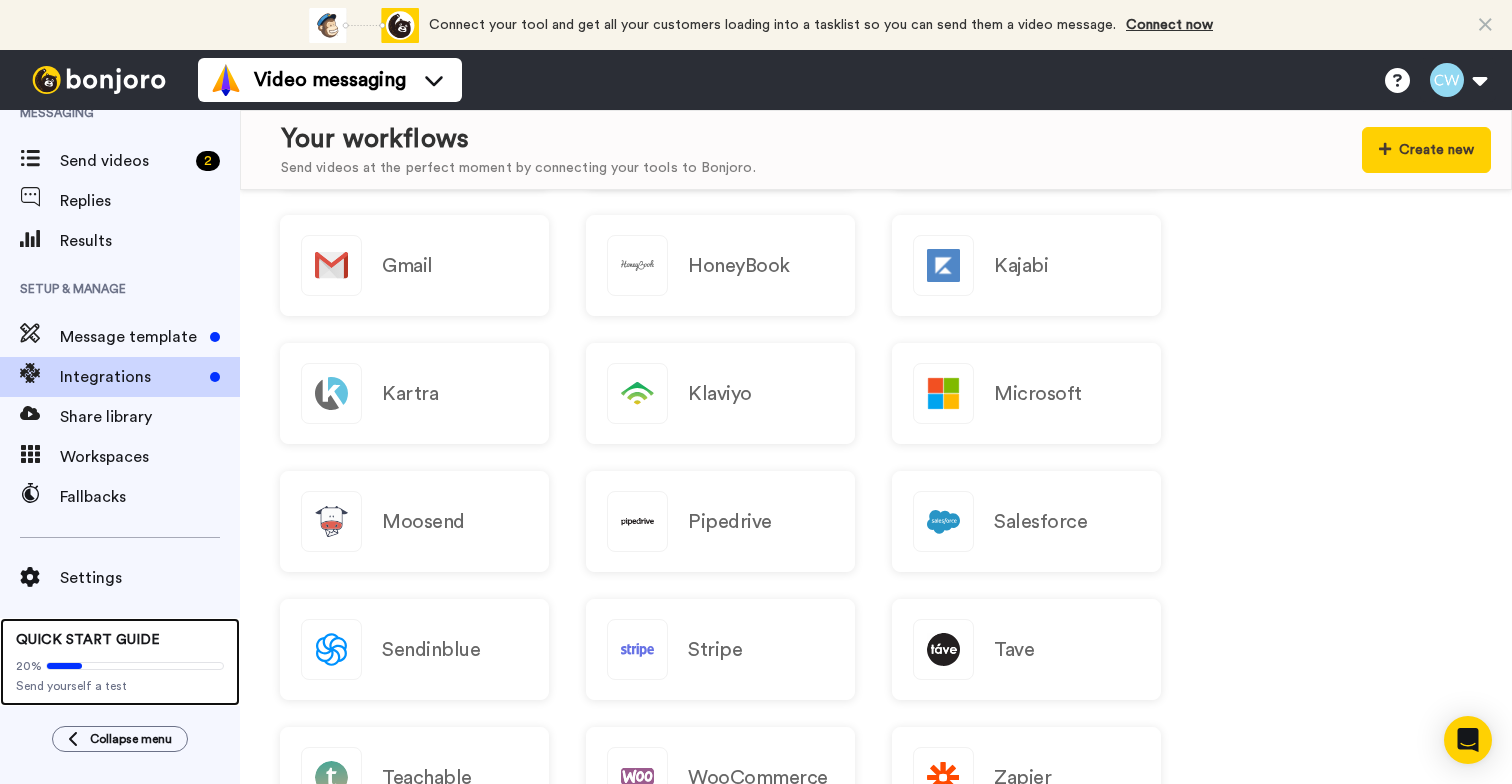 click on "20%" at bounding box center [120, 666] 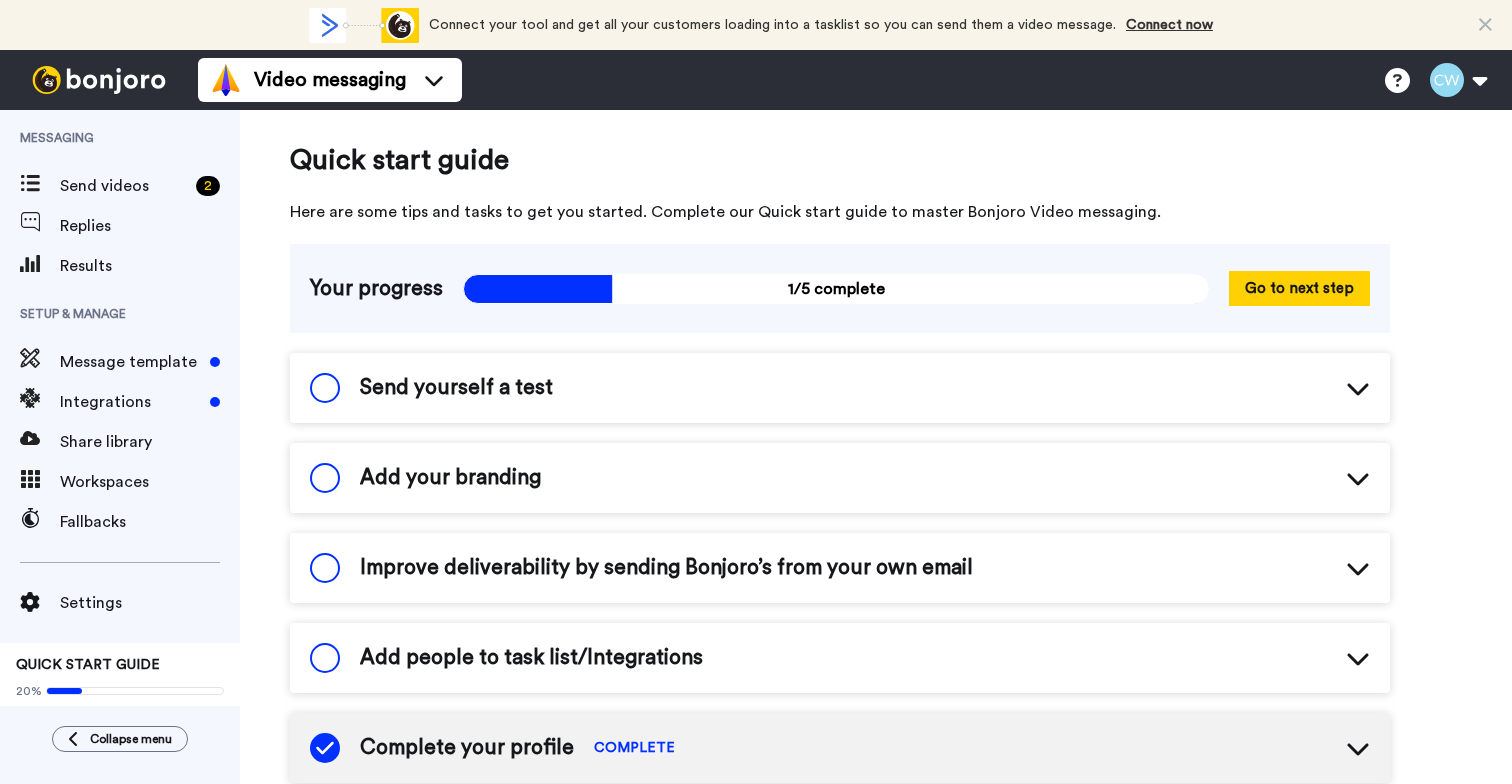 scroll, scrollTop: 0, scrollLeft: 0, axis: both 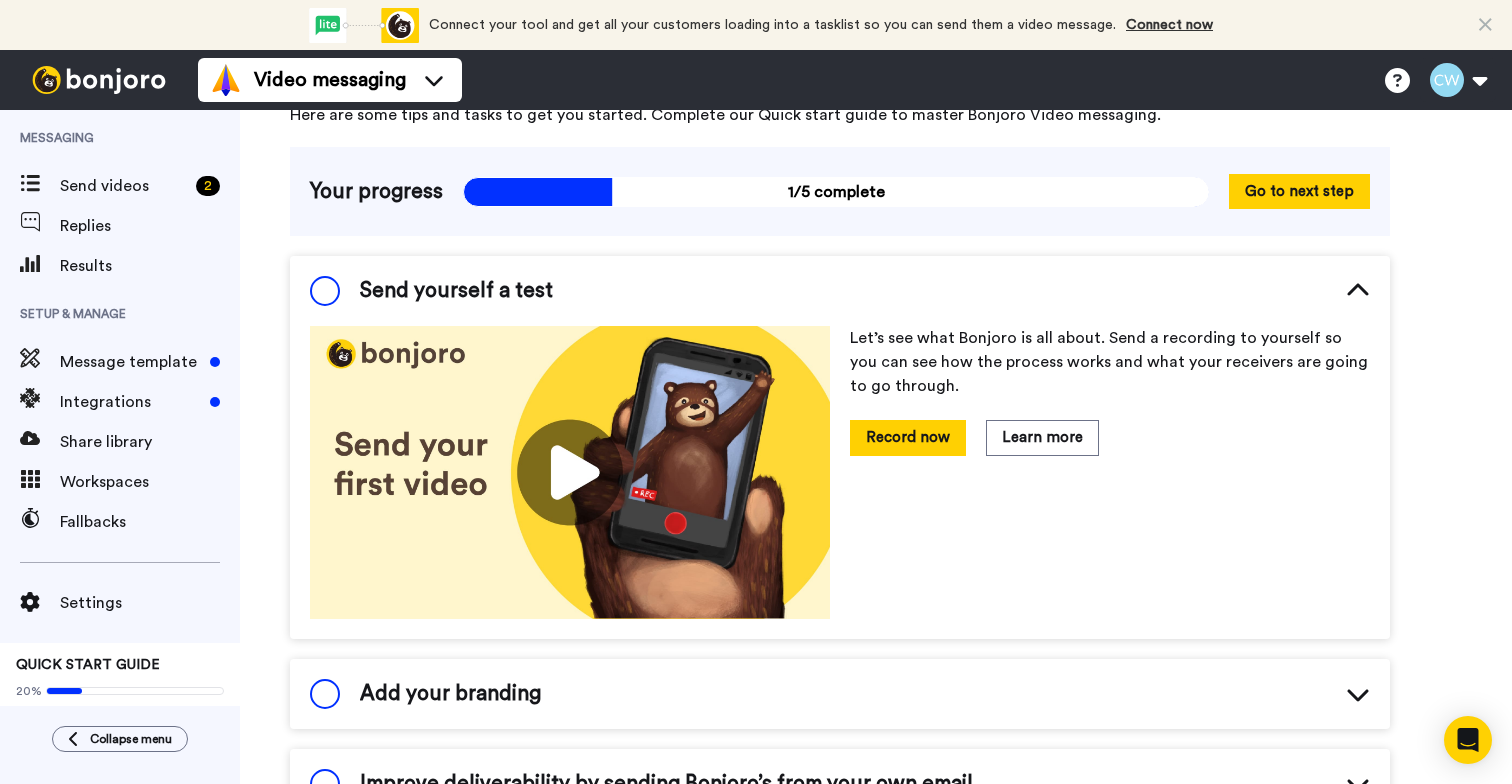 click on "Send yourself a test" at bounding box center (456, 291) 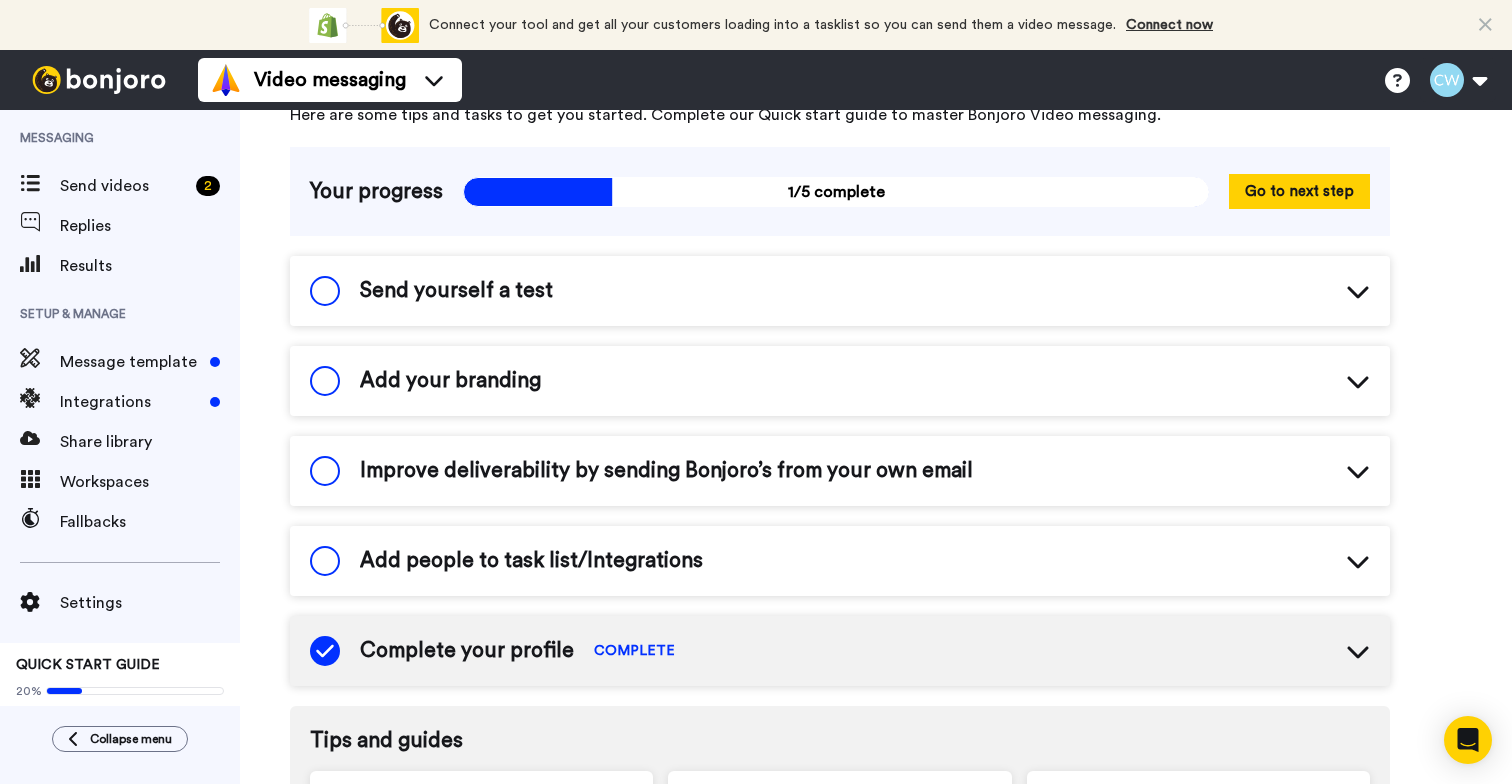 click on "Add your branding" at bounding box center (450, 381) 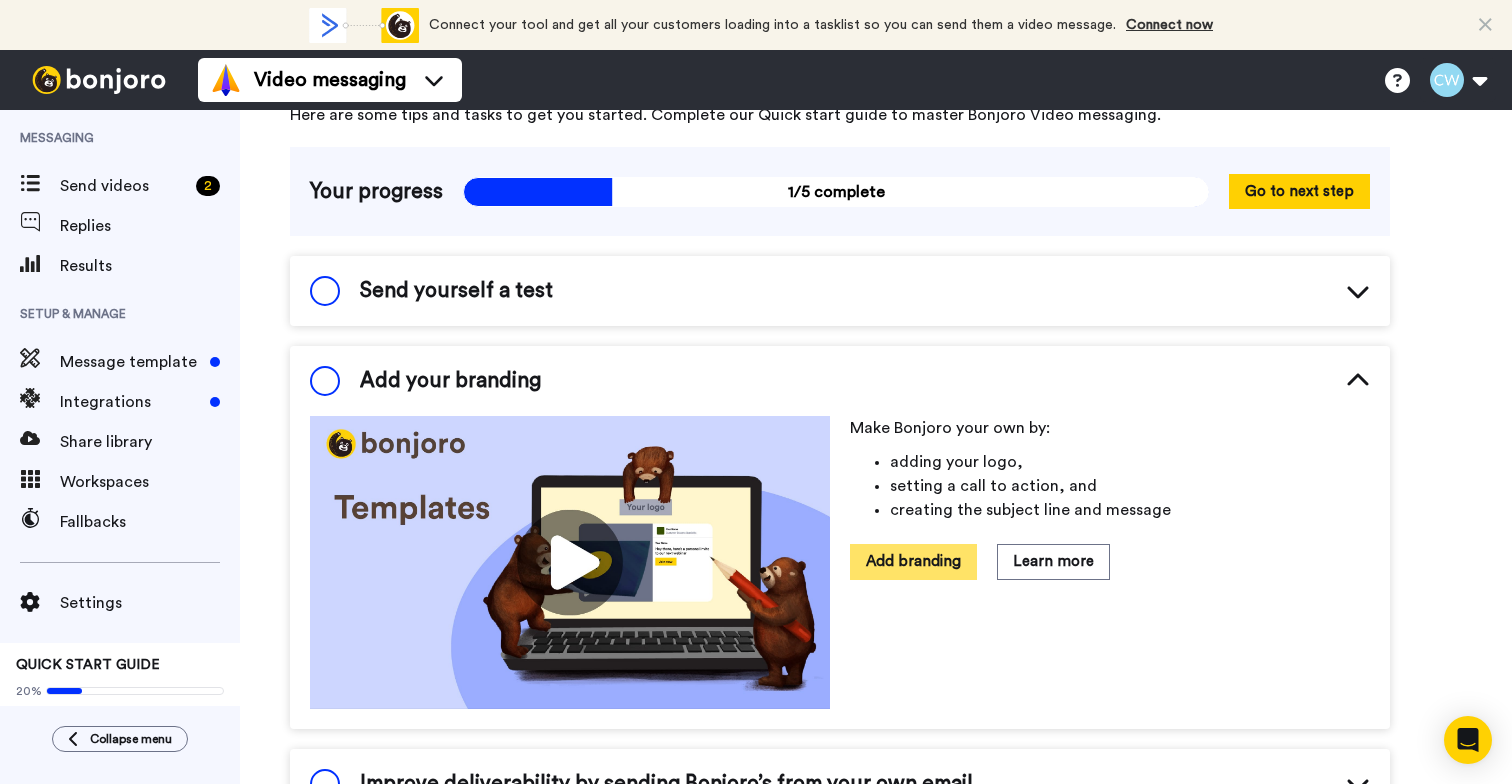 click on "Add branding" at bounding box center [913, 561] 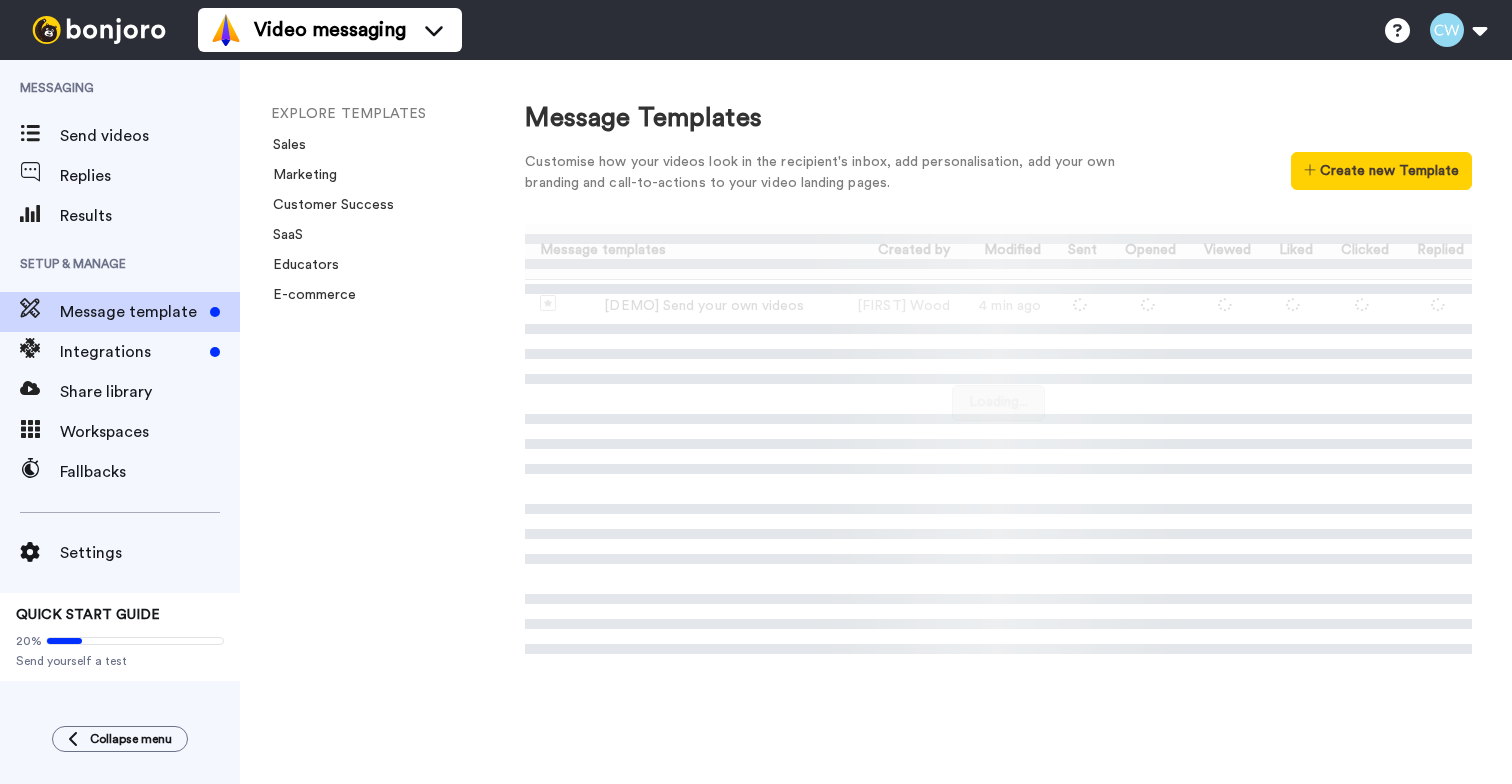 scroll, scrollTop: 0, scrollLeft: 0, axis: both 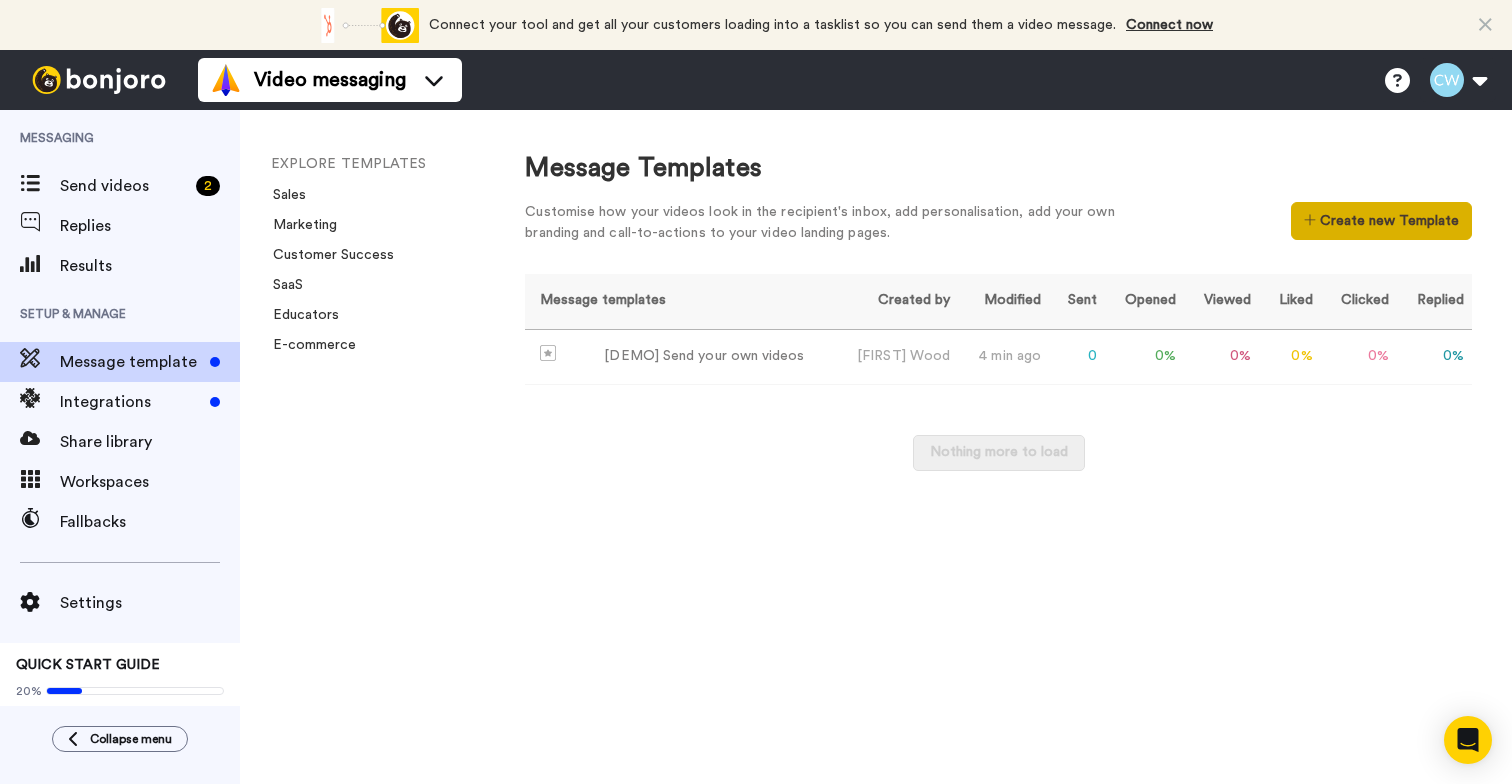 click on "Create new Template" at bounding box center (1381, 221) 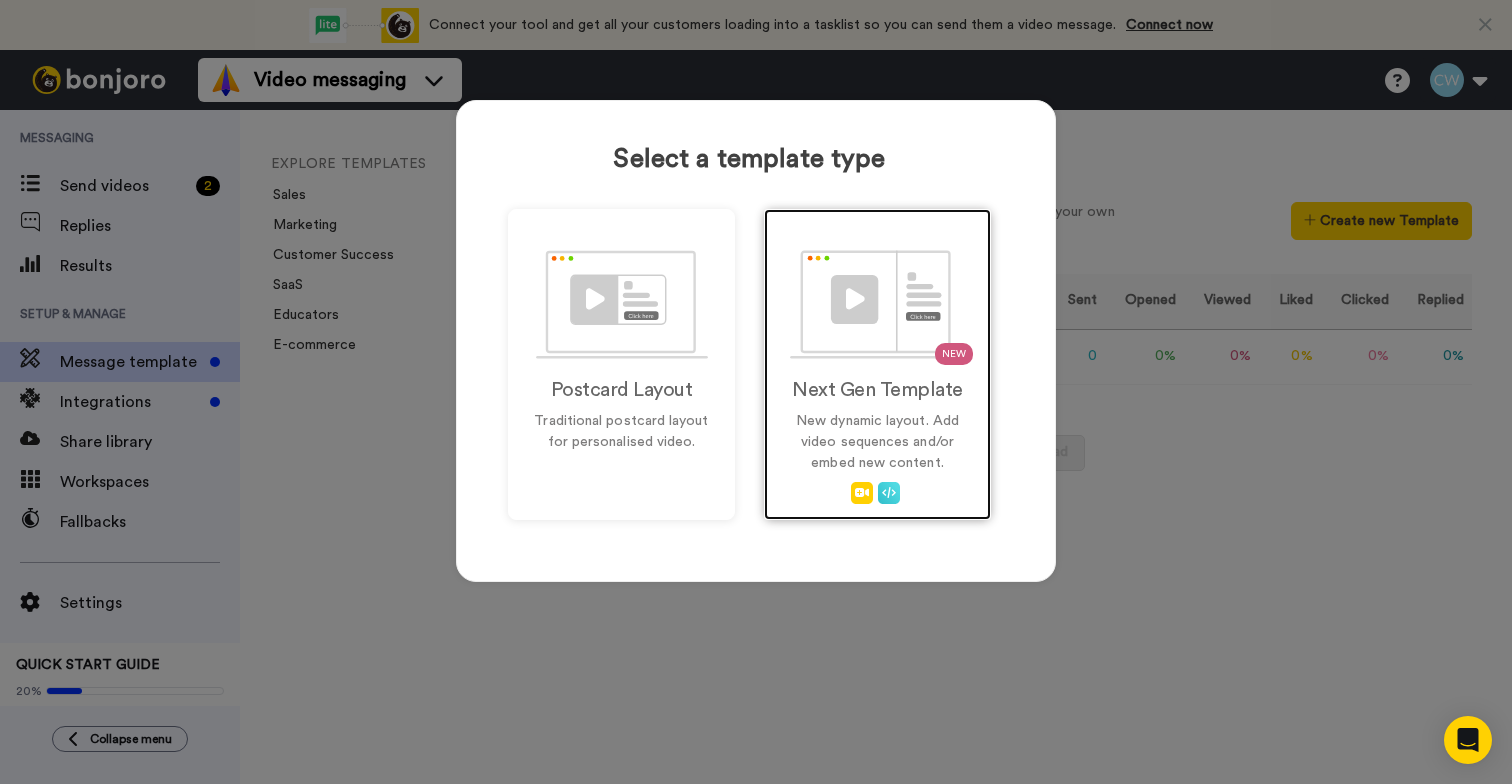 click on "Next Gen Template" at bounding box center [877, 390] 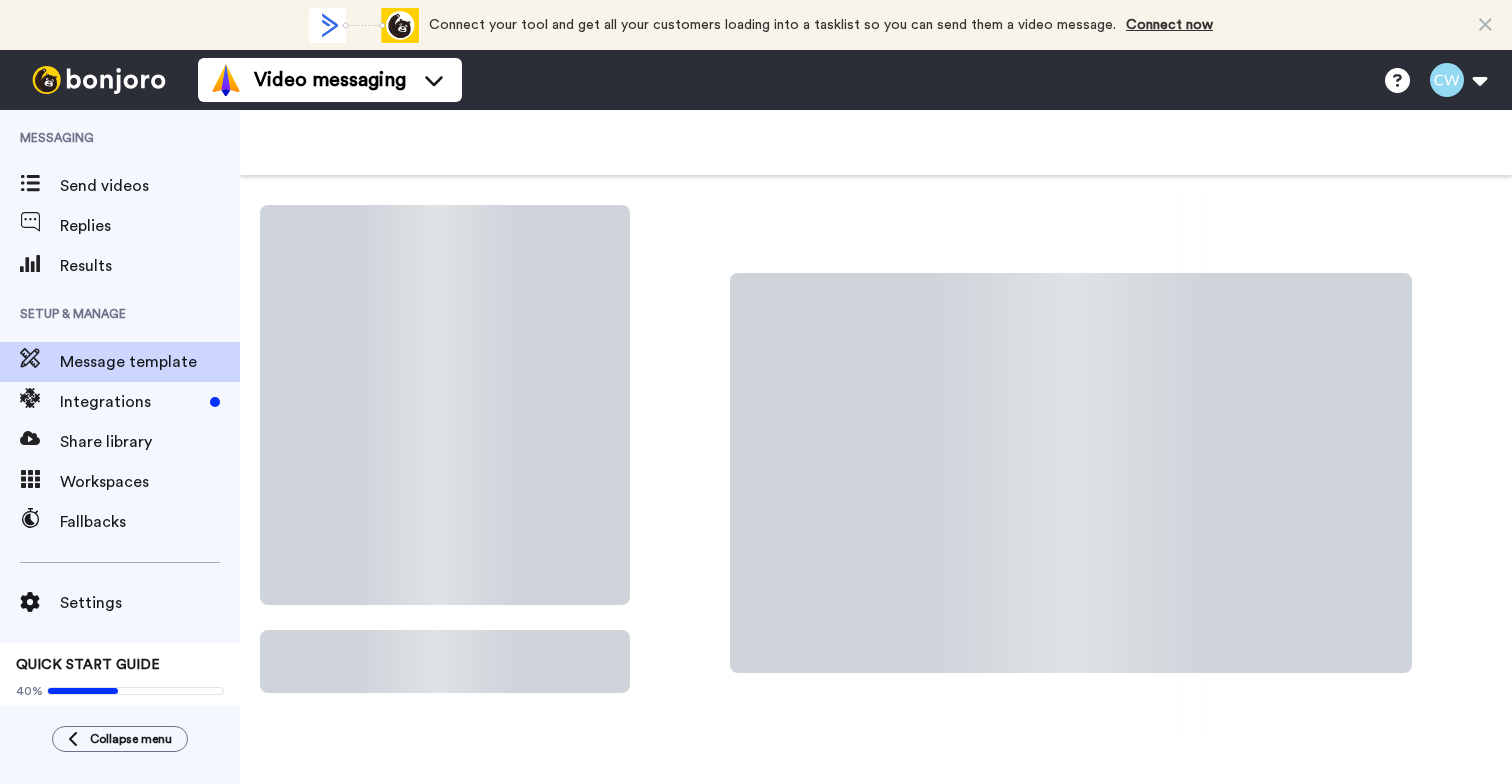 scroll, scrollTop: 0, scrollLeft: 0, axis: both 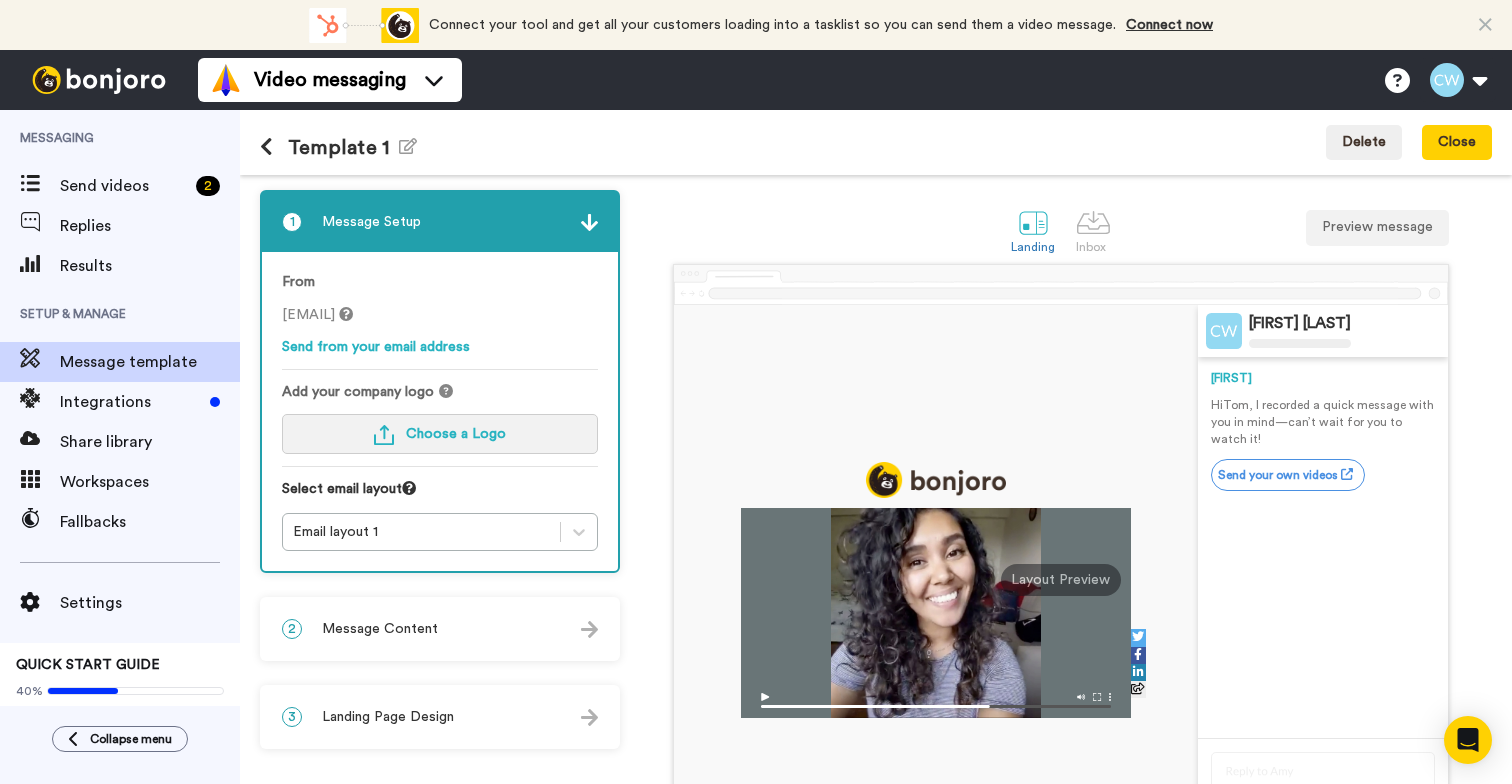 click on "Choose a Logo" at bounding box center (456, 434) 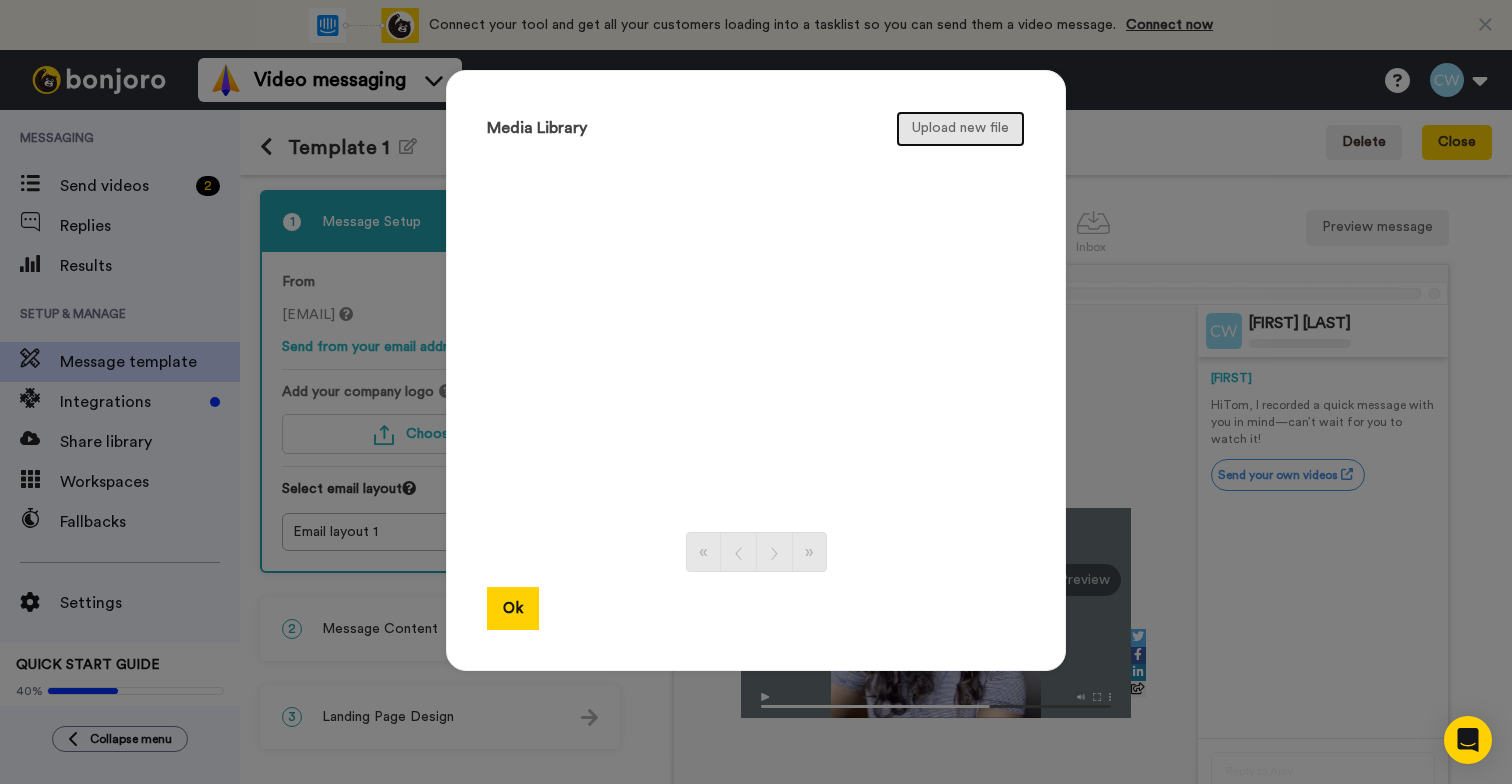 click on "Upload new file" at bounding box center (960, 129) 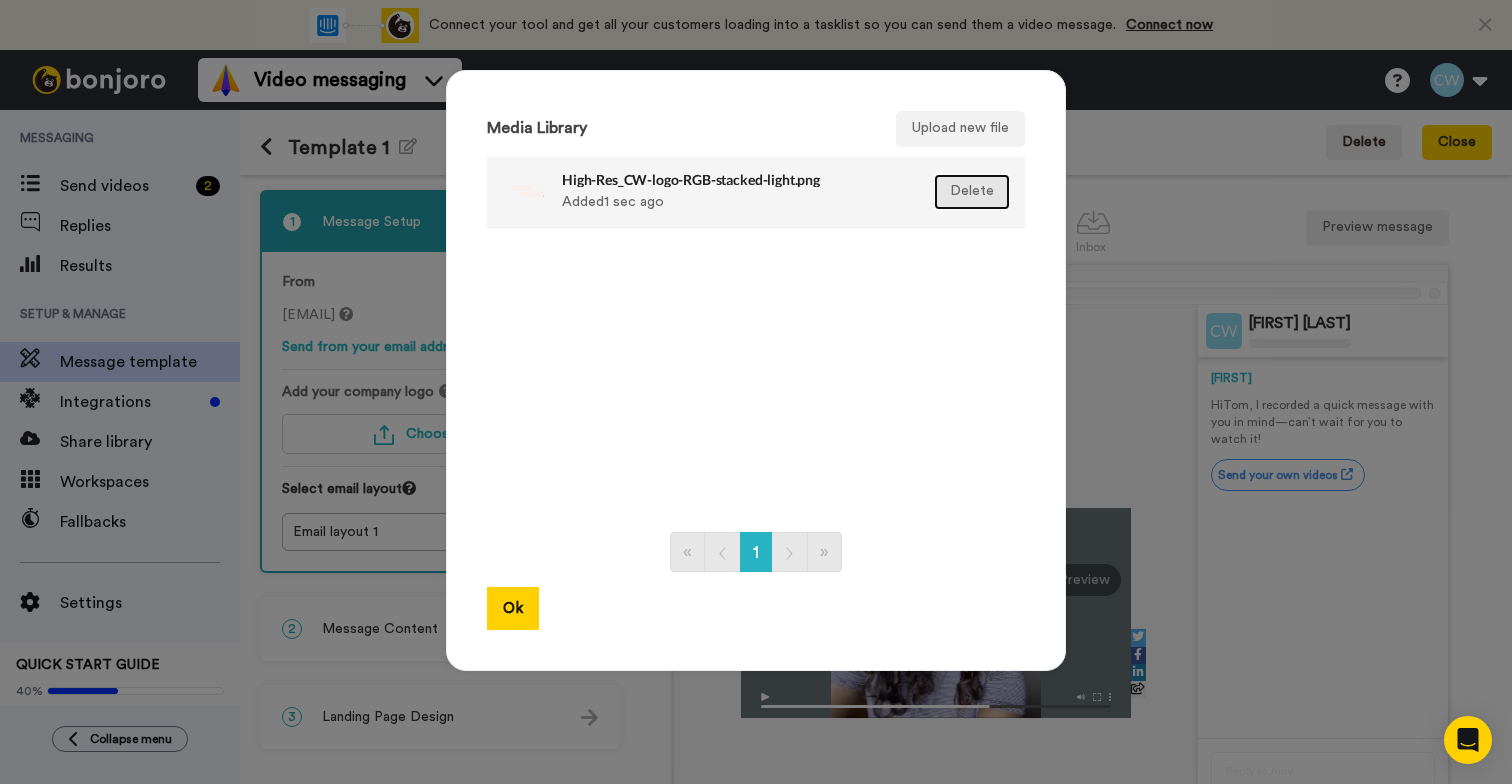 click on "Delete" at bounding box center [972, 192] 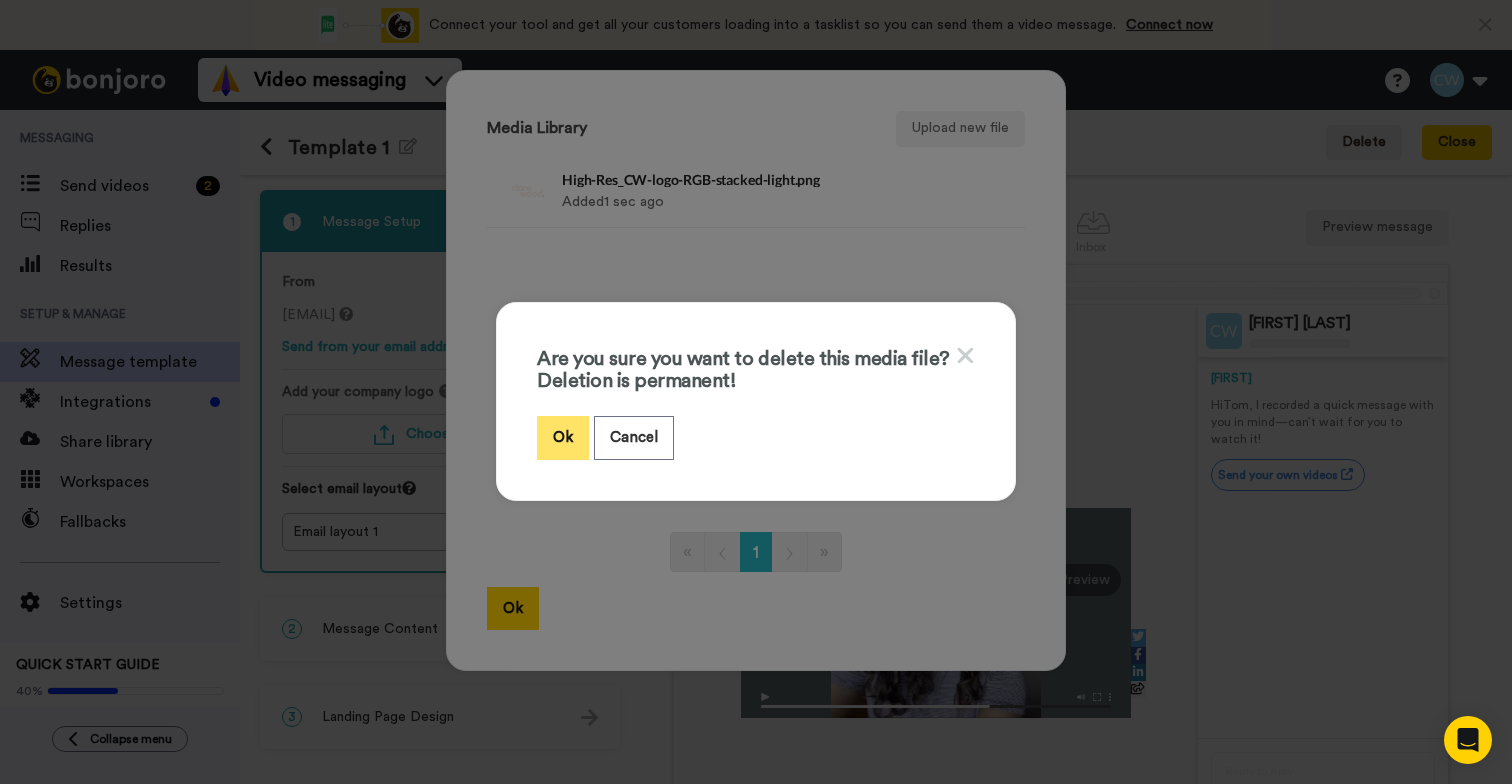 click on "Ok" at bounding box center (563, 437) 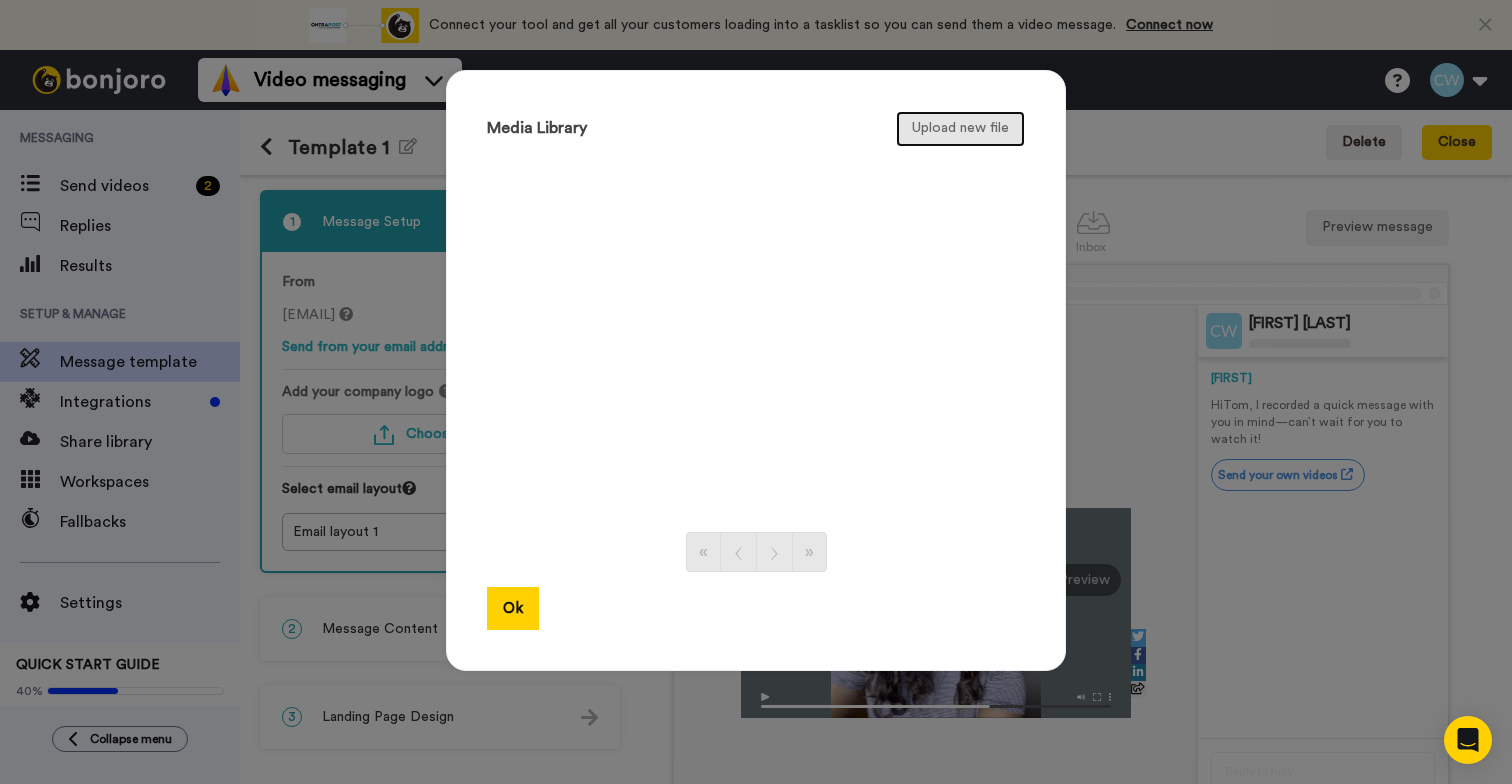 click on "Upload new file" at bounding box center (960, 129) 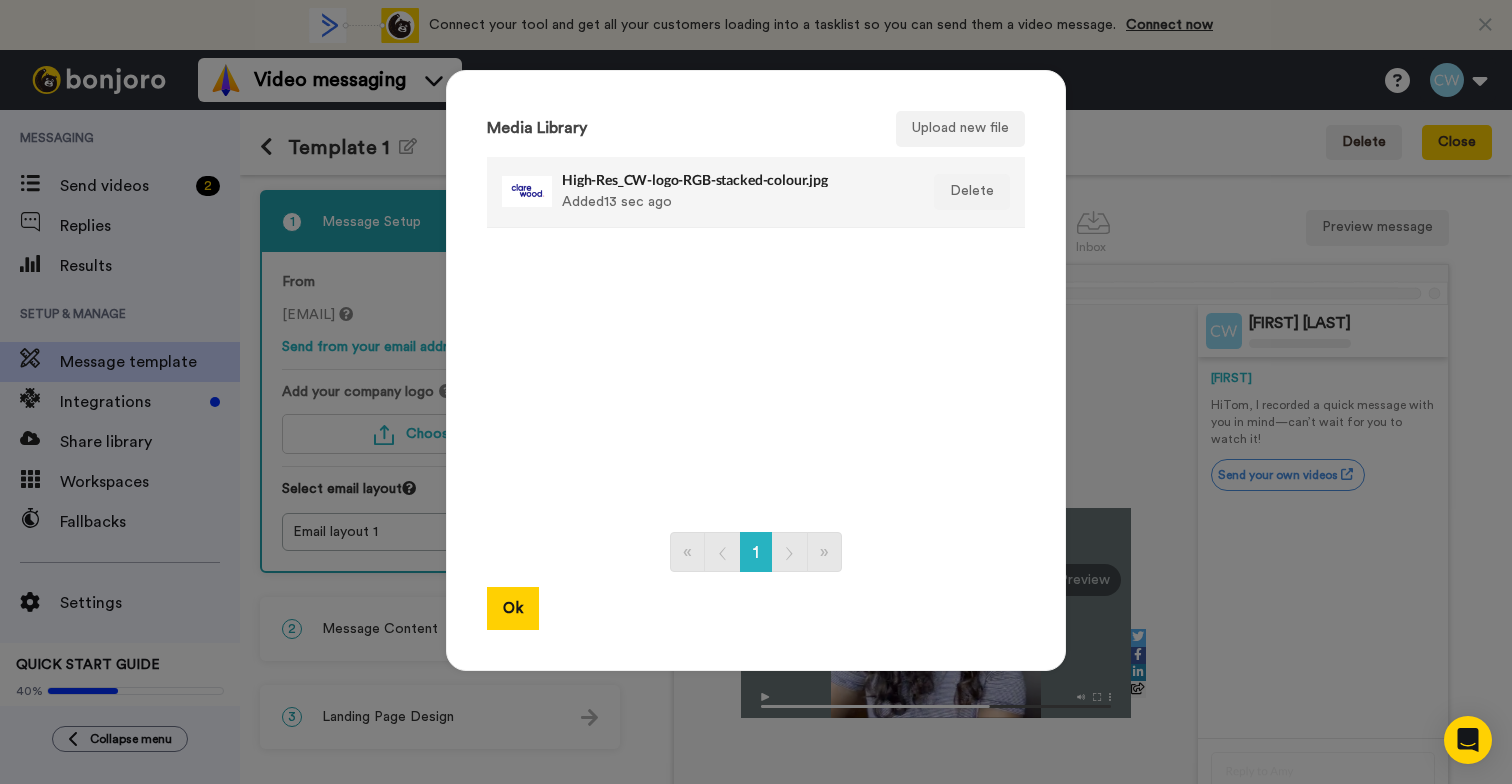 click on "High-Res_CW-logo-RGB-stacked-colour.jpg Added  13 sec ago" at bounding box center (734, 192) 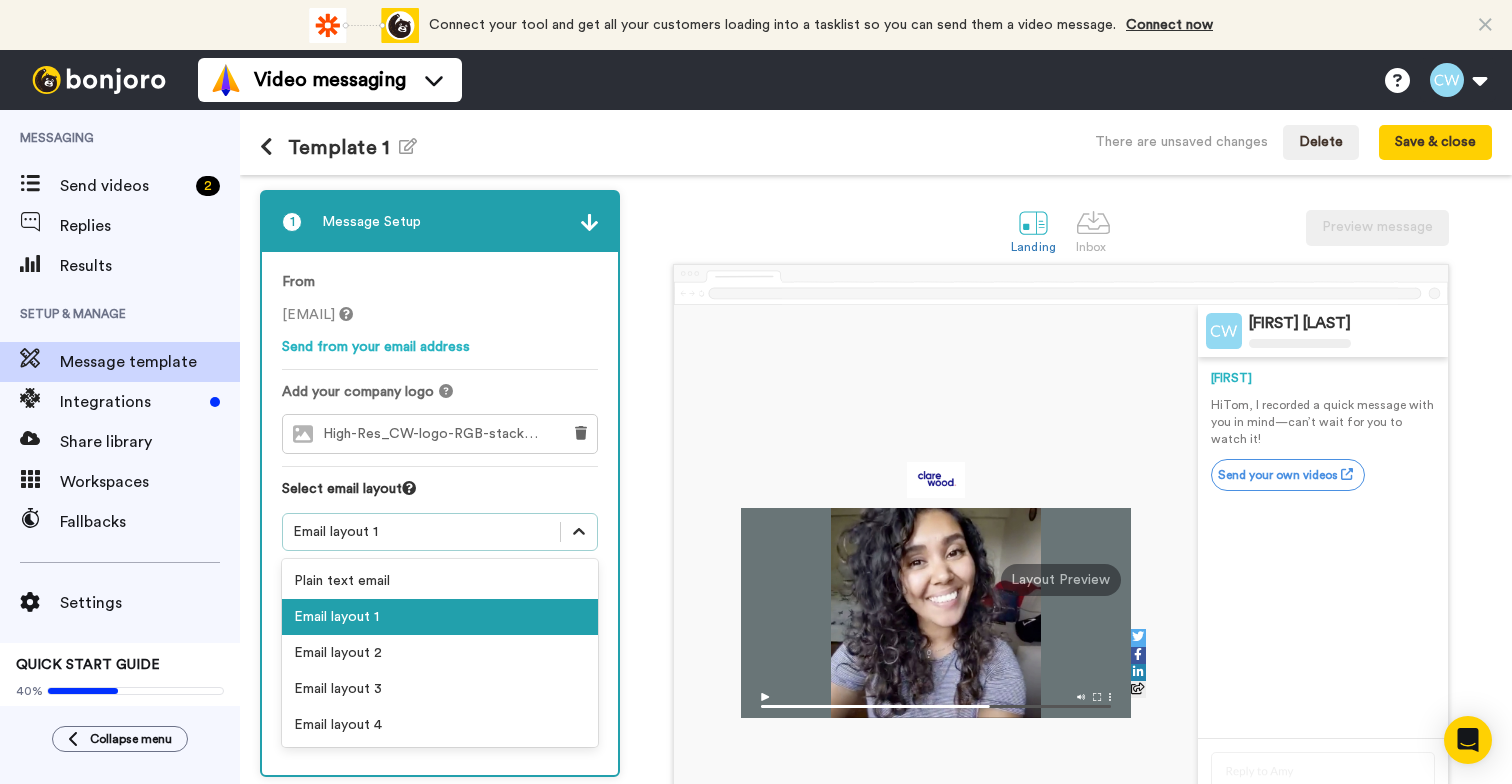 click at bounding box center (579, 532) 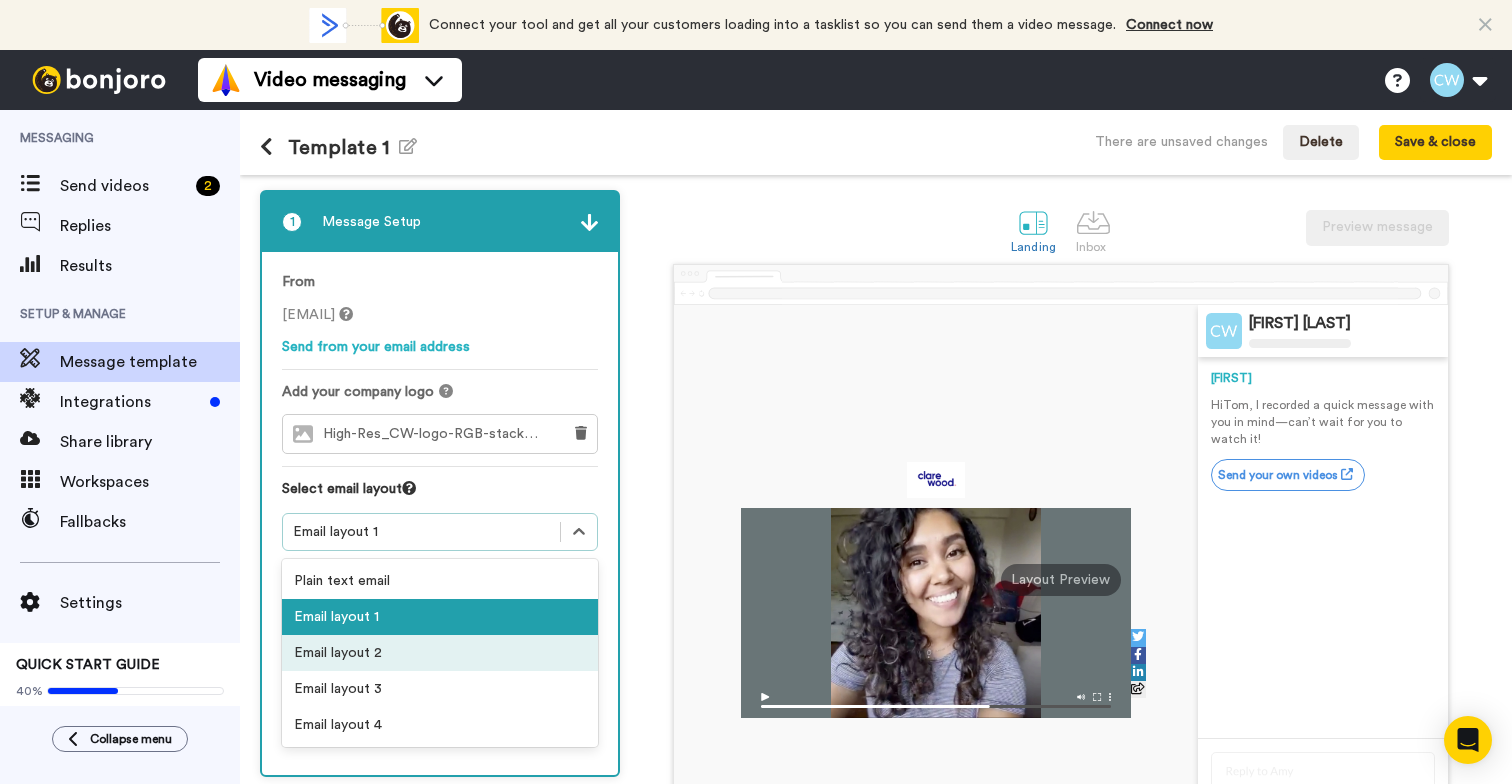 click on "Email layout 2" at bounding box center (440, 653) 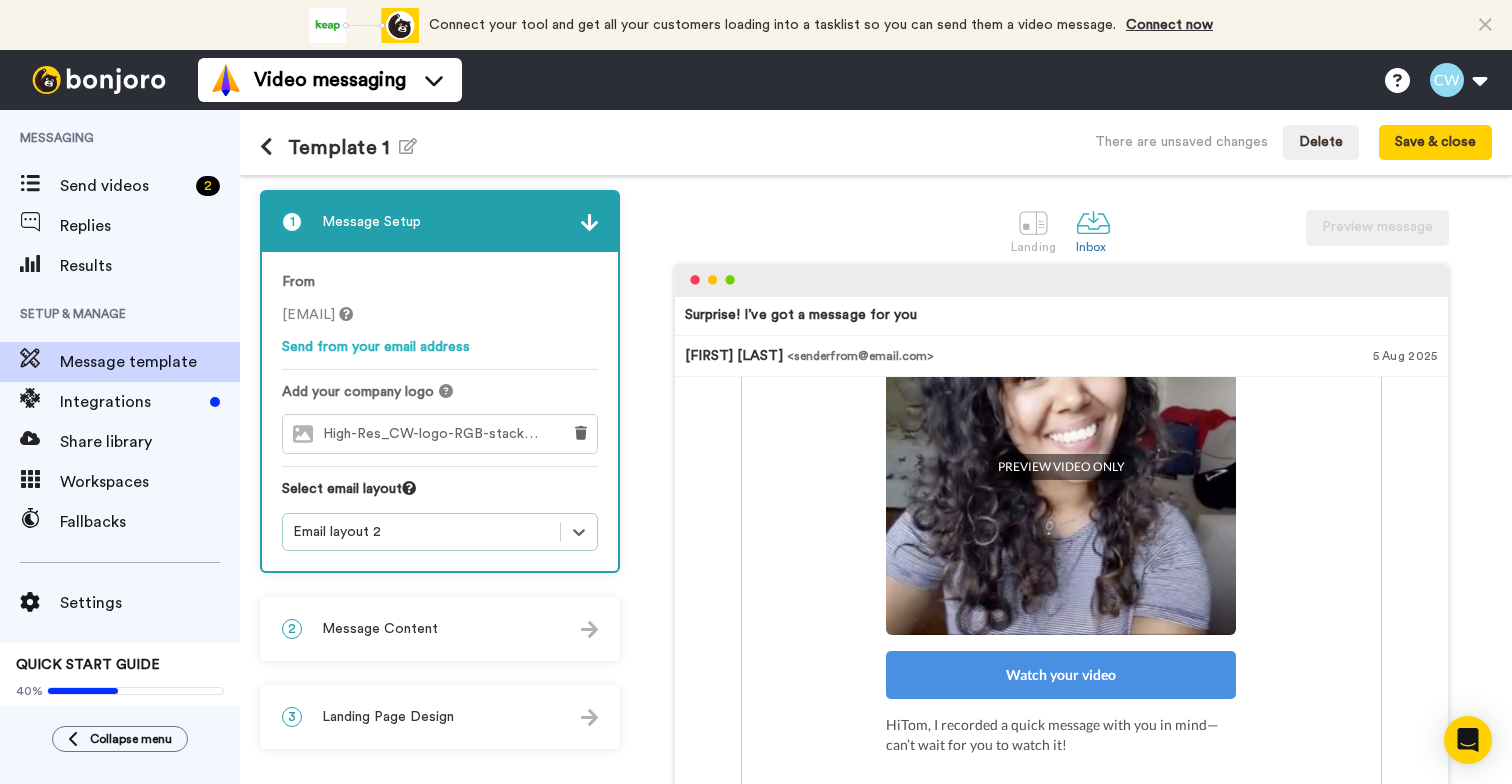 scroll, scrollTop: 303, scrollLeft: 0, axis: vertical 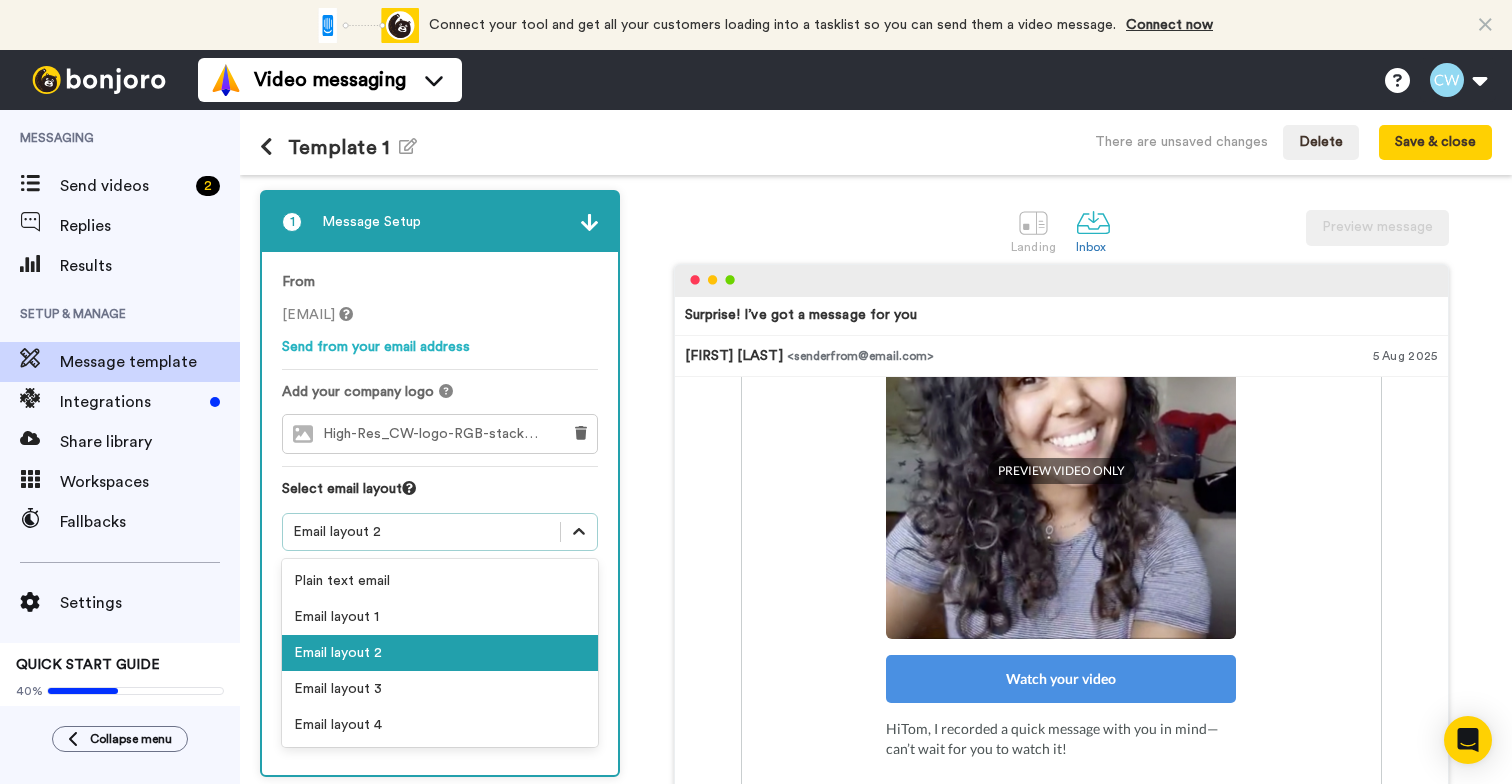 click 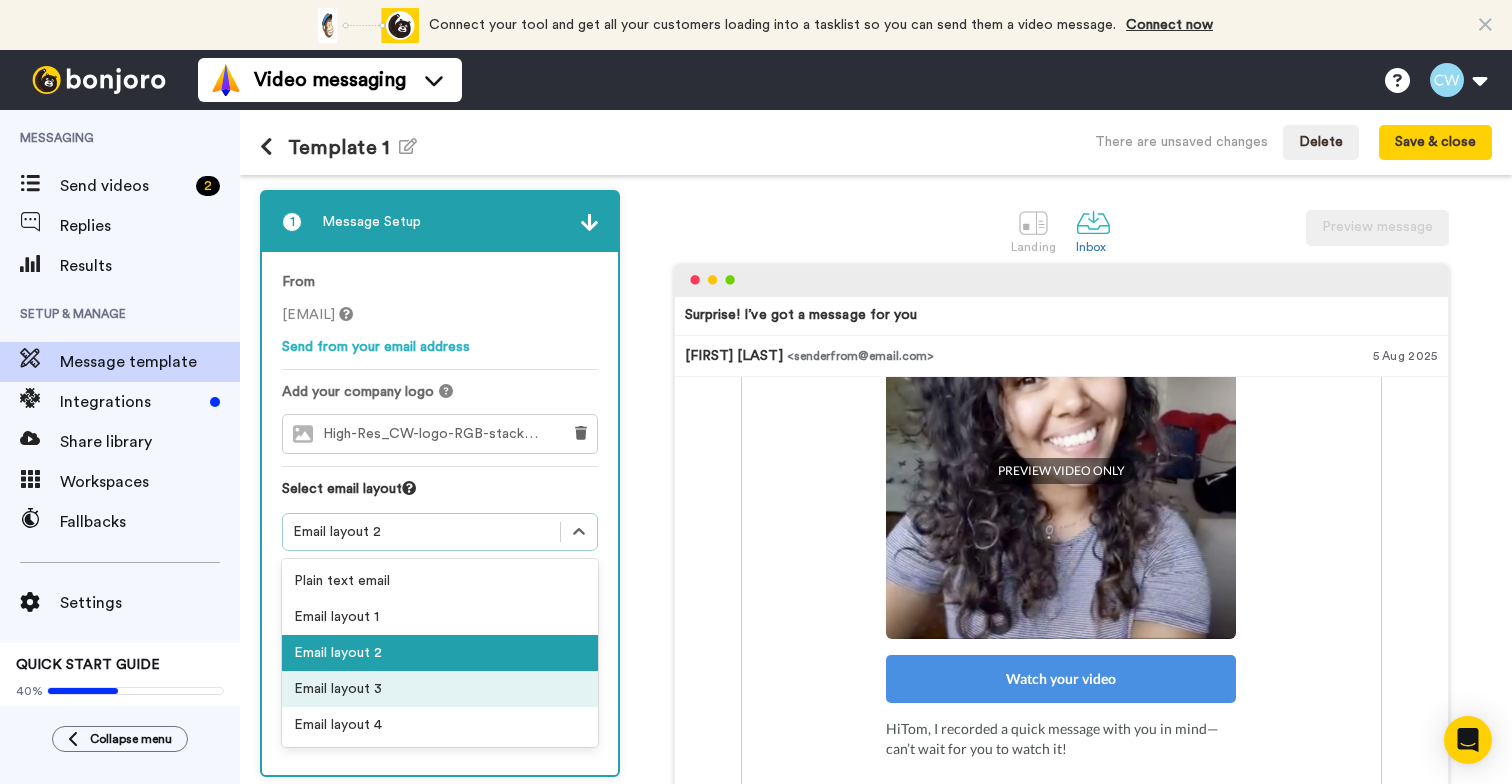 click on "Email layout 3" at bounding box center (440, 689) 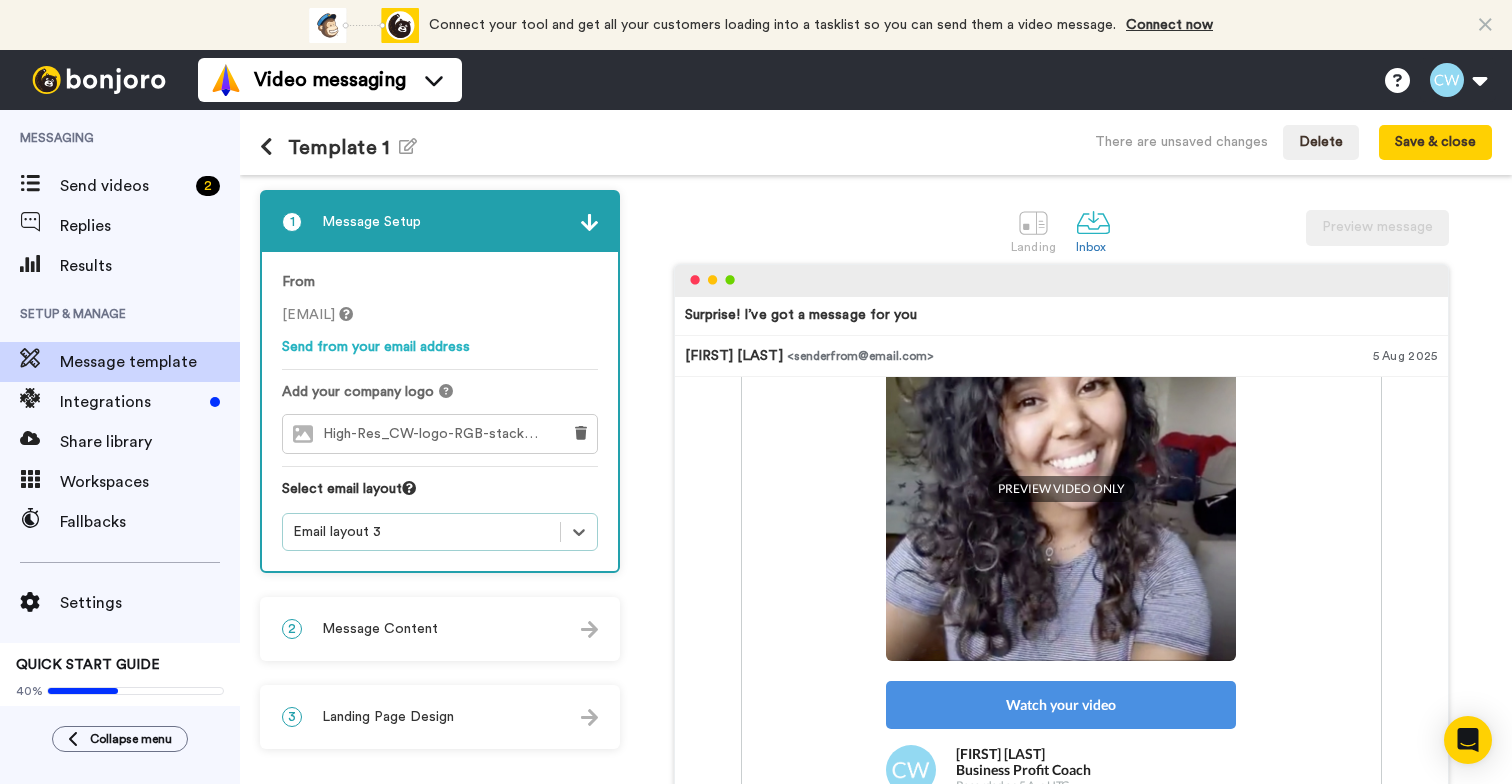 scroll, scrollTop: 236, scrollLeft: 0, axis: vertical 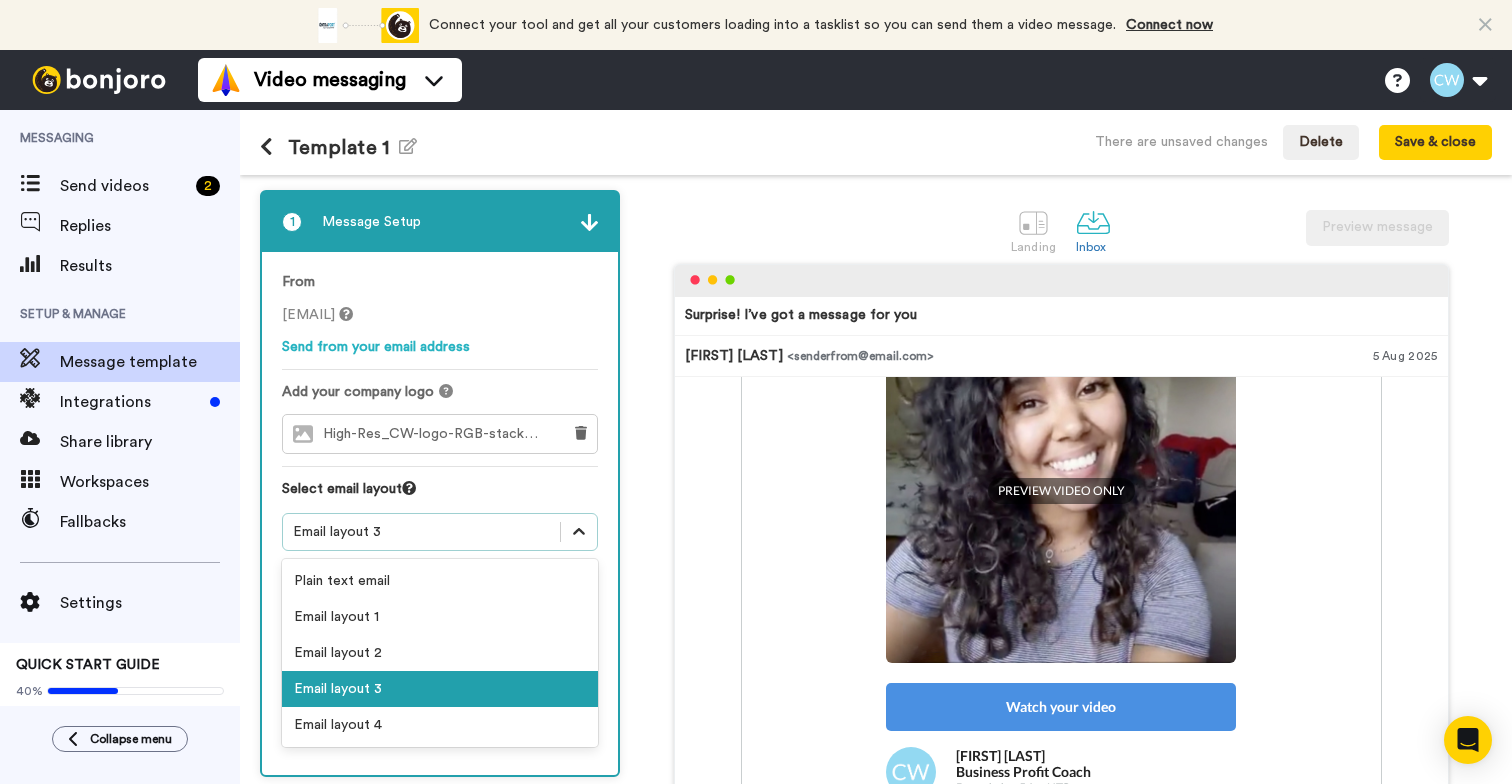 click 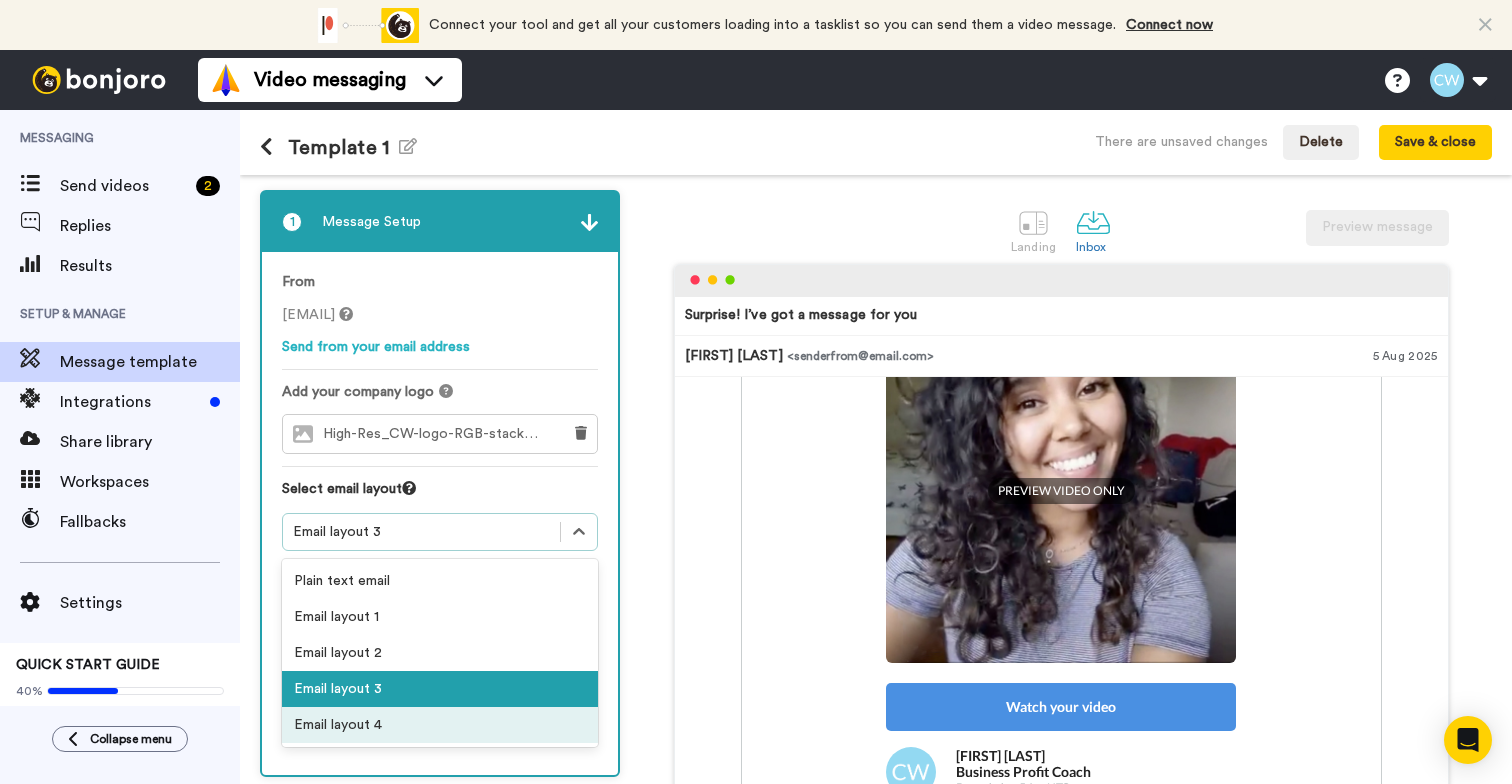 click on "Email layout 4" at bounding box center (440, 725) 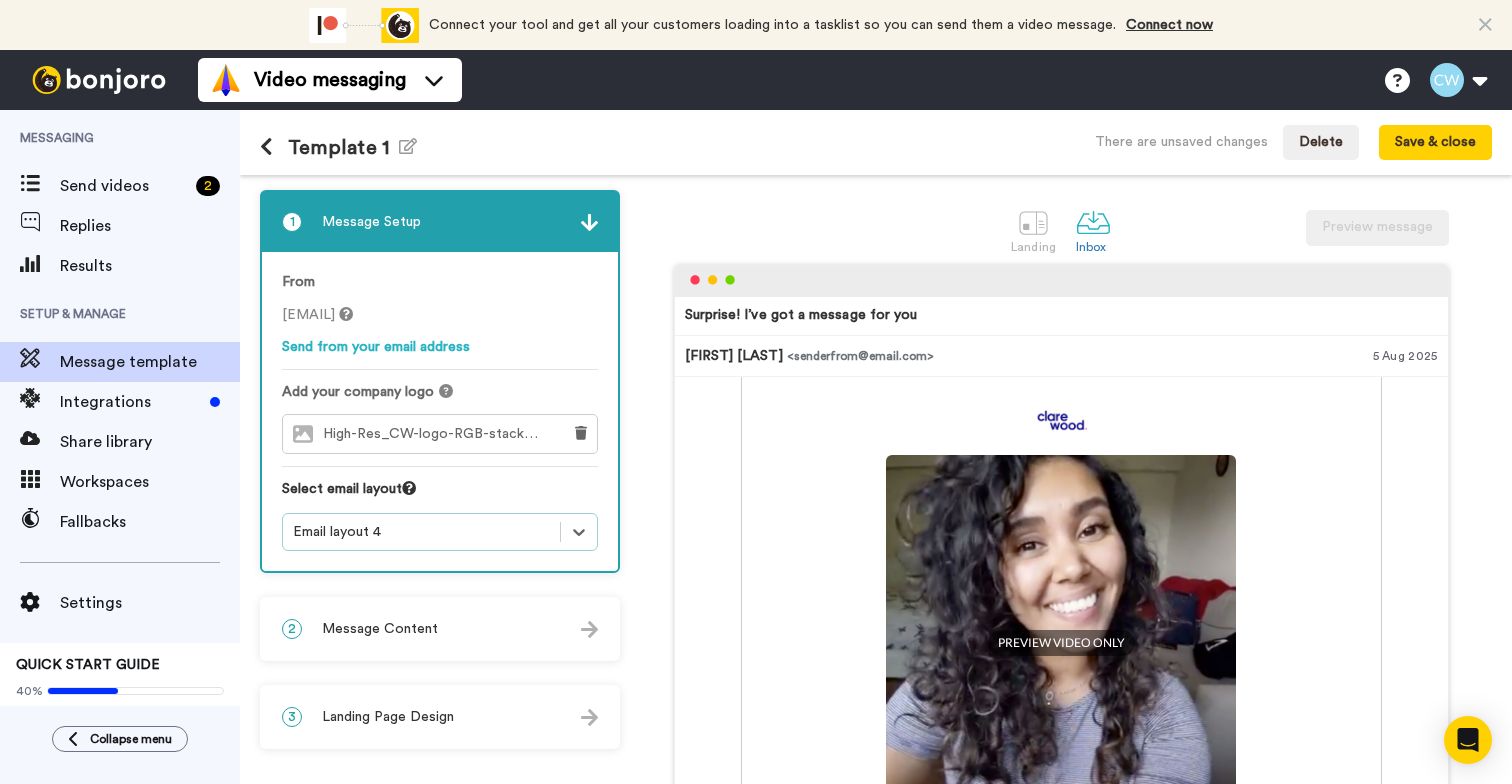 scroll, scrollTop: 303, scrollLeft: 0, axis: vertical 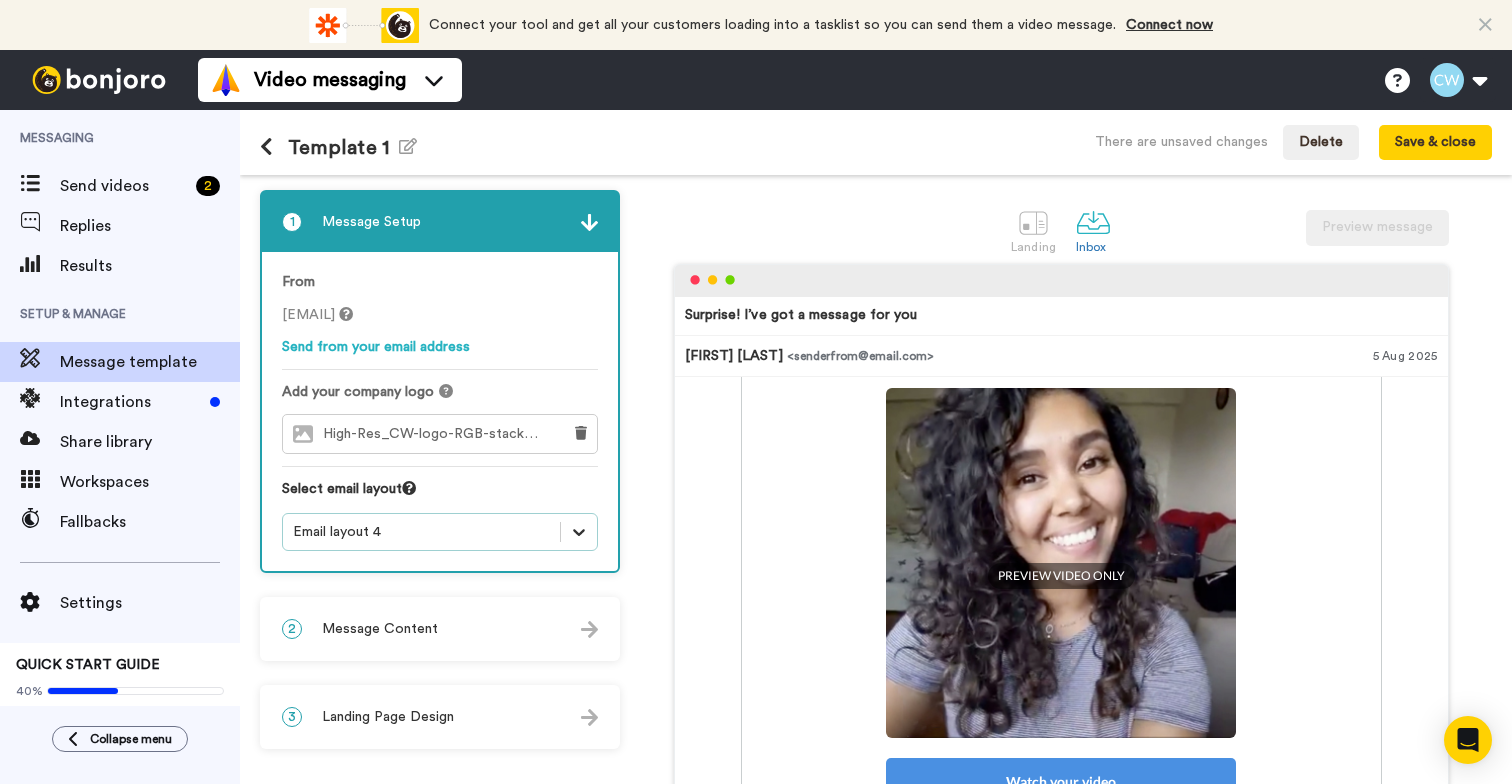 click at bounding box center (579, 532) 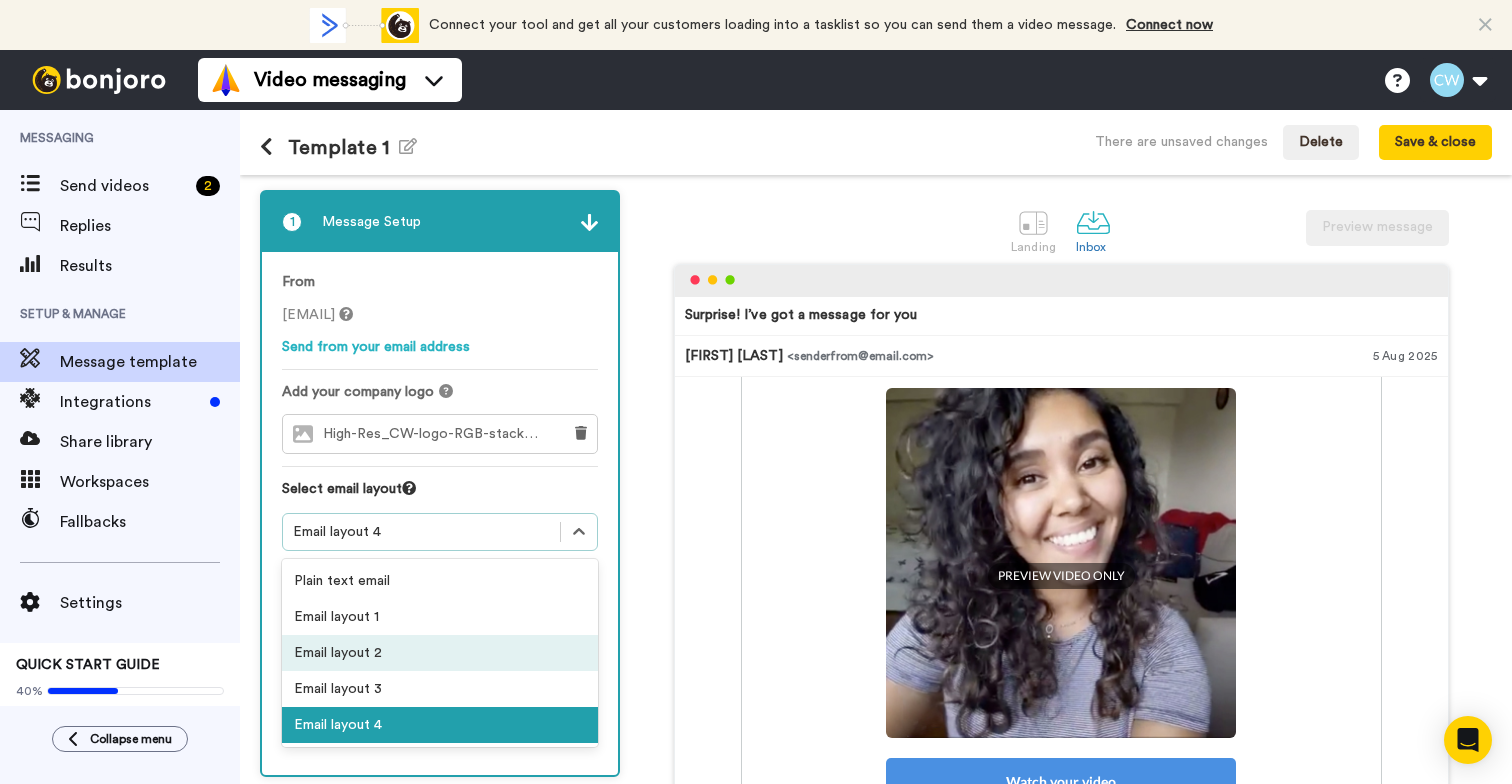 click on "Email layout 2" at bounding box center (440, 653) 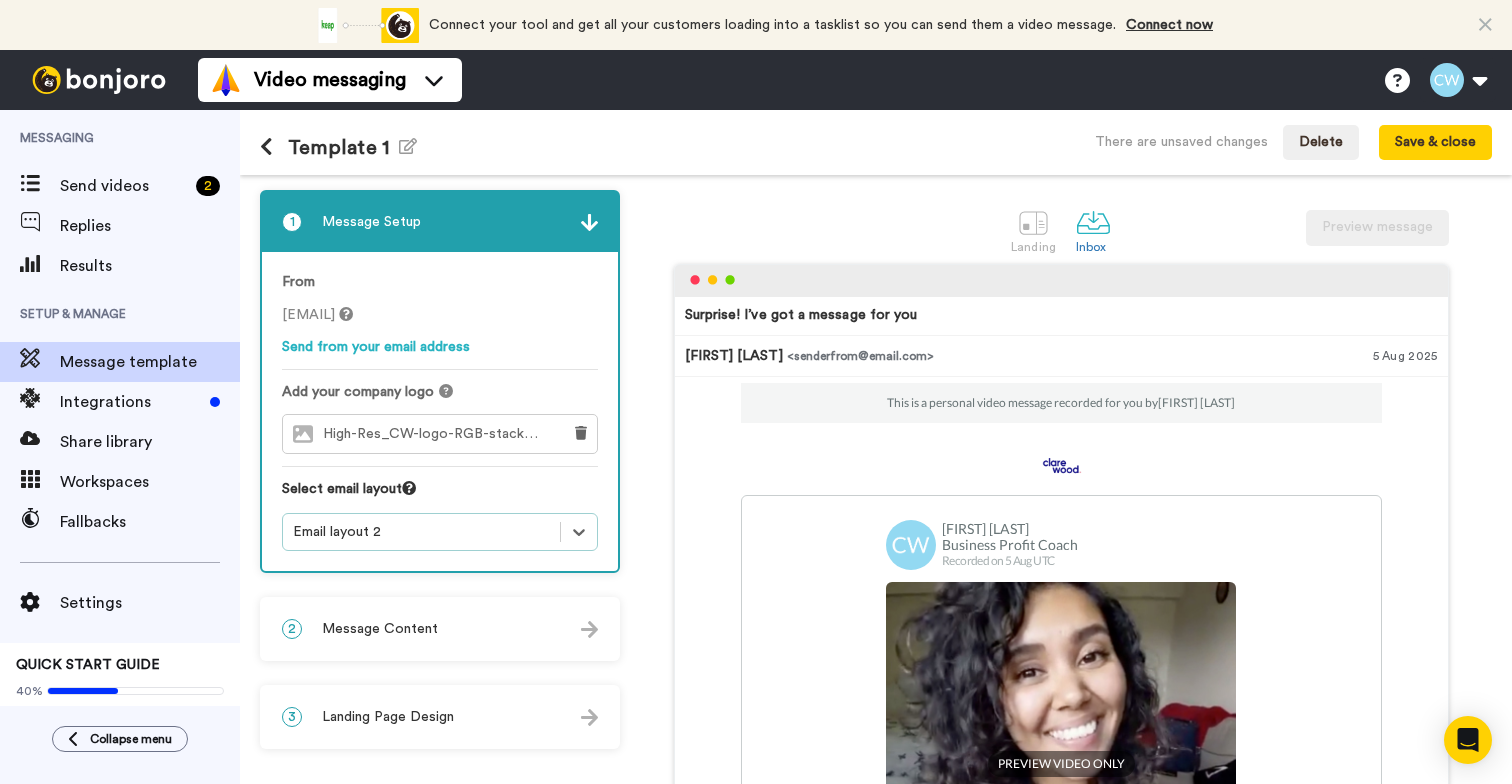 scroll, scrollTop: 0, scrollLeft: 0, axis: both 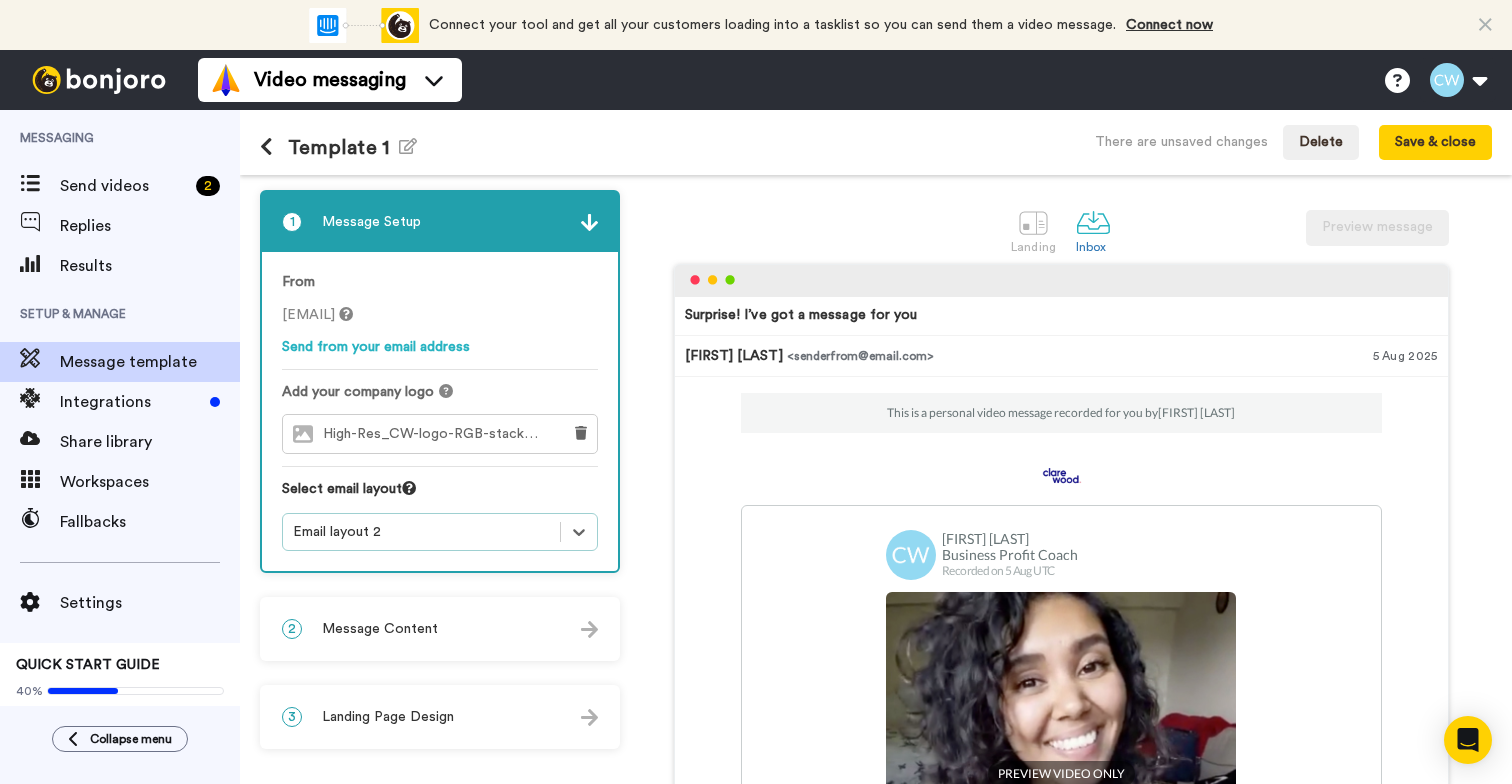 click on "2 Message Content" at bounding box center [440, 629] 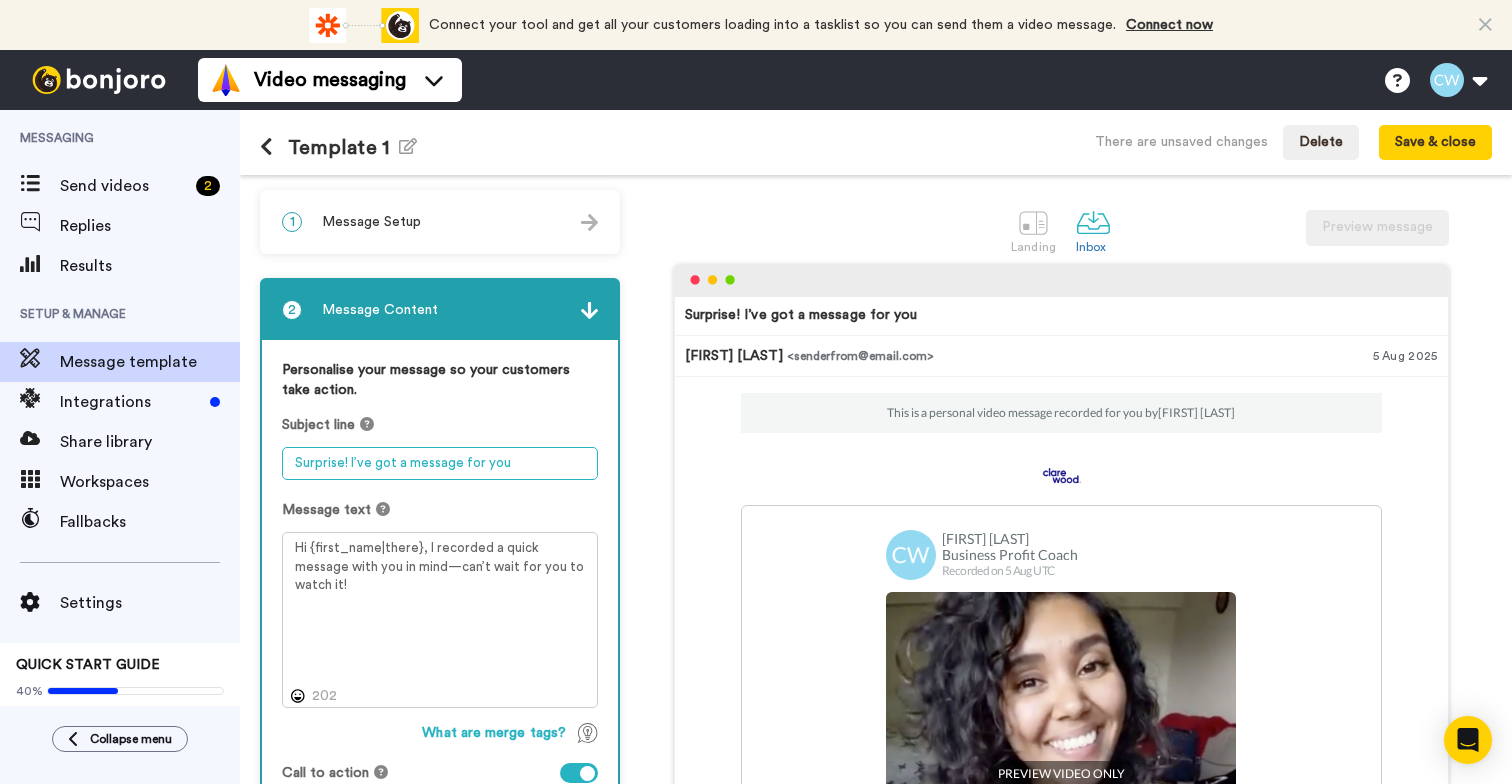 drag, startPoint x: 519, startPoint y: 467, endPoint x: 242, endPoint y: 454, distance: 277.3049 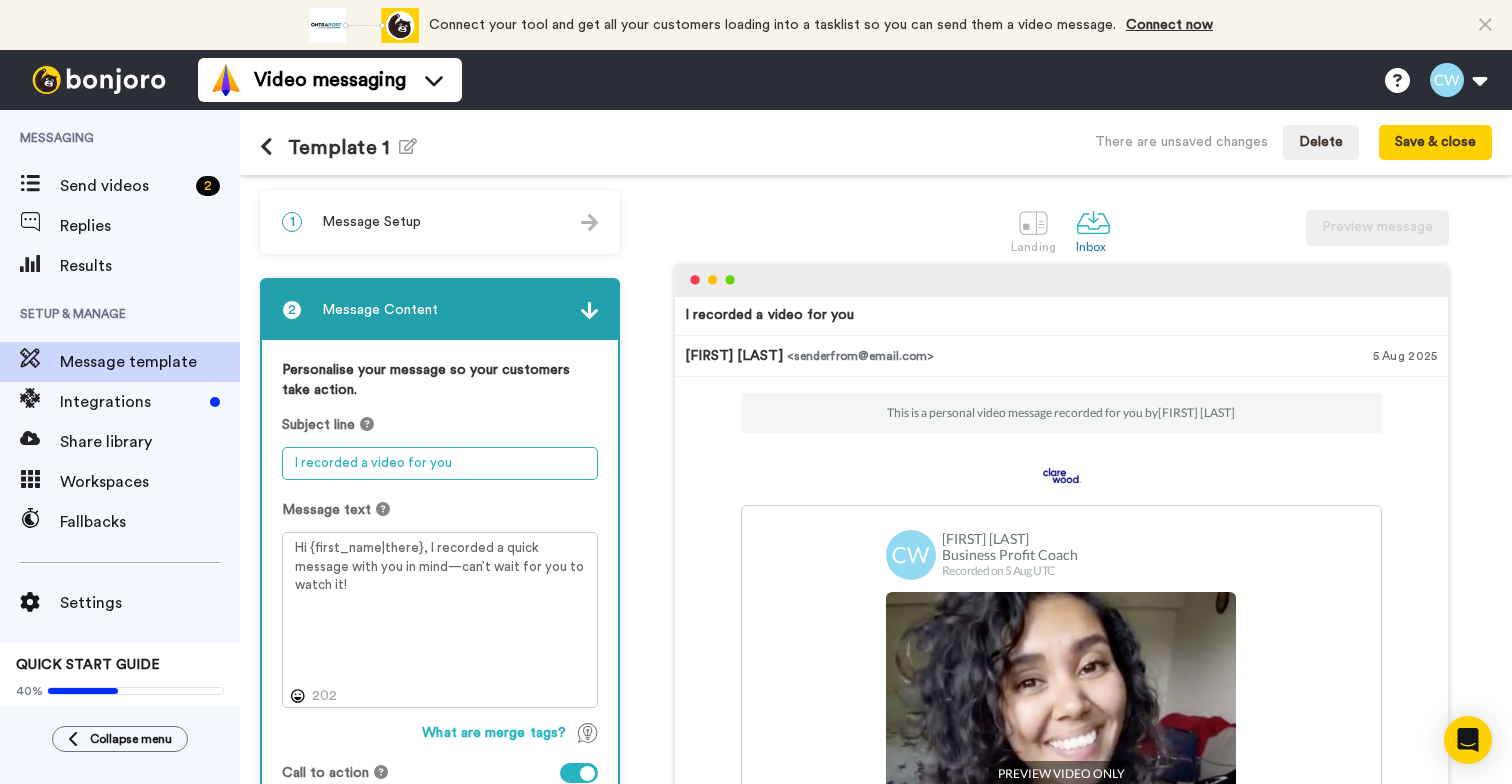 type on "I recorded a video for you" 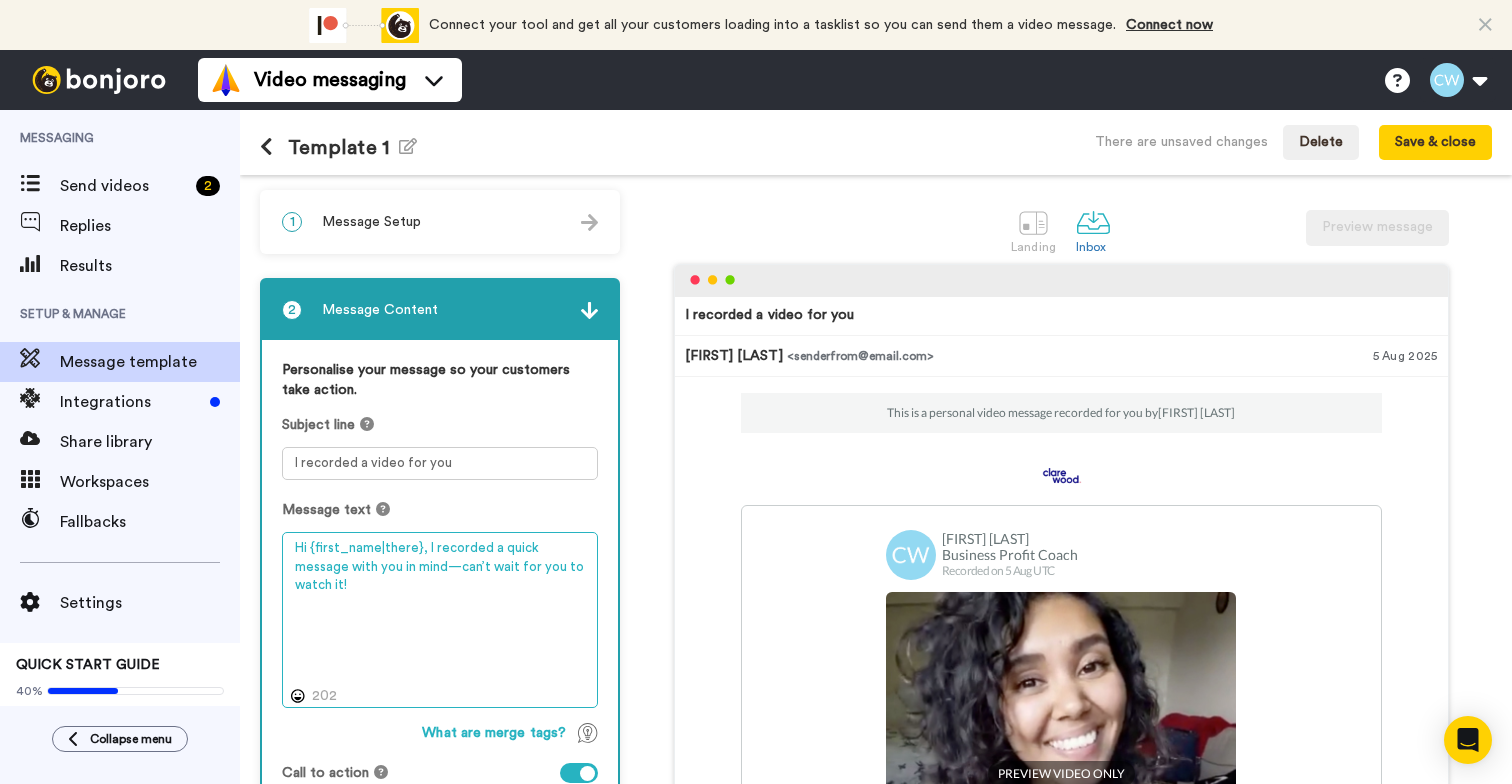 drag, startPoint x: 390, startPoint y: 573, endPoint x: 288, endPoint y: 572, distance: 102.0049 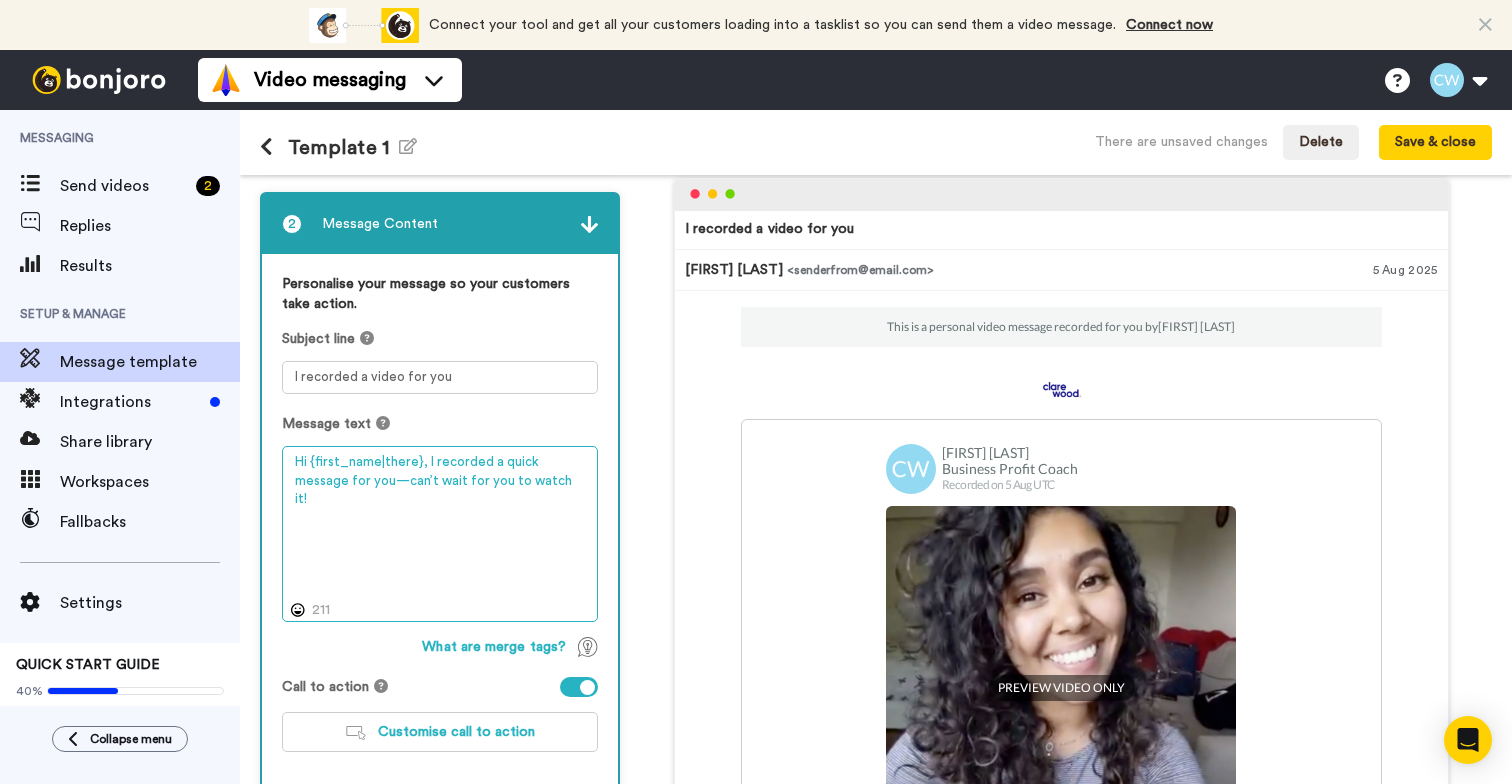 scroll, scrollTop: 85, scrollLeft: 0, axis: vertical 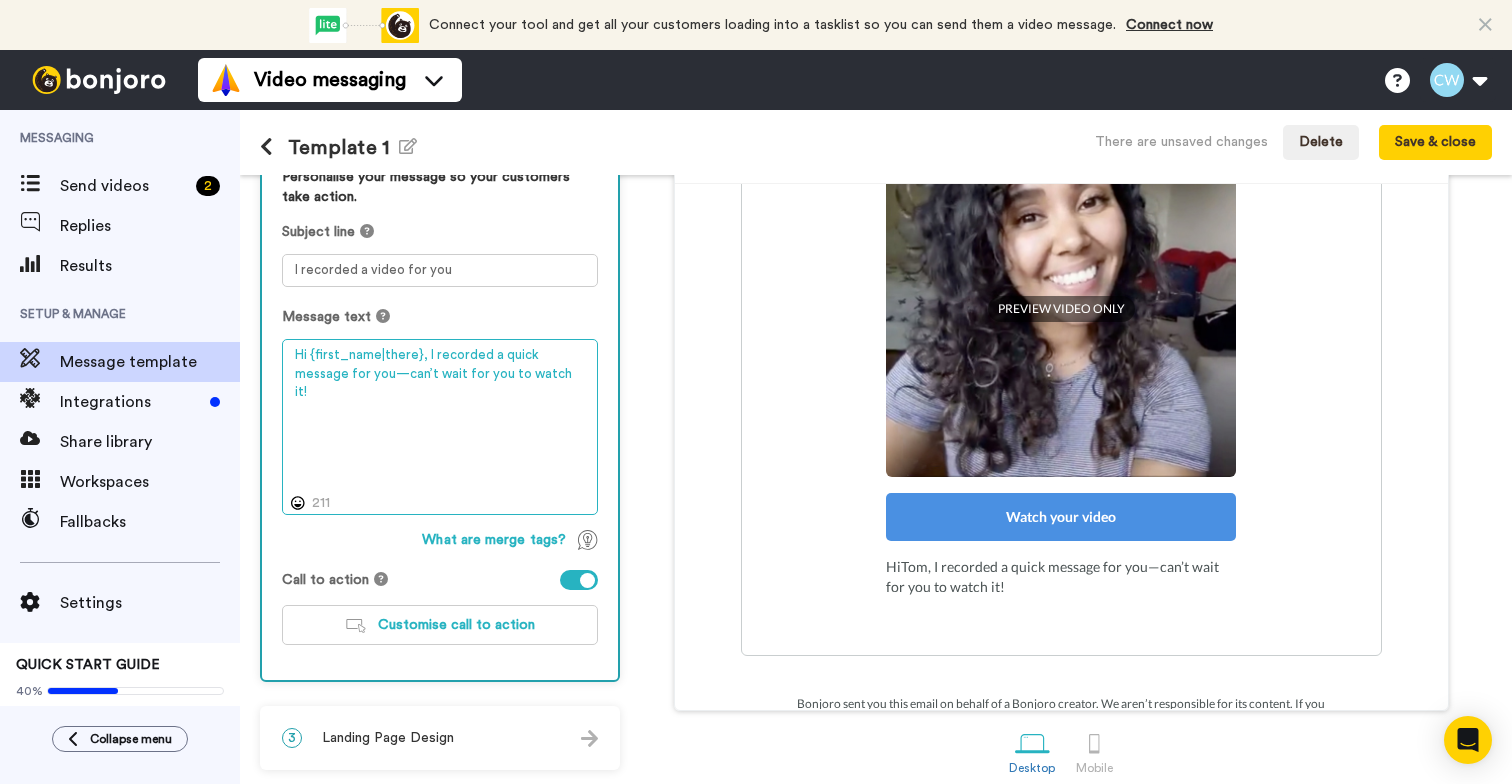 click on "Hi {first_name|there}, I recorded a quick message for you—can’t wait for you to watch it!" at bounding box center (440, 427) 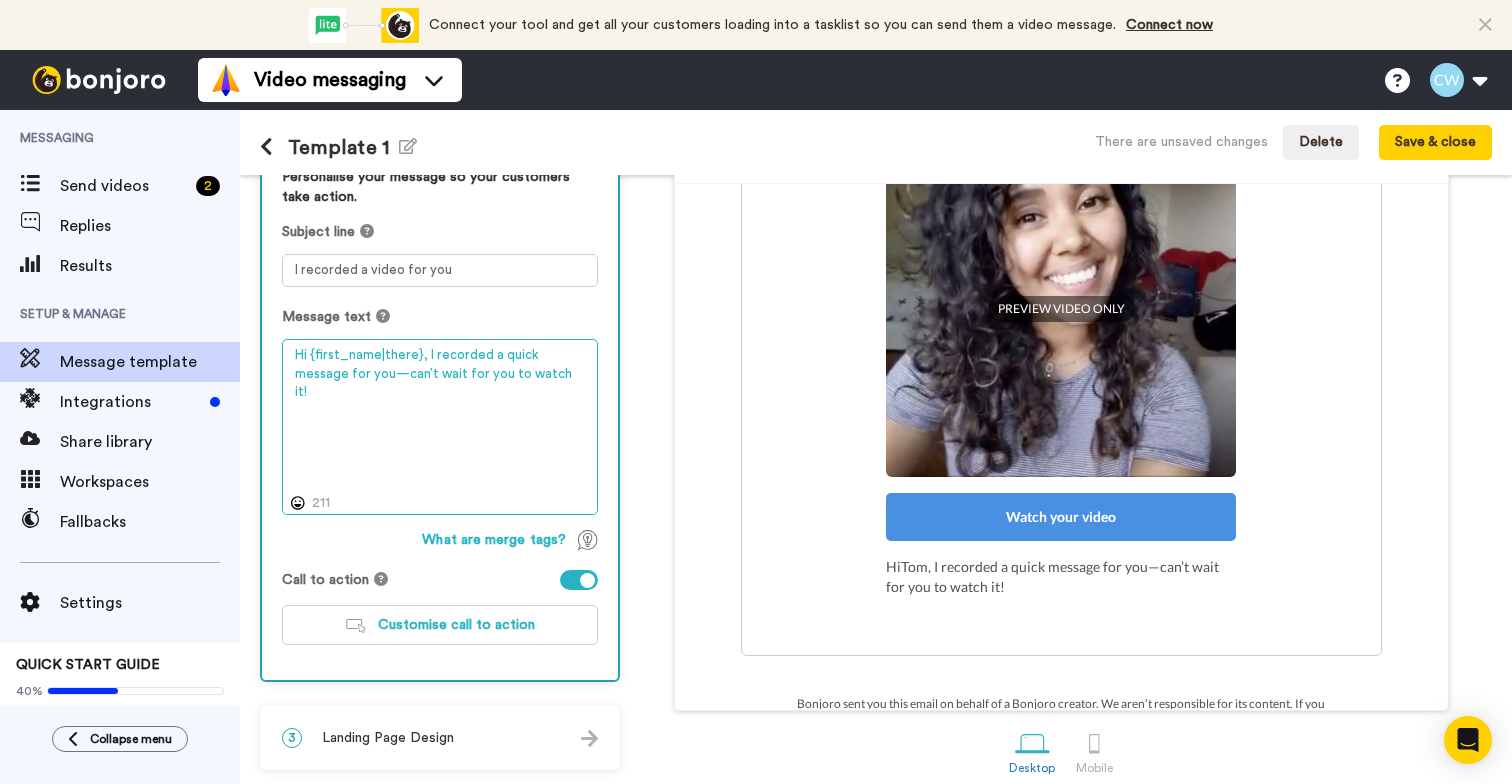click on "Hi {first_name|there}, I recorded a quick message for you—can’t wait for you to watch it!" at bounding box center [440, 427] 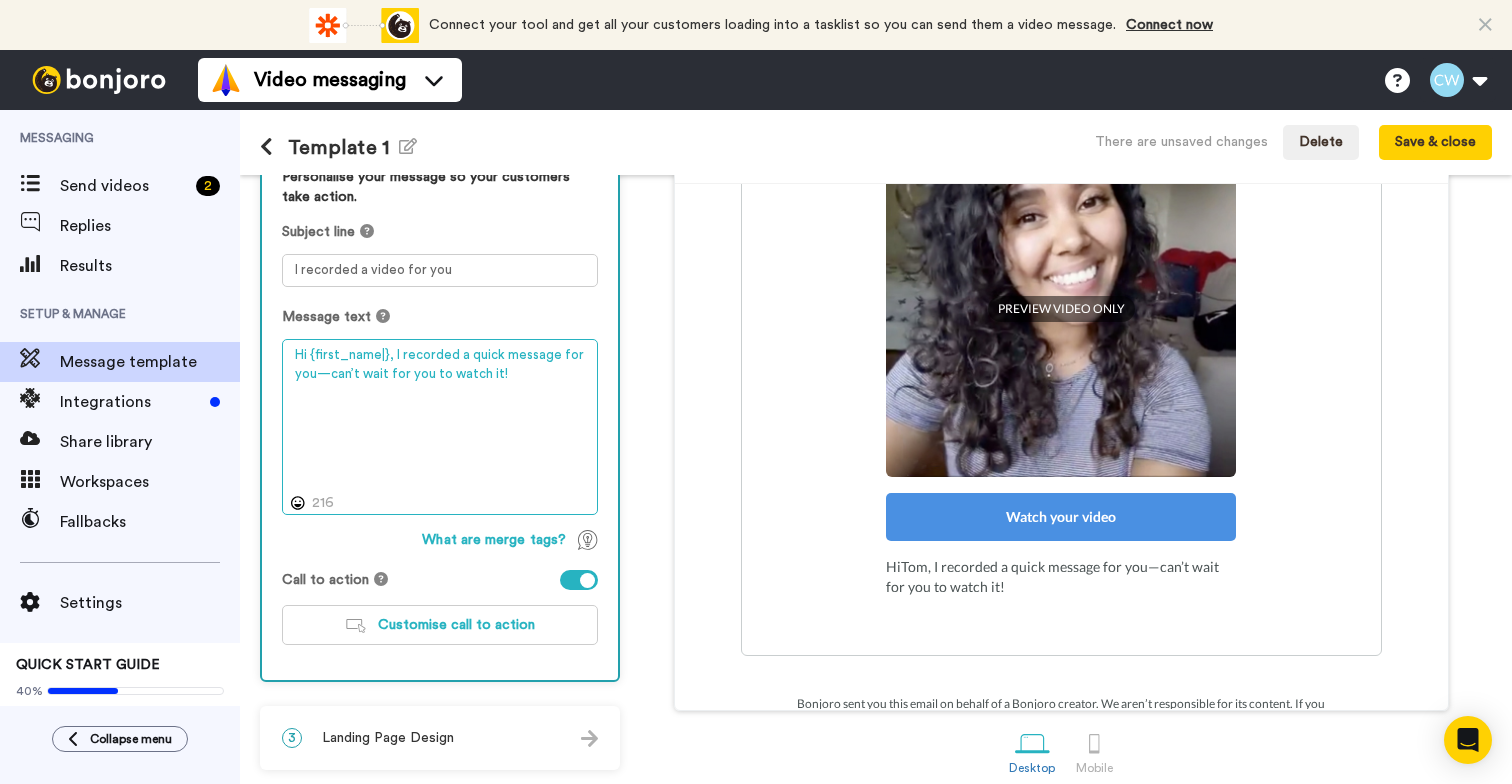 click on "Hi {first_name|}, I recorded a quick message for you—can’t wait for you to watch it!" at bounding box center [440, 427] 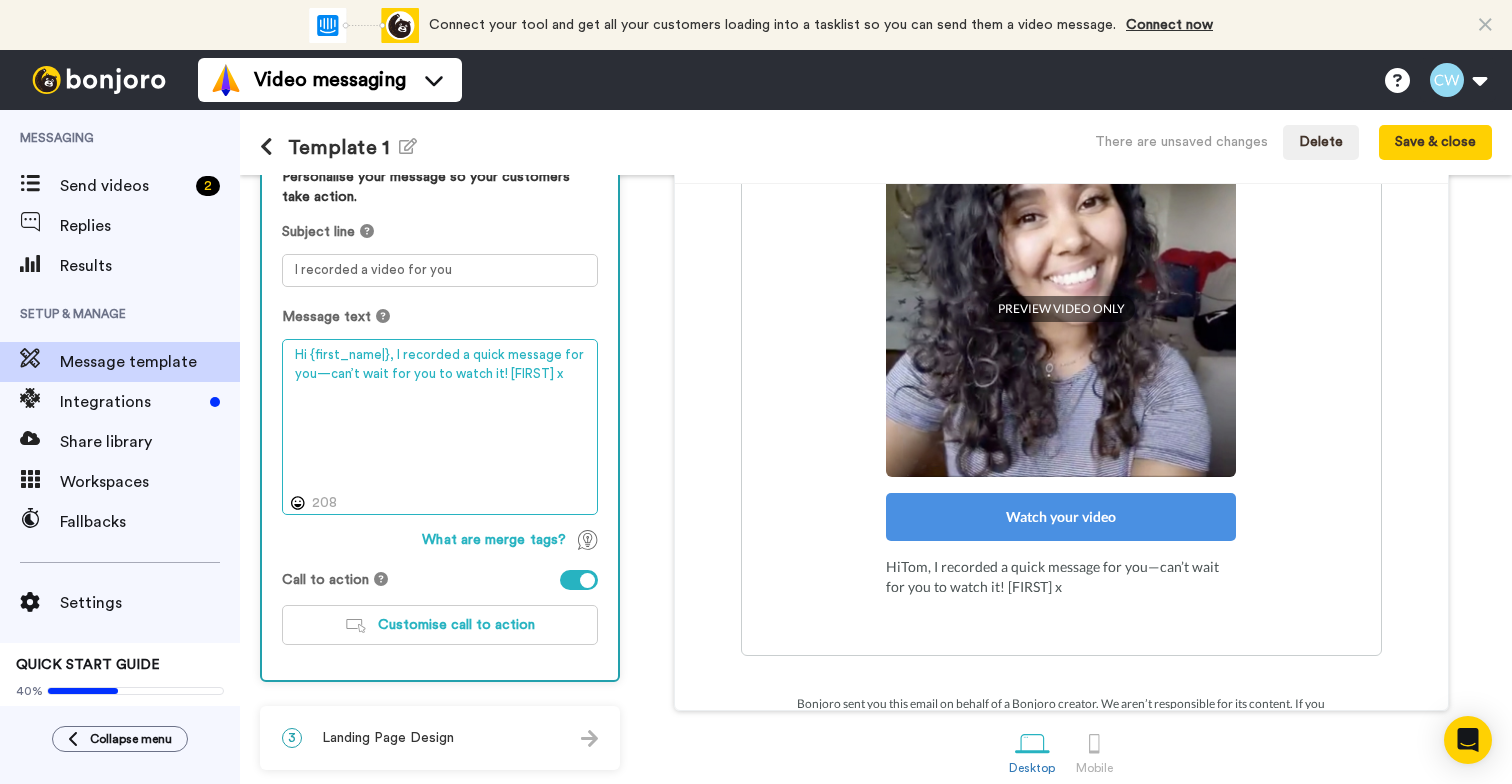 type on "Hi {first_name|}, I recorded a quick message for you—can’t wait for you to watch it! [FIRST] x" 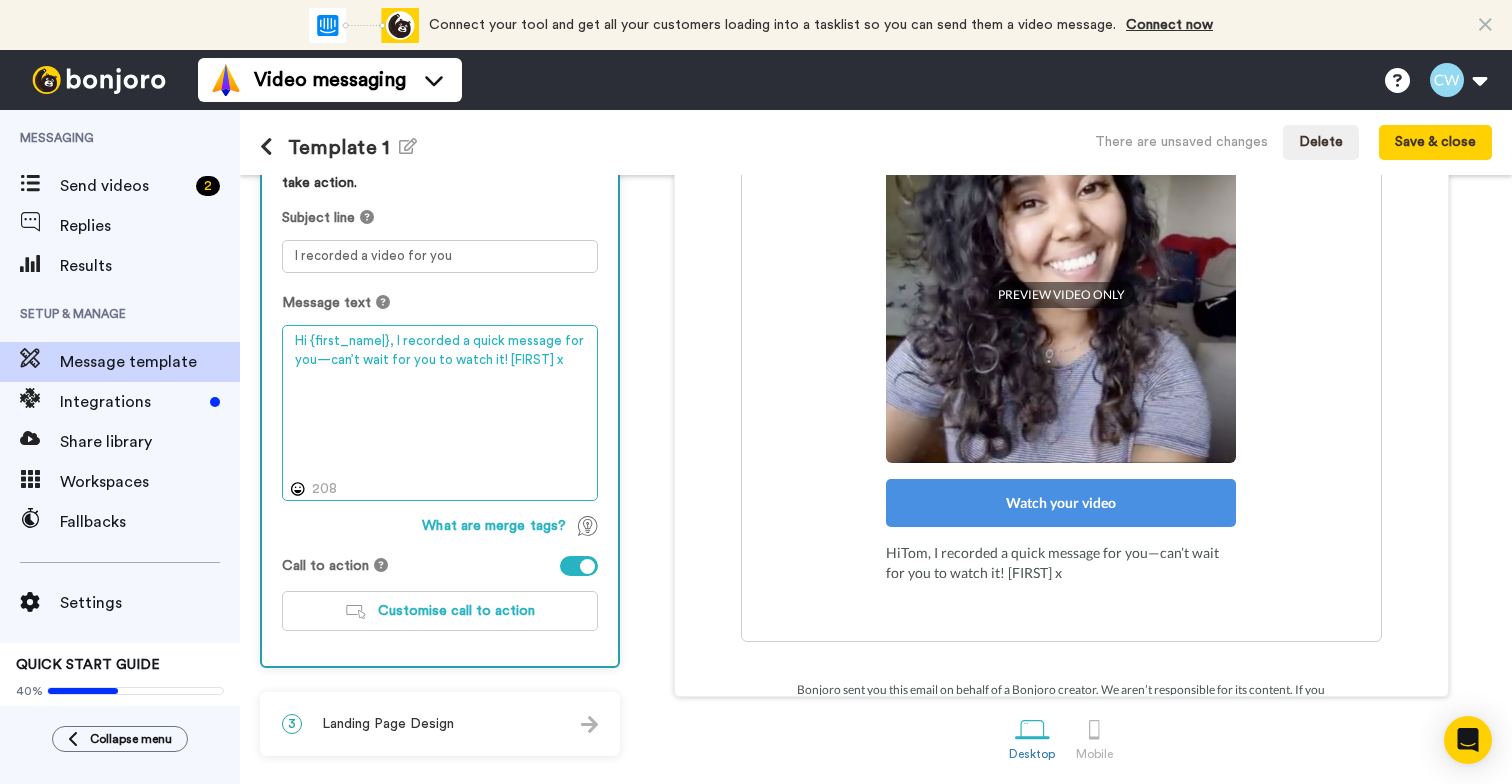scroll, scrollTop: 211, scrollLeft: 0, axis: vertical 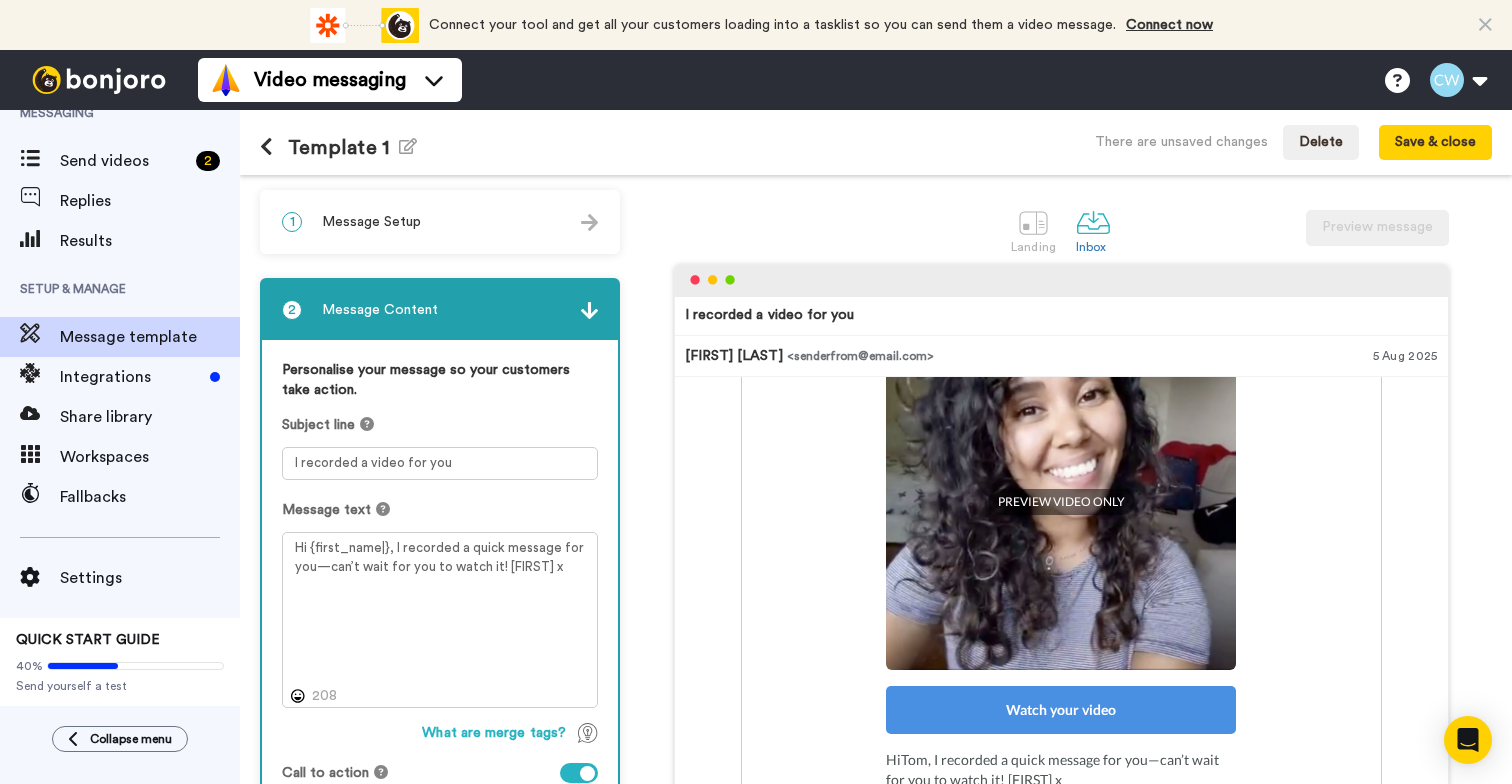 click at bounding box center [589, 310] 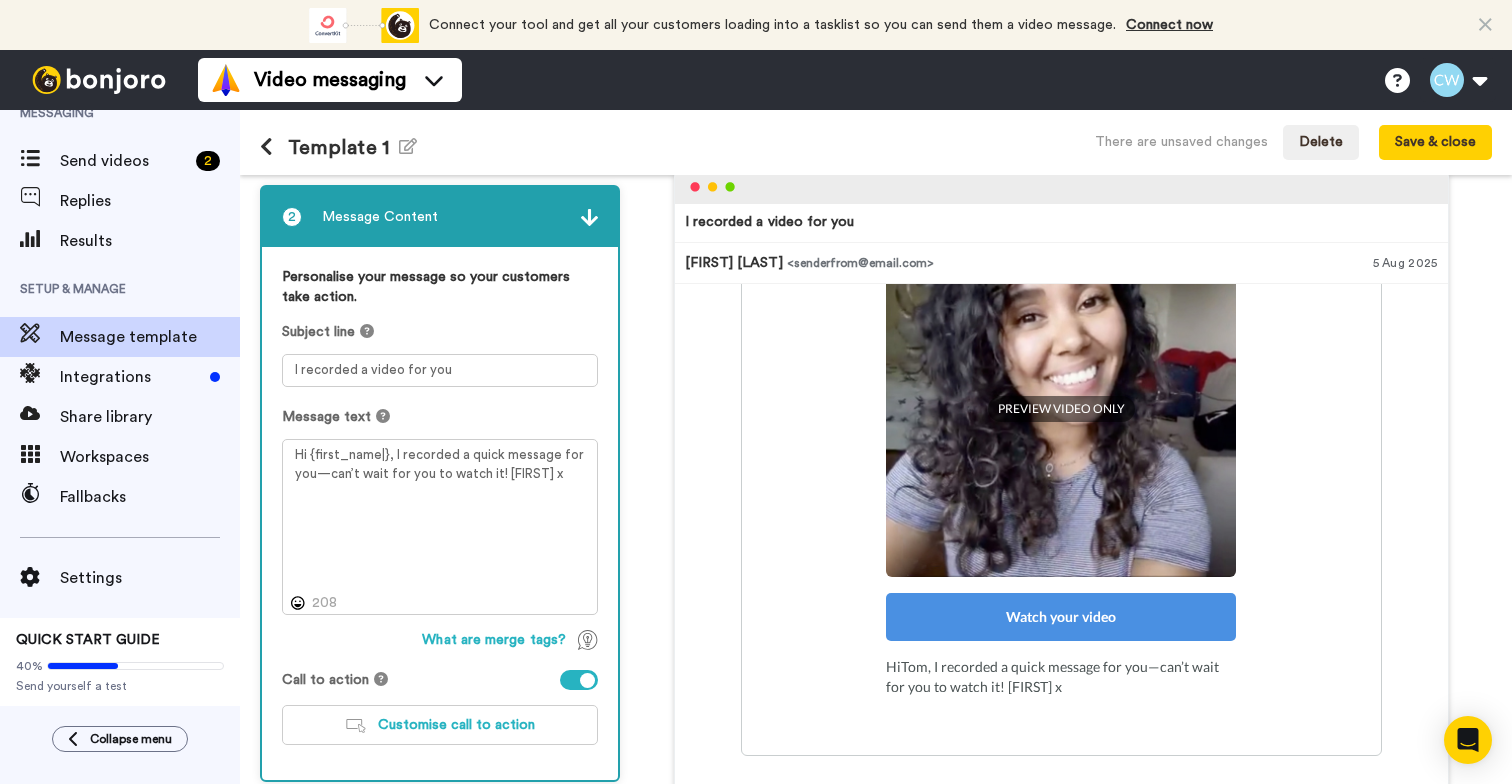 scroll, scrollTop: 211, scrollLeft: 0, axis: vertical 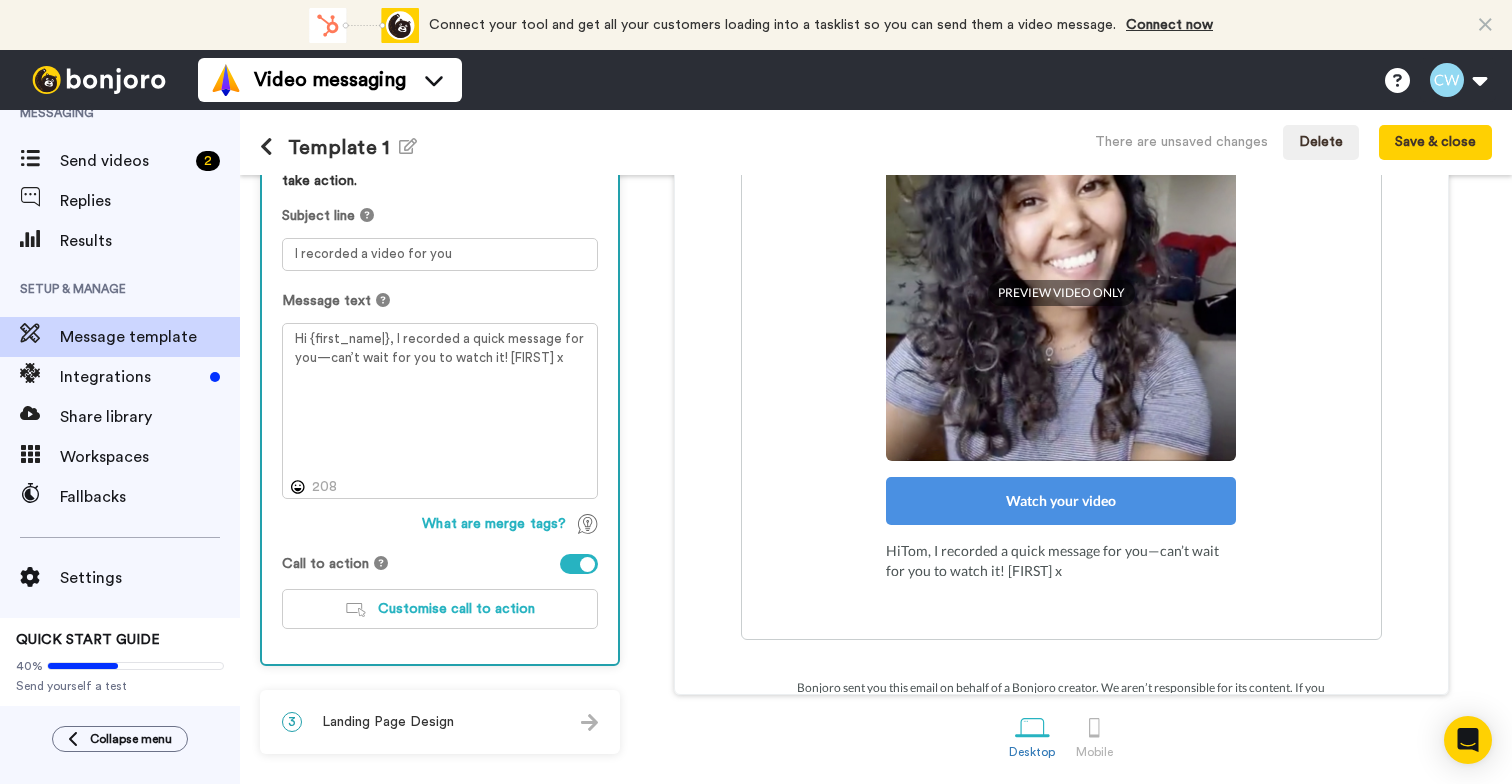 click on "Landing Page Design" at bounding box center (388, 722) 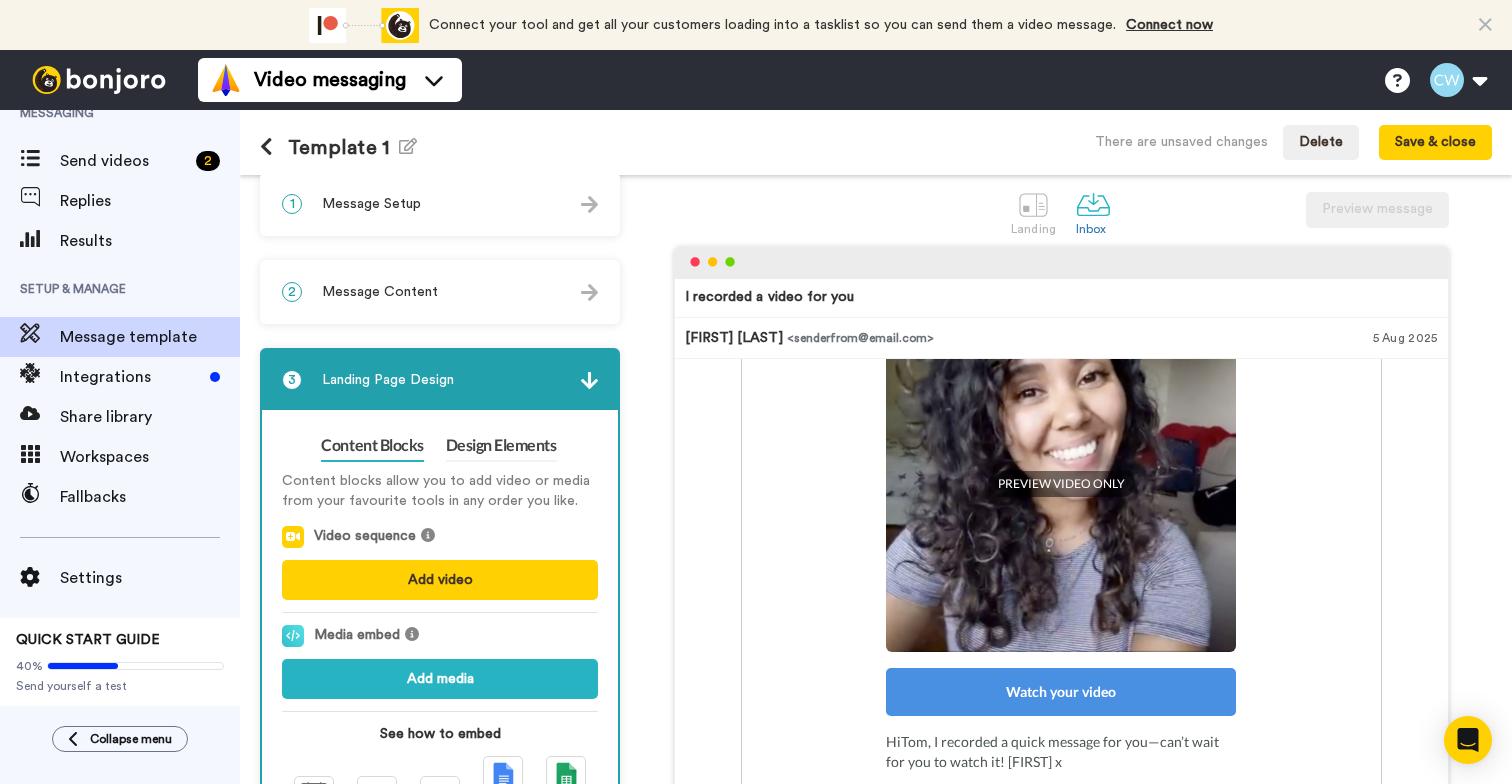 scroll, scrollTop: 16, scrollLeft: 0, axis: vertical 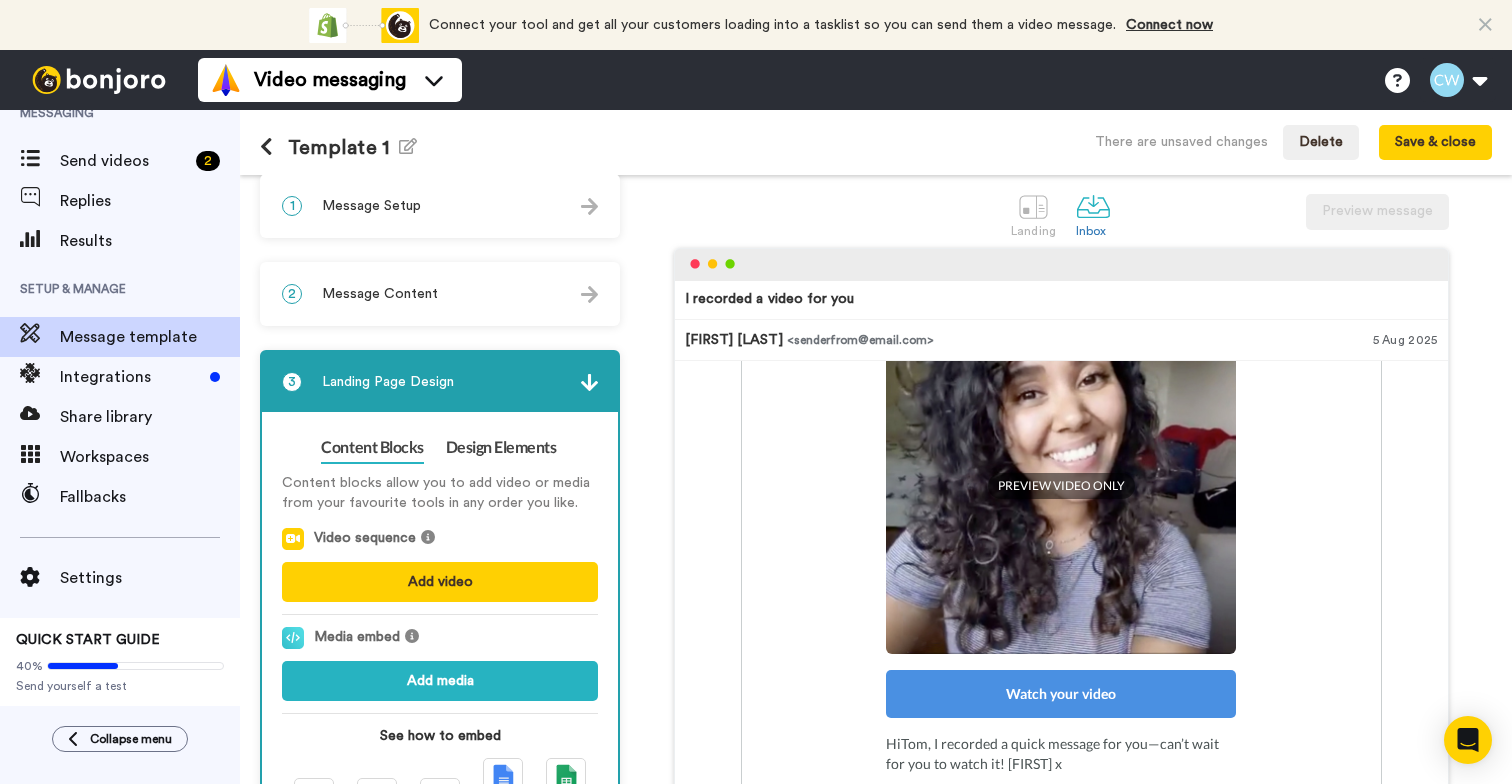 click on "2 Message Content" at bounding box center [440, 294] 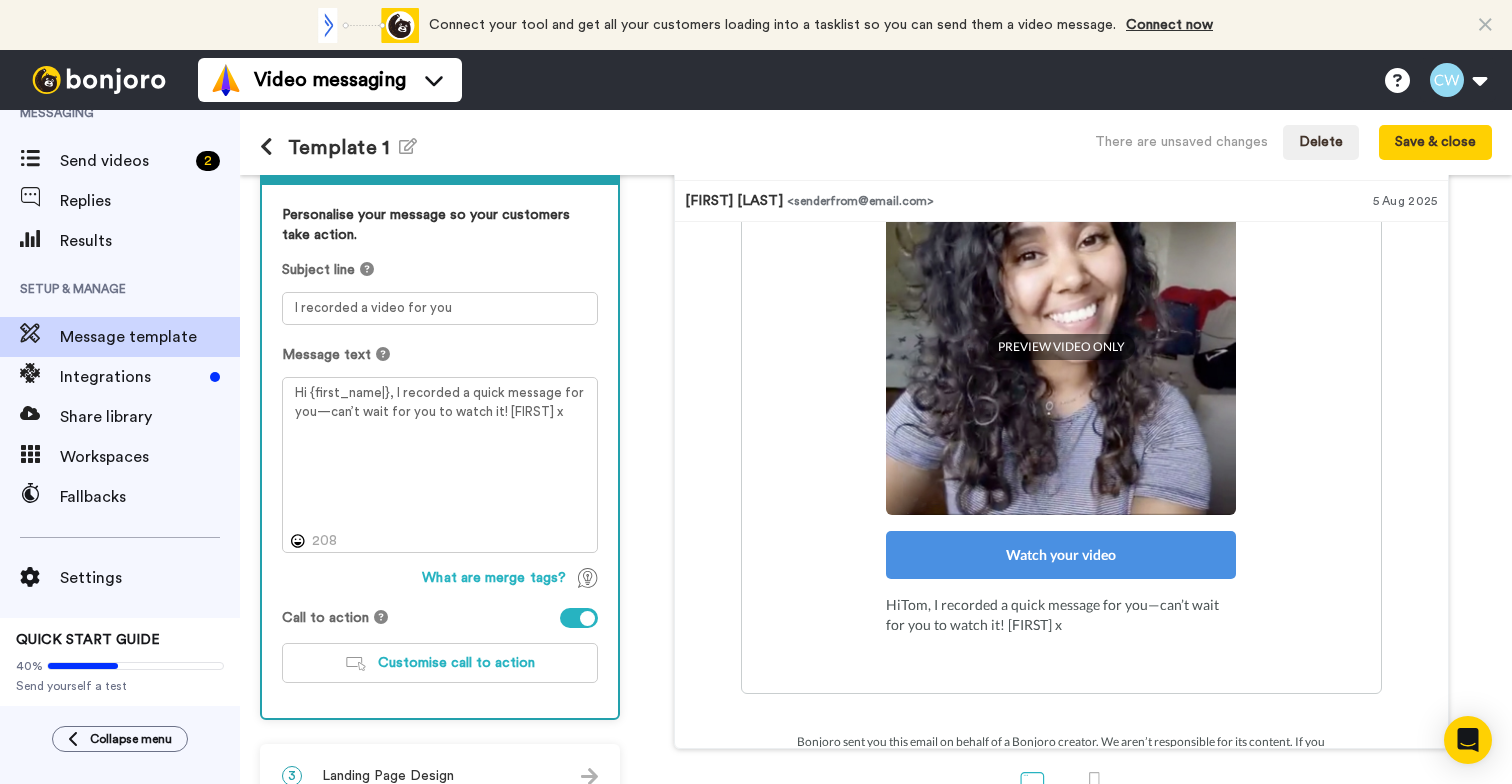 scroll, scrollTop: 186, scrollLeft: 0, axis: vertical 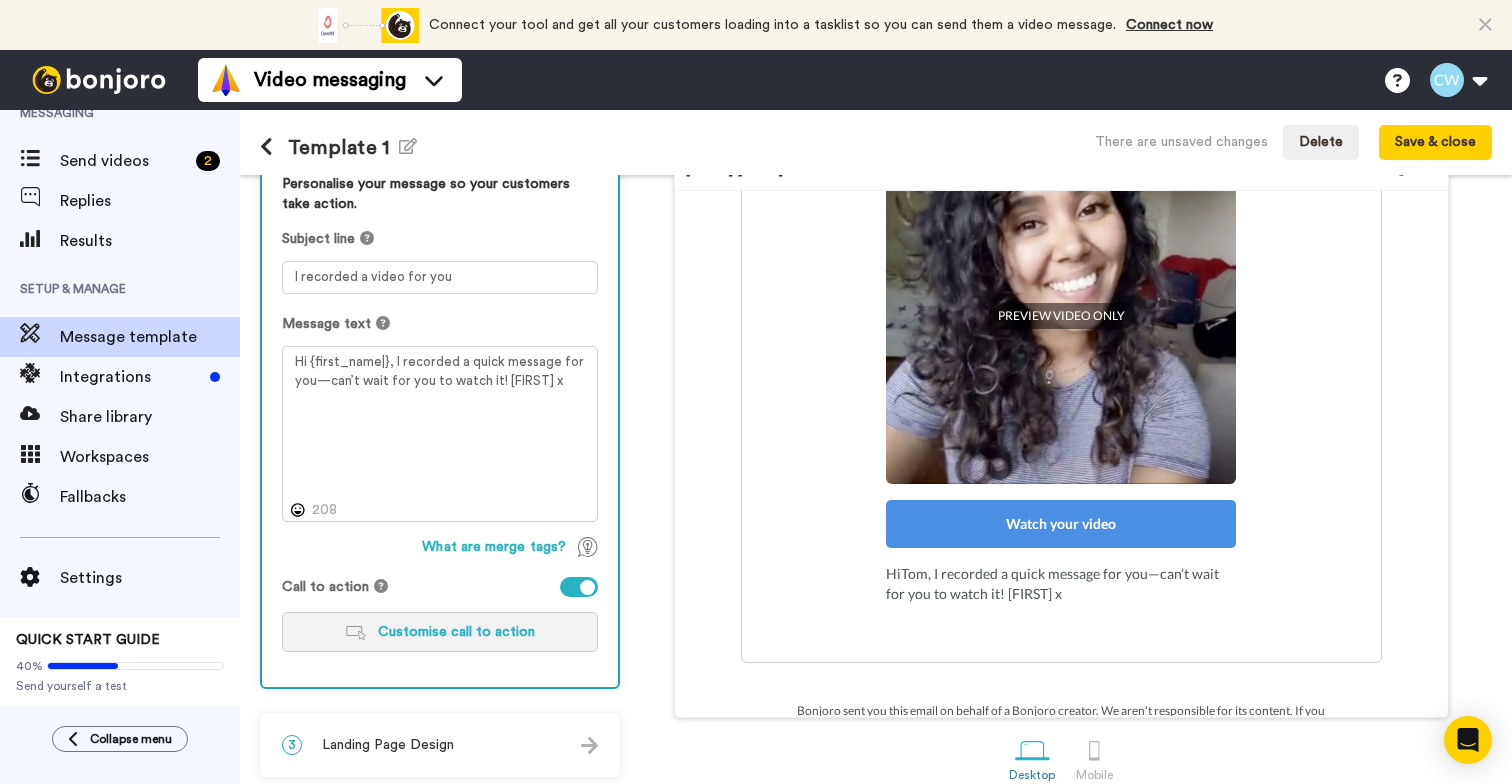 click on "Customise call to action" at bounding box center (456, 632) 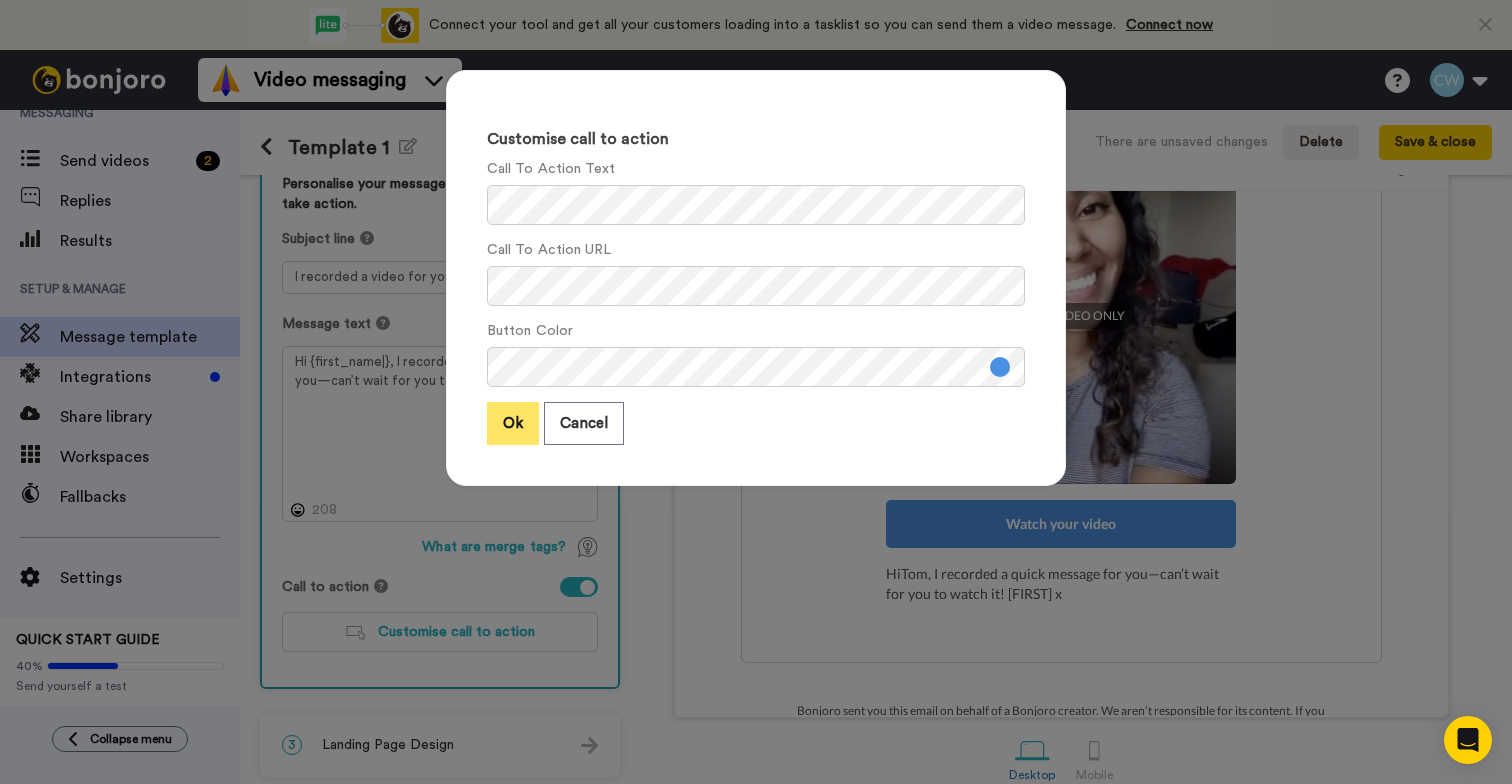 click on "Ok" at bounding box center (513, 423) 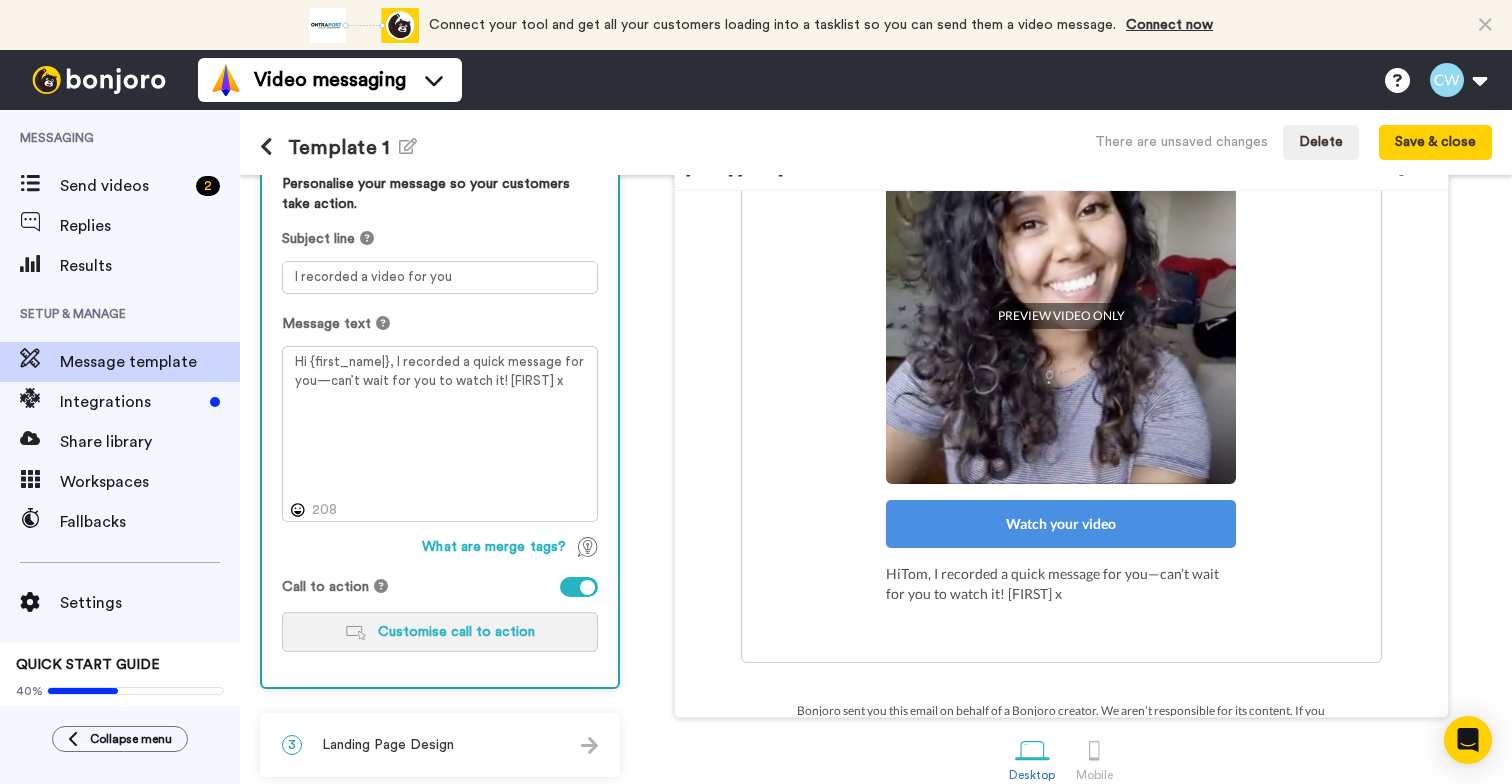 scroll, scrollTop: 211, scrollLeft: 0, axis: vertical 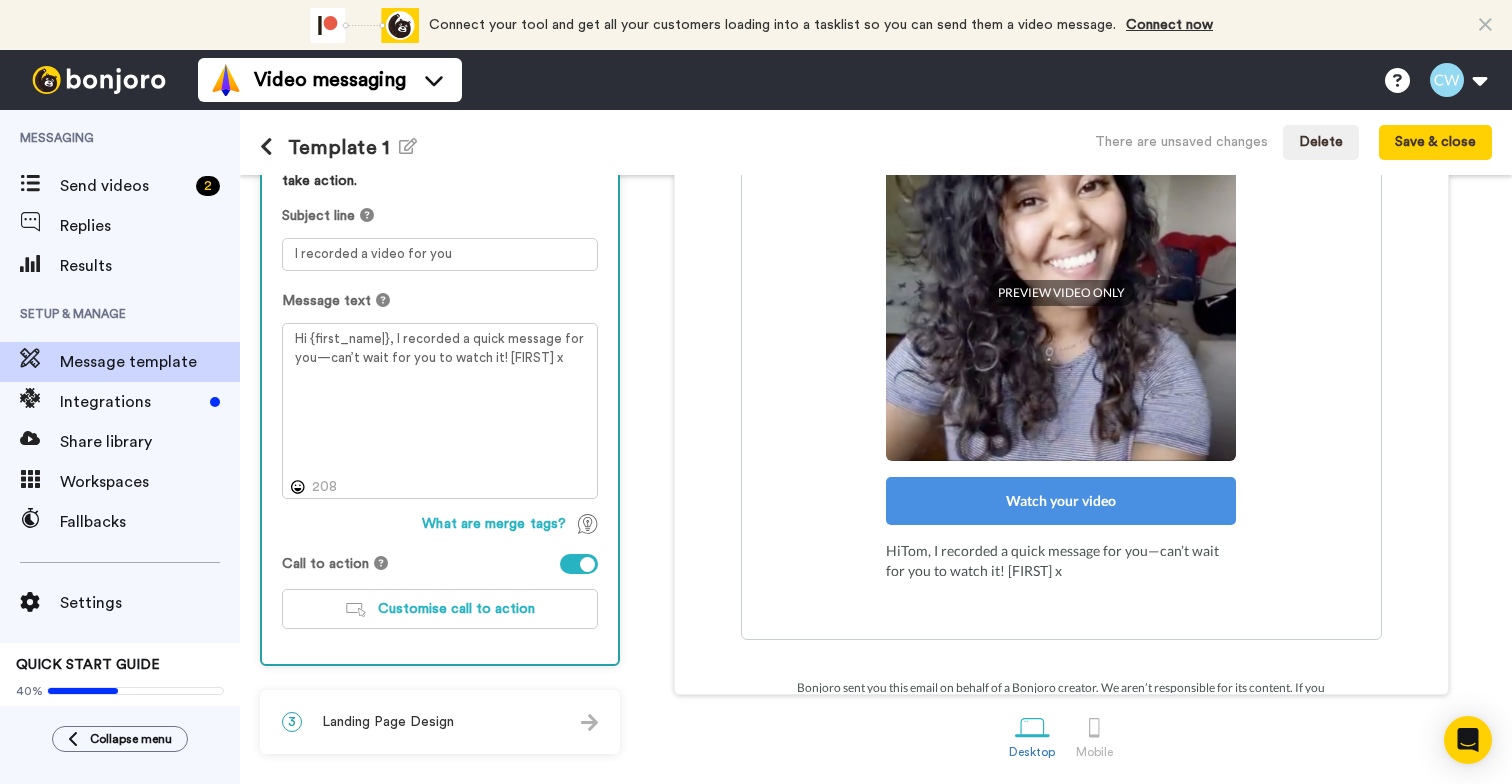 click on "3 Landing Page Design" at bounding box center (440, 722) 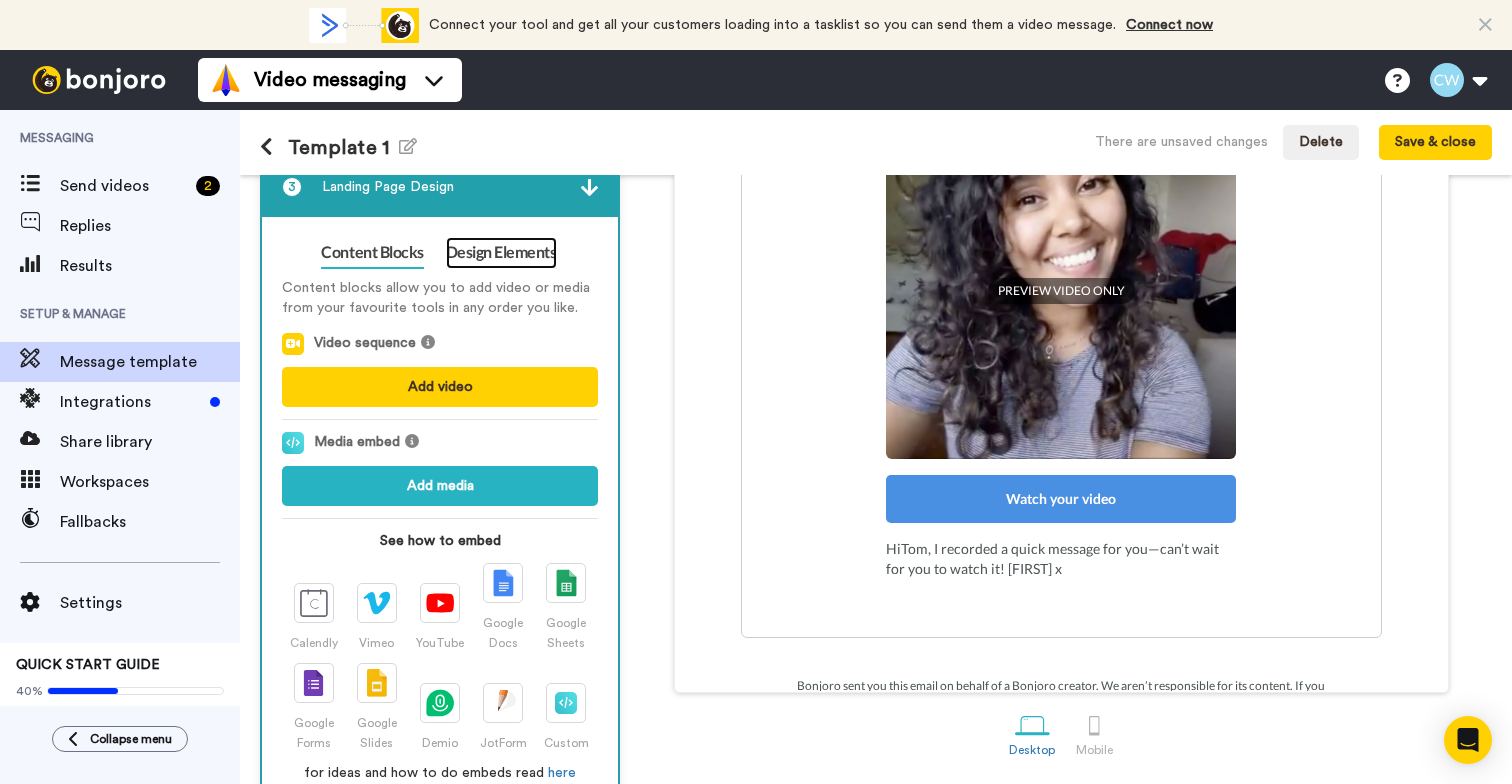 click on "Design Elements" at bounding box center (501, 253) 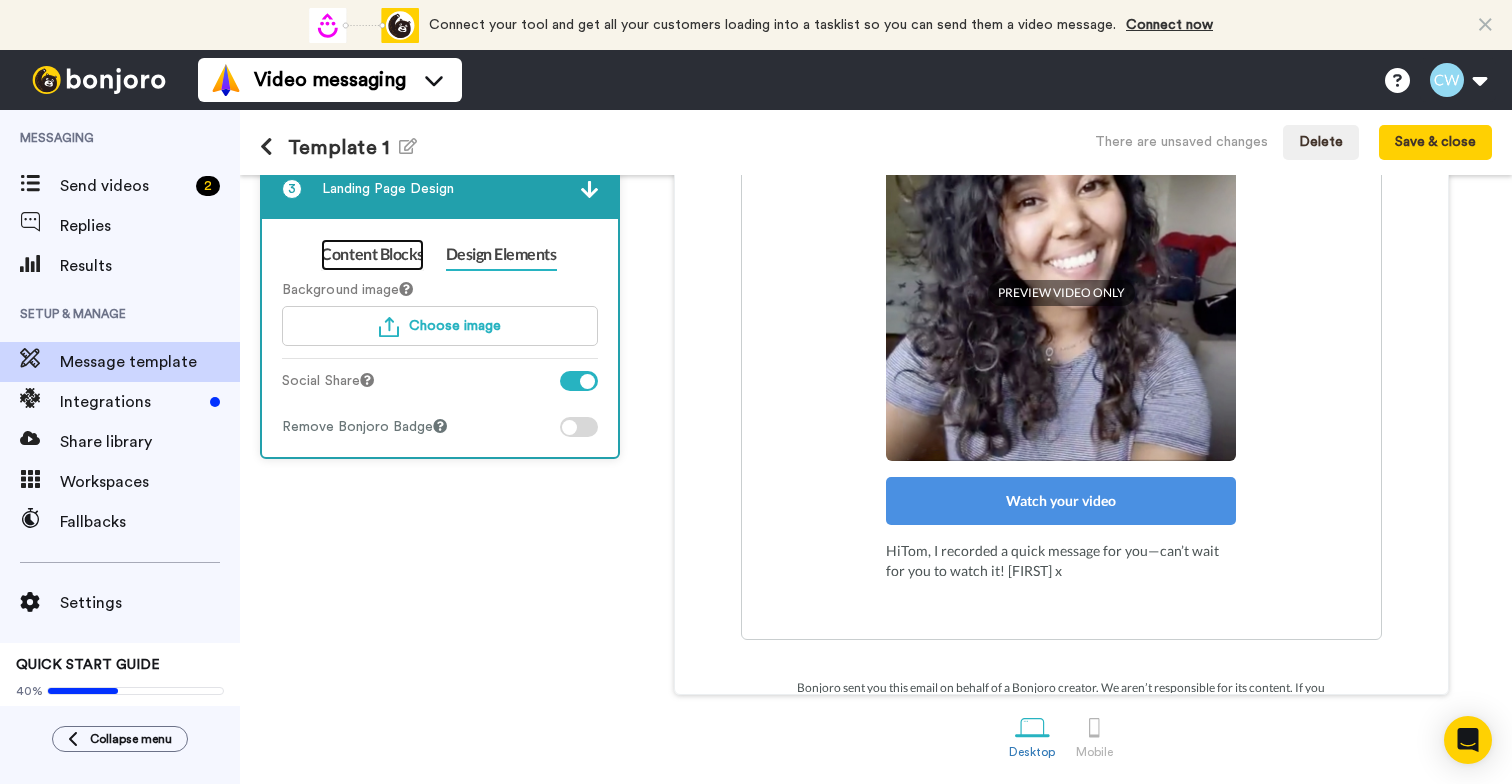click on "Content Blocks" at bounding box center (372, 255) 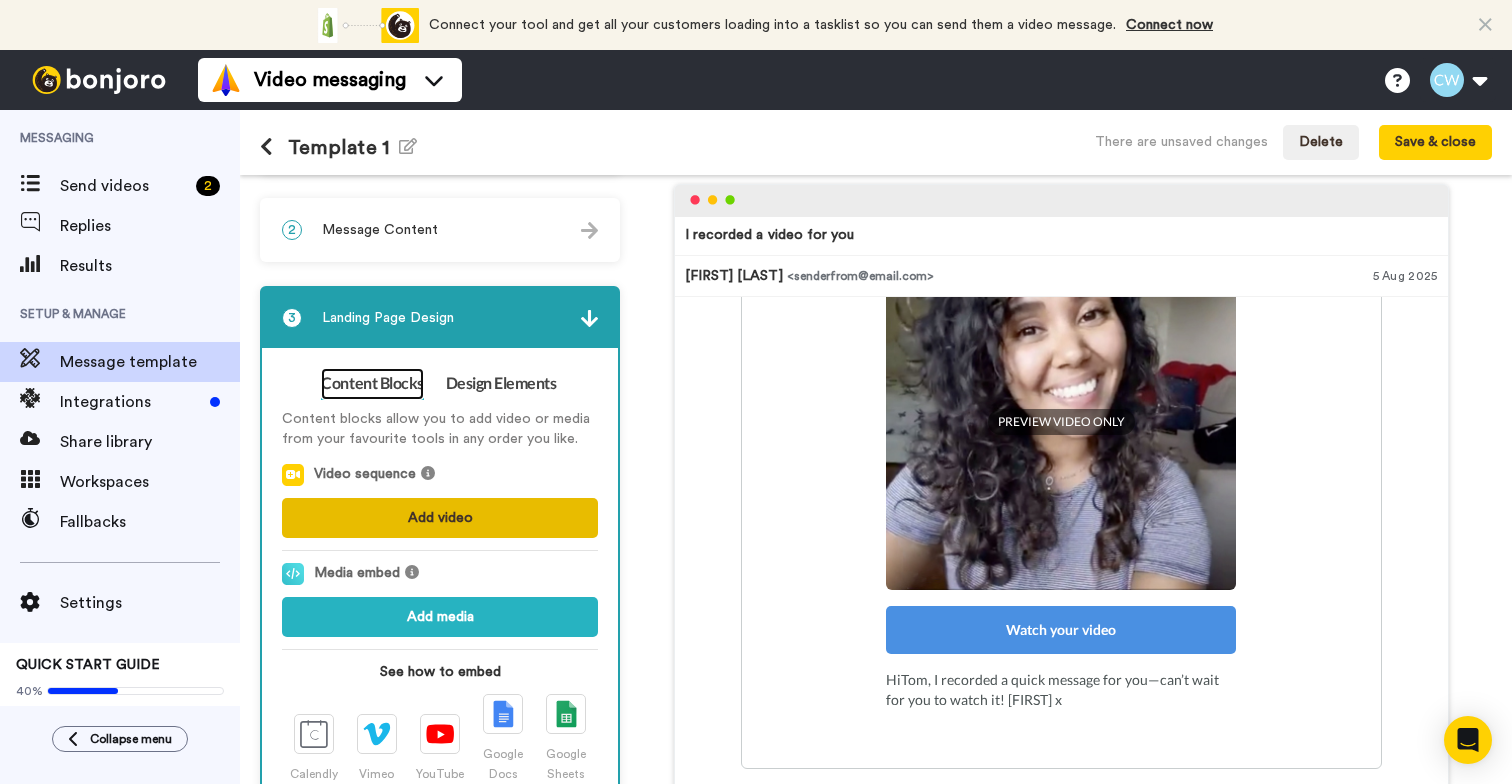 scroll, scrollTop: 0, scrollLeft: 0, axis: both 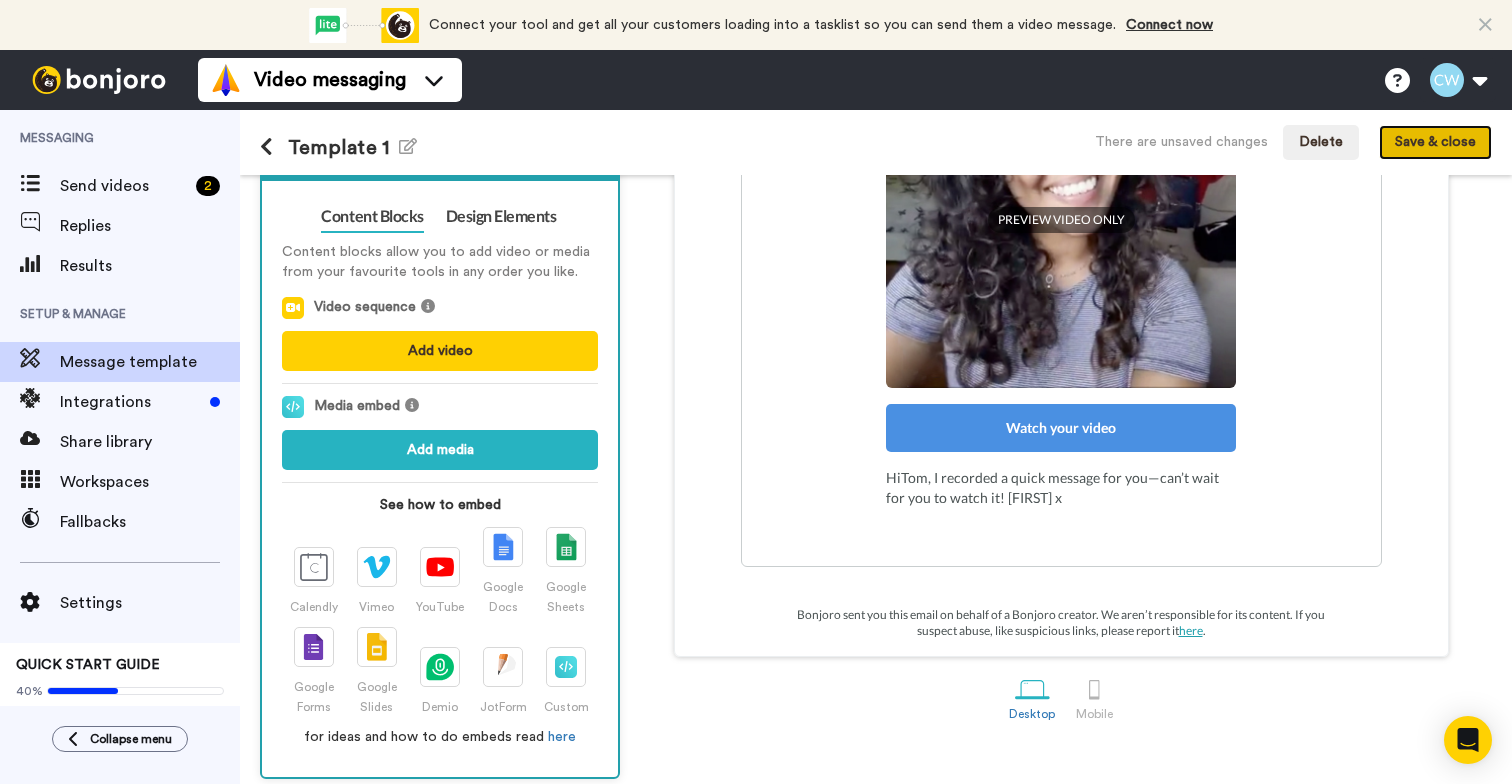 click on "Save & close" at bounding box center (1435, 143) 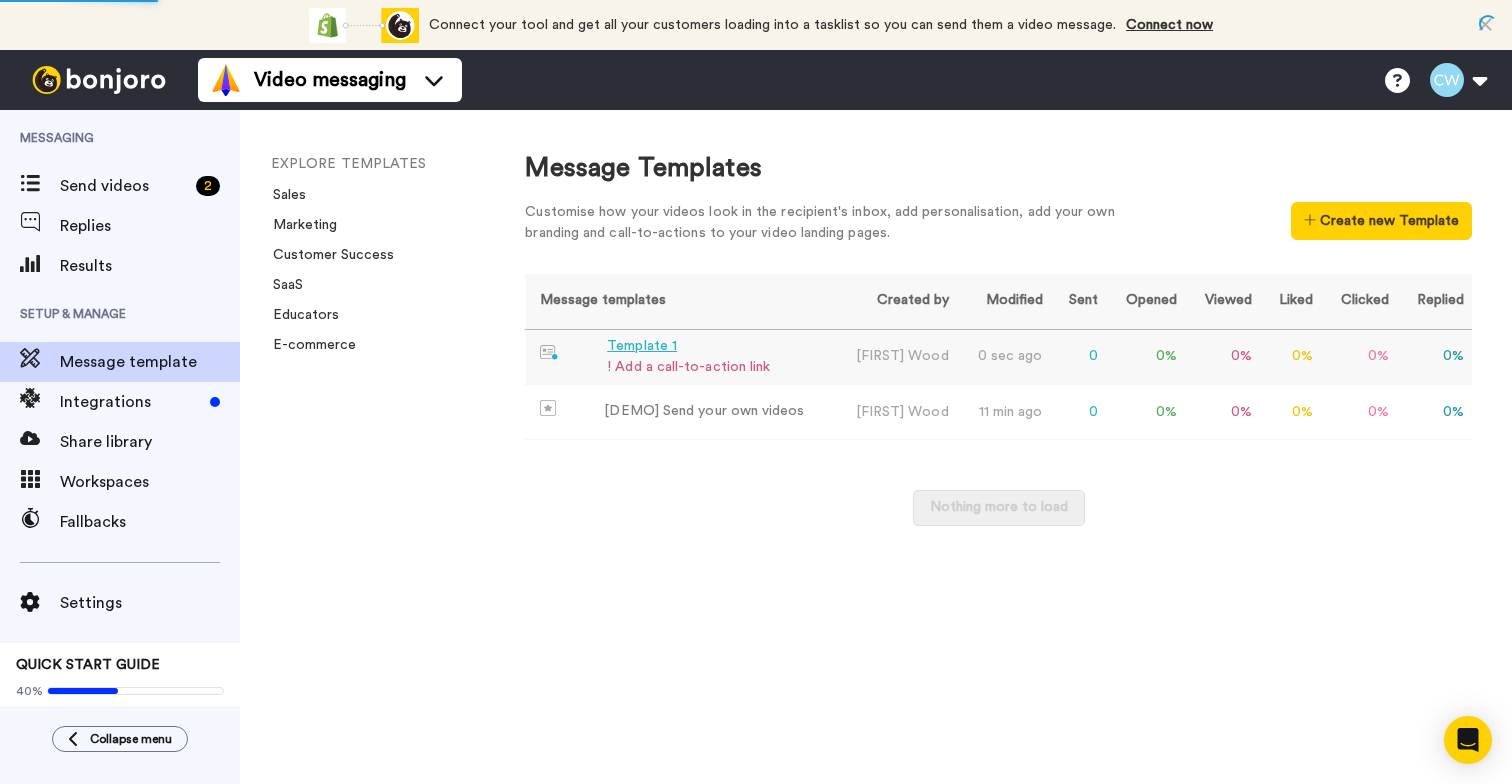 click on "! Add a call-to-action link" at bounding box center [688, 367] 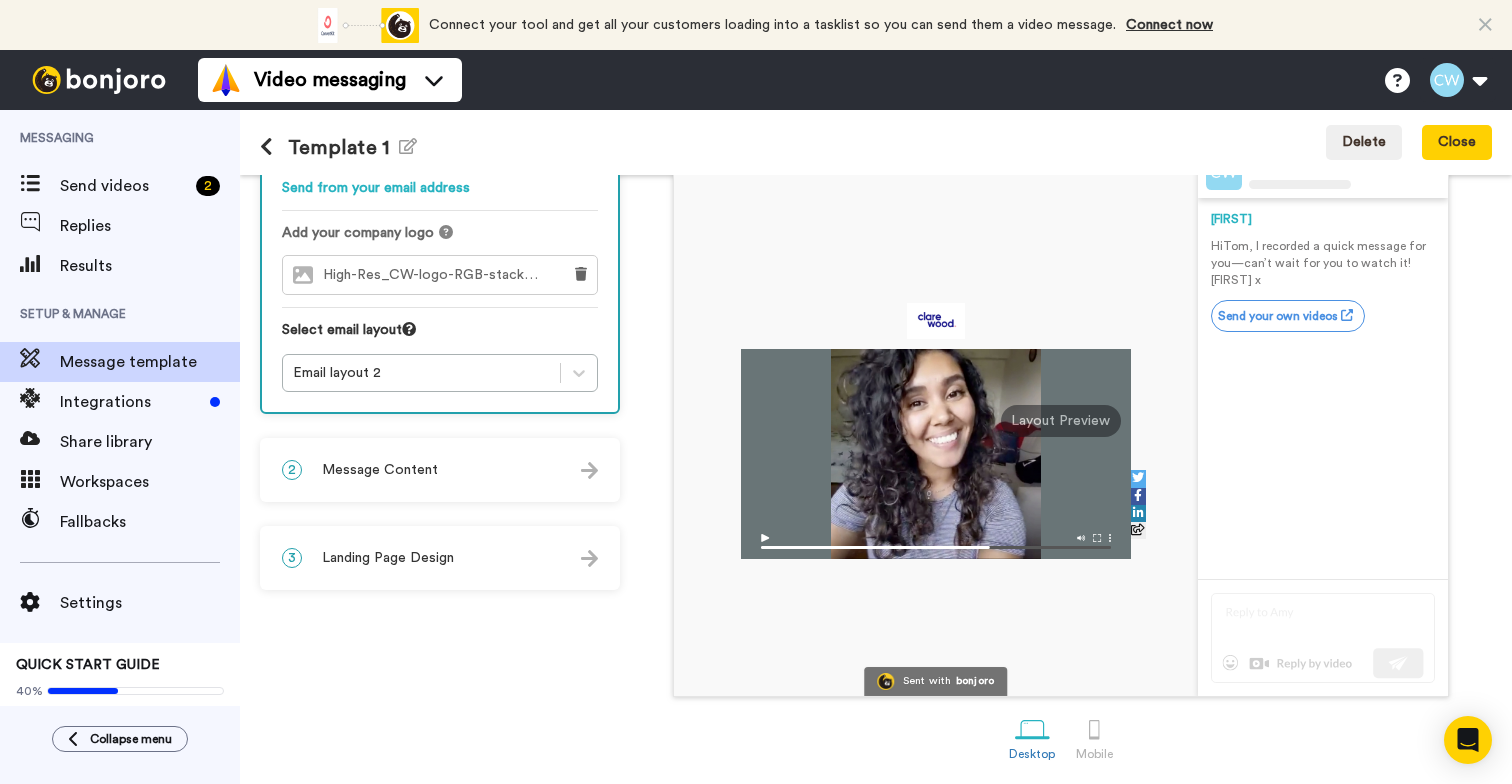 scroll, scrollTop: 163, scrollLeft: 0, axis: vertical 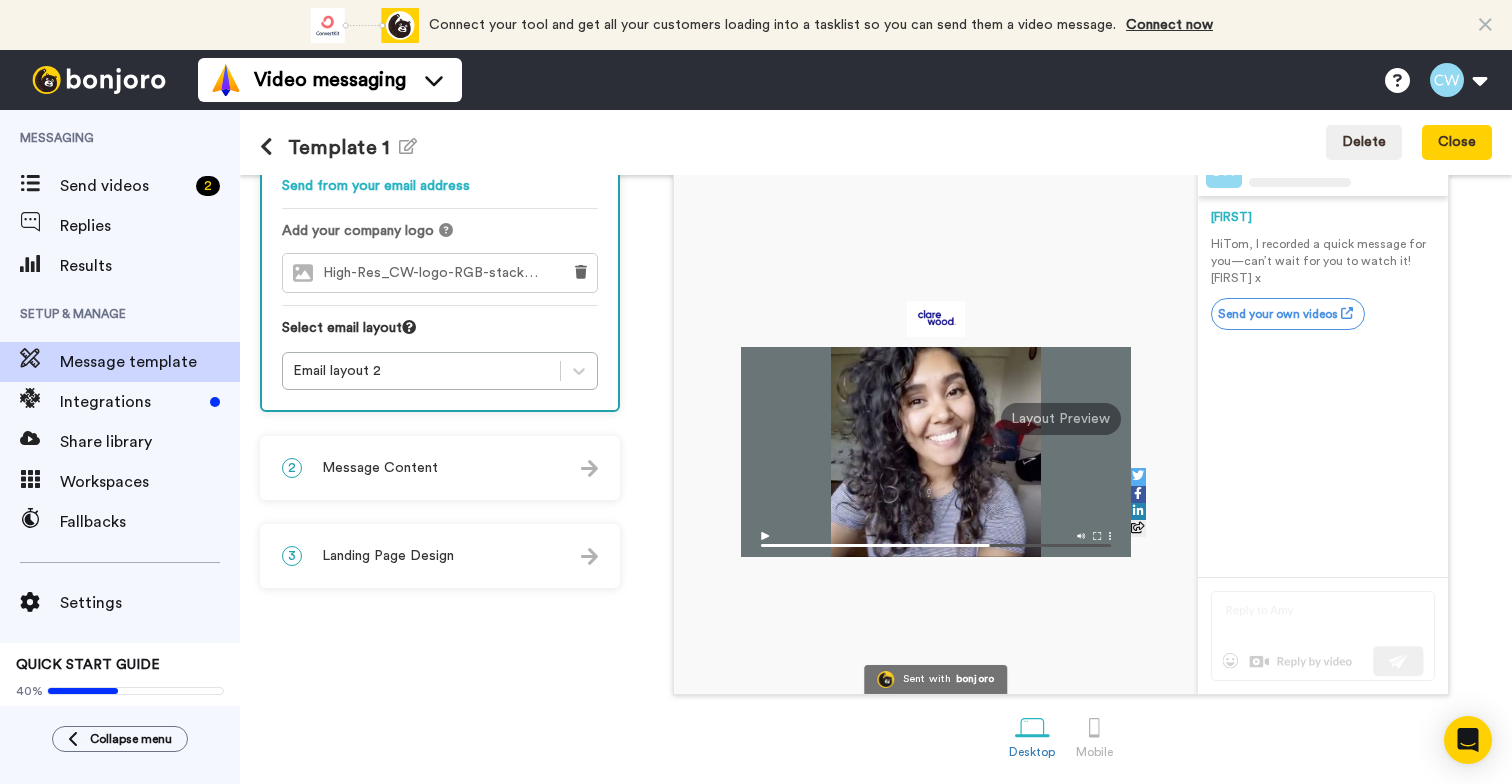 click on "3 Landing Page Design" at bounding box center (440, 556) 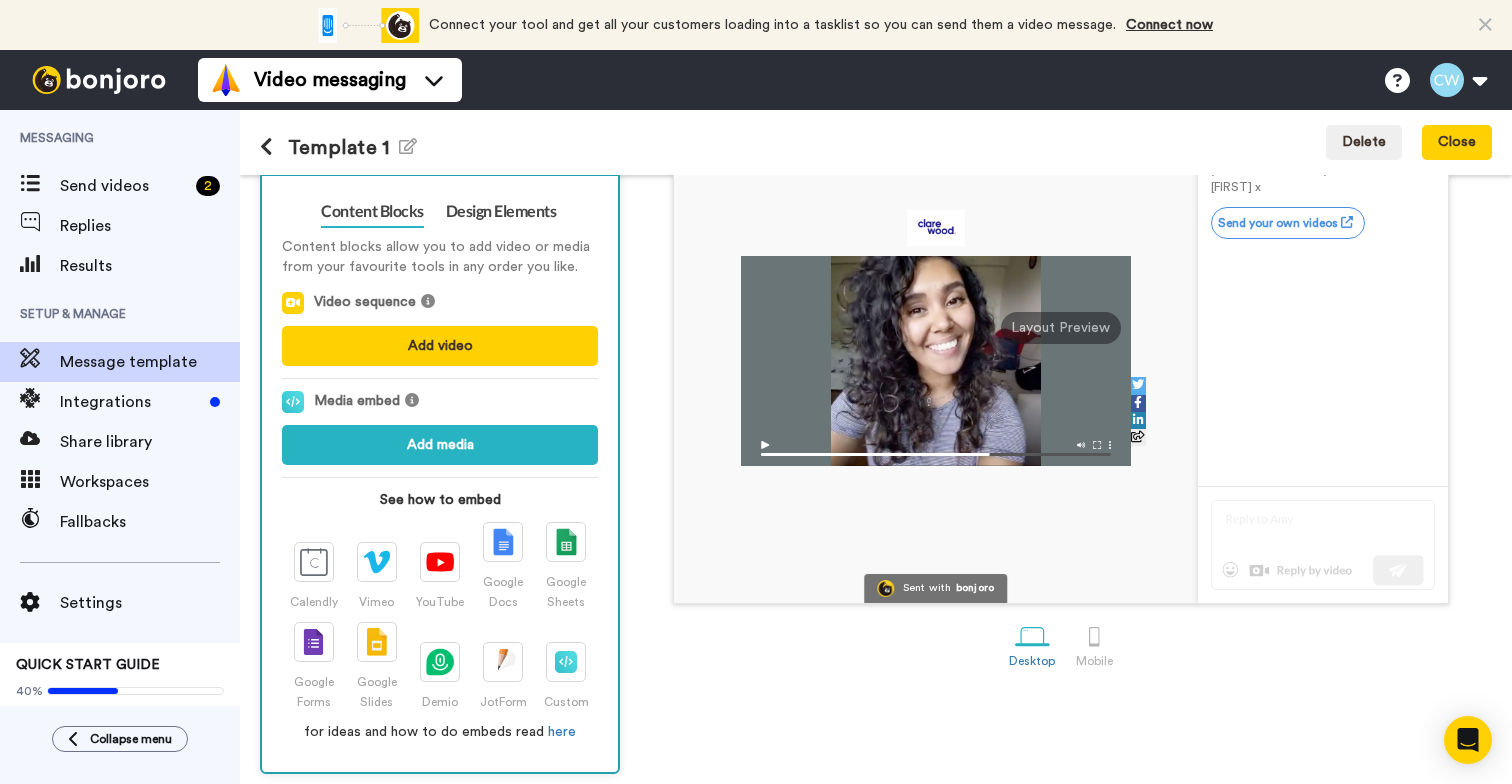 scroll, scrollTop: 257, scrollLeft: 0, axis: vertical 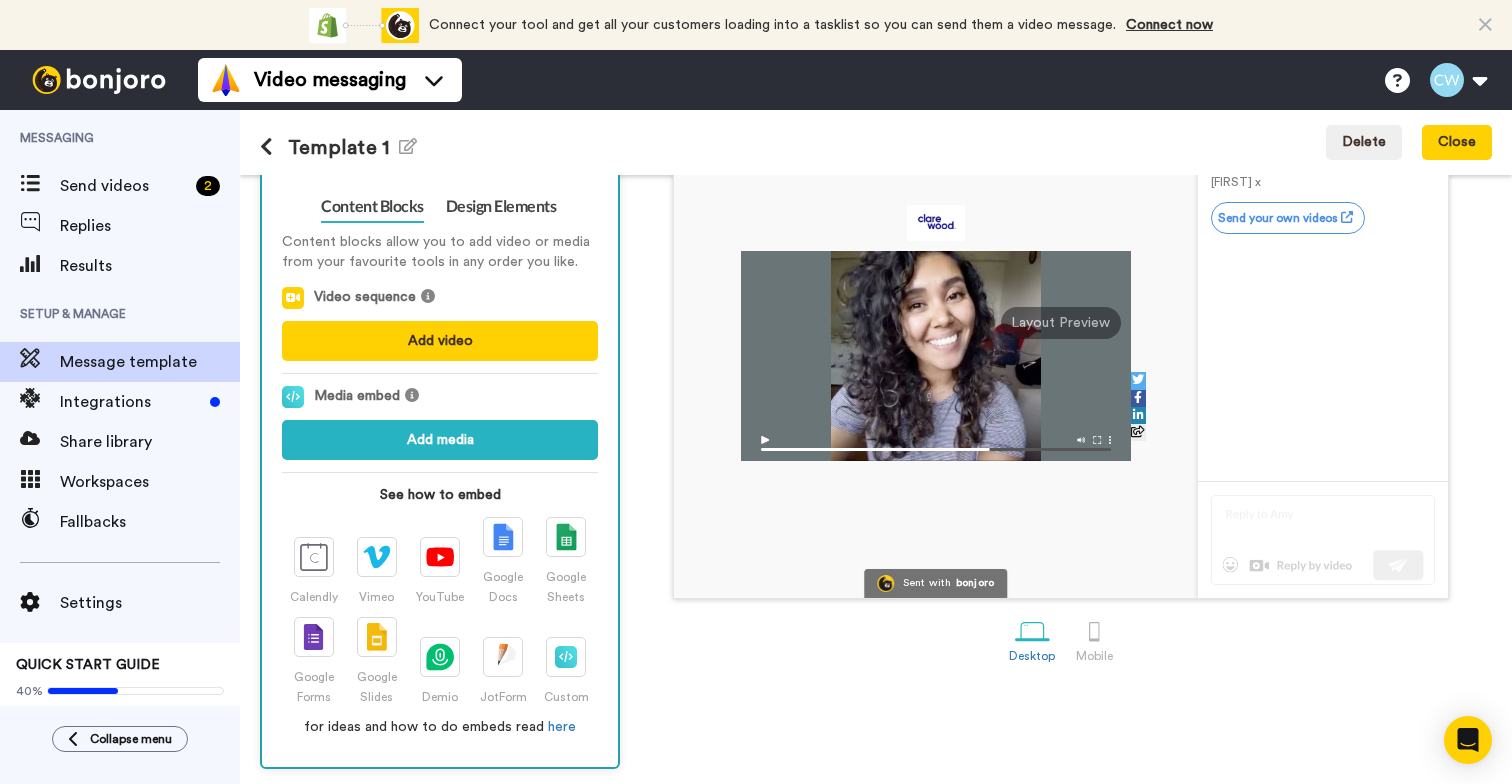 click at bounding box center (274, 148) 